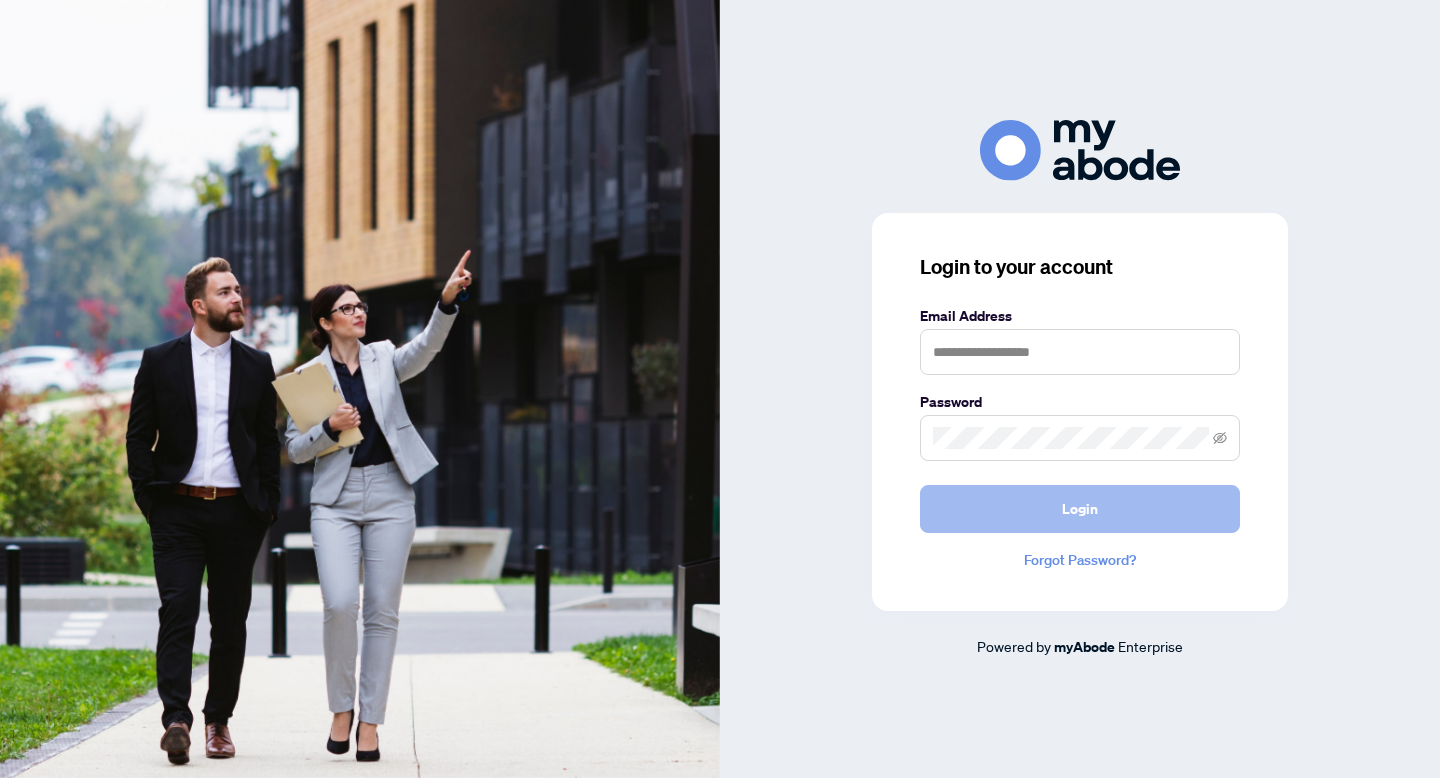 scroll, scrollTop: 0, scrollLeft: 0, axis: both 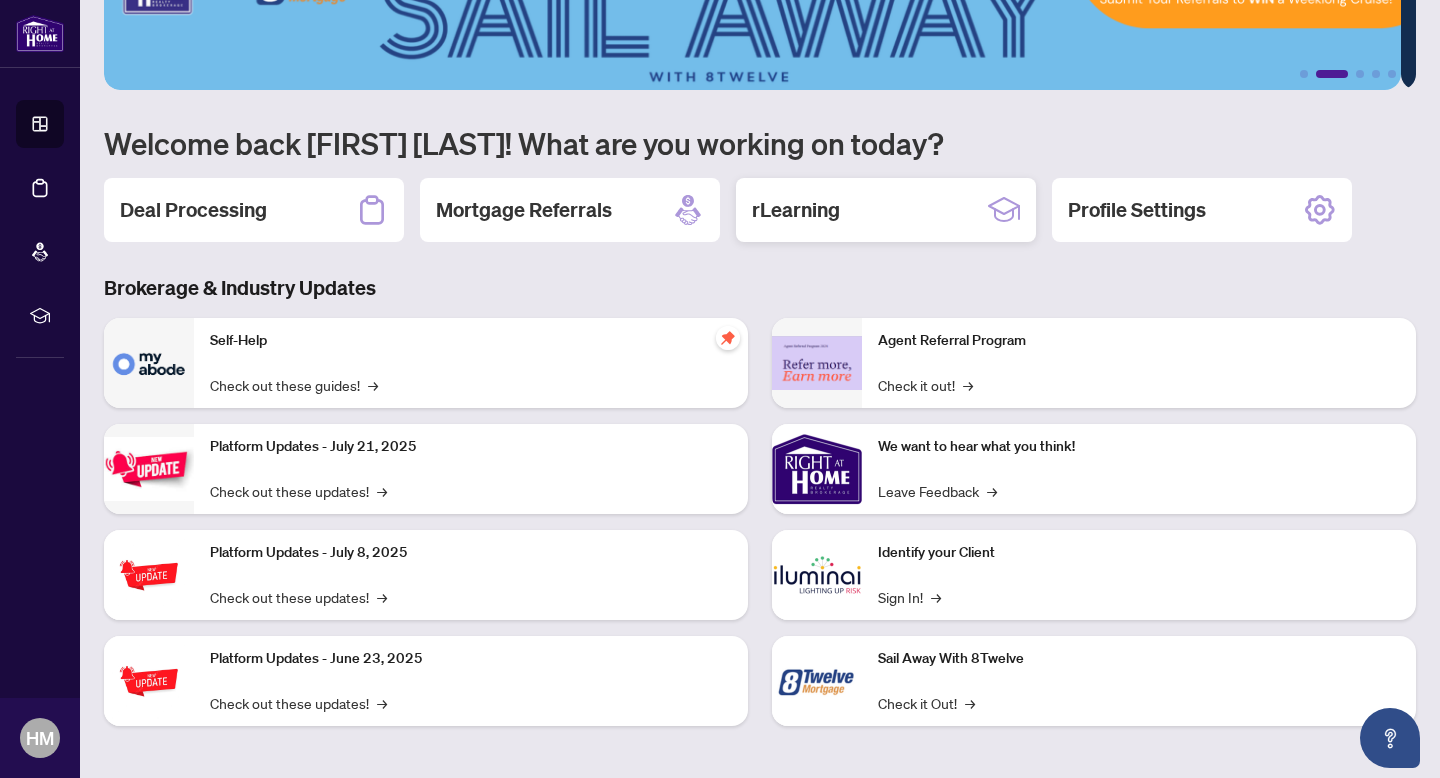 click on "rLearning" at bounding box center (796, 210) 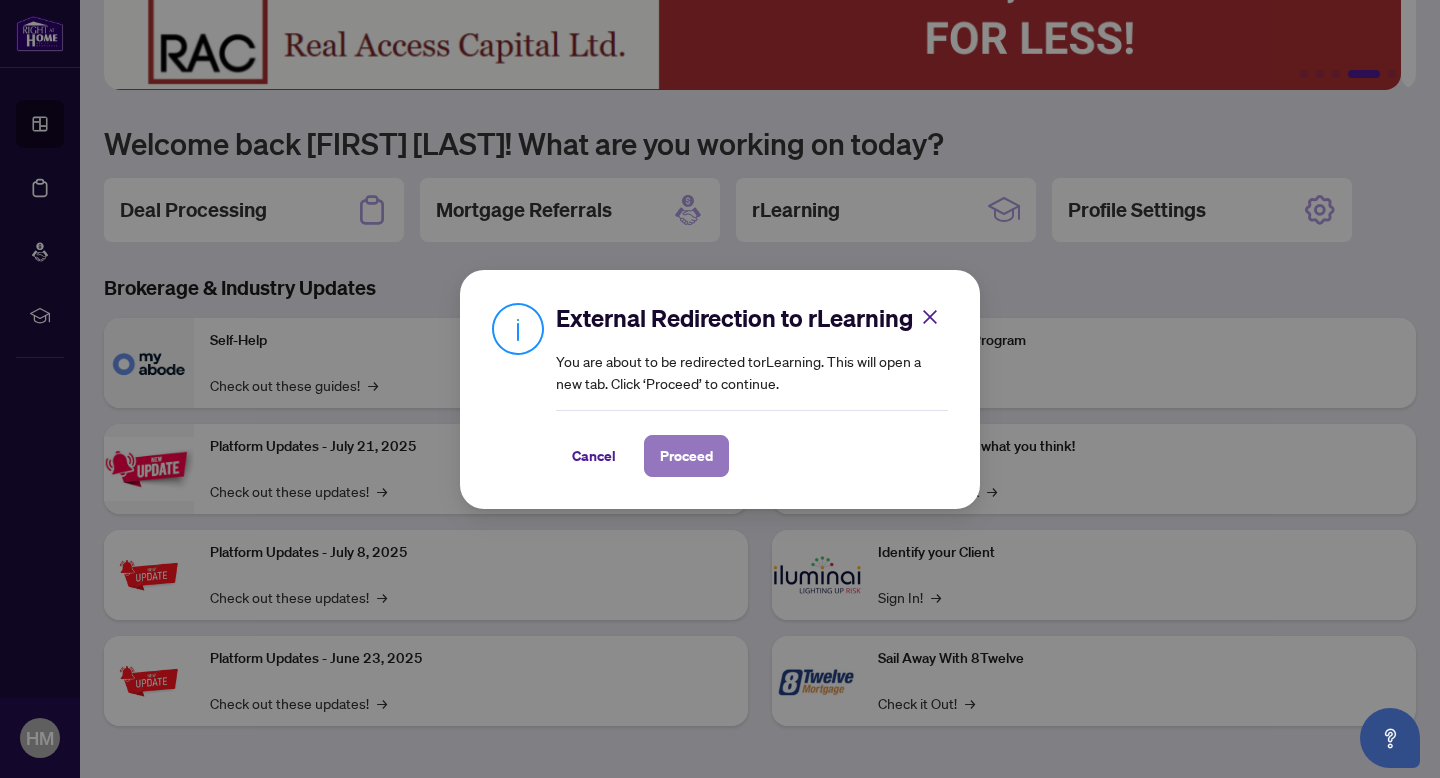 click on "Proceed" at bounding box center [686, 456] 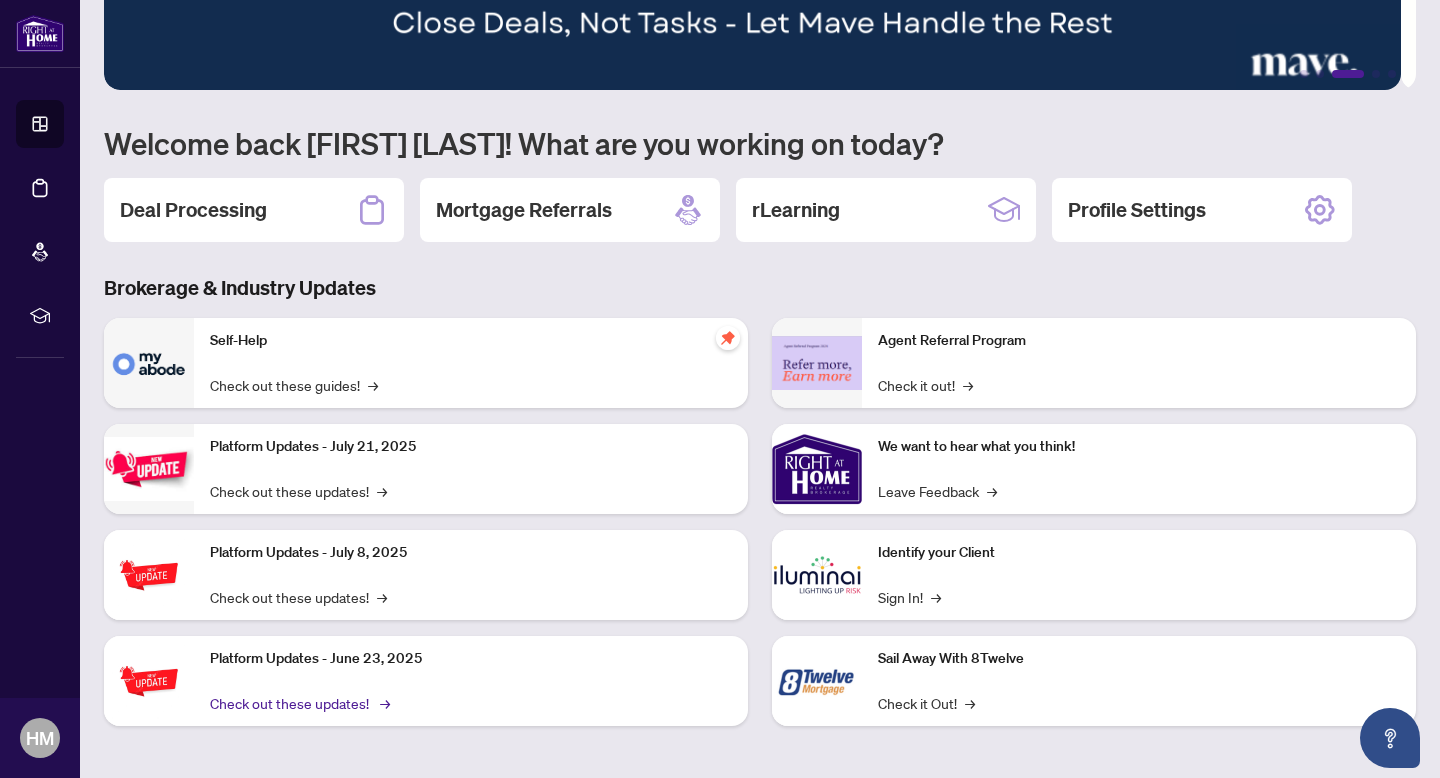 click on "Check out these updates! →" at bounding box center (298, 703) 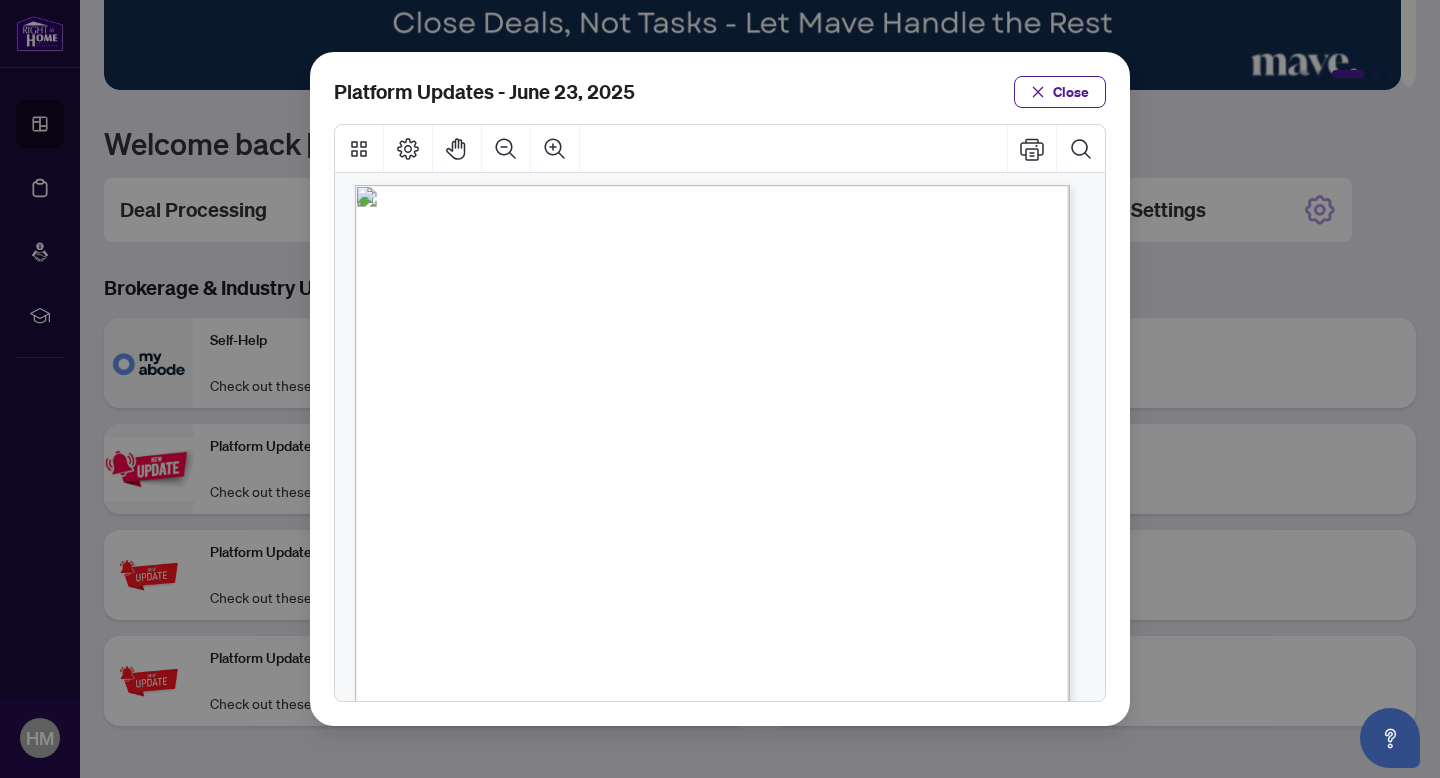scroll, scrollTop: 0, scrollLeft: 0, axis: both 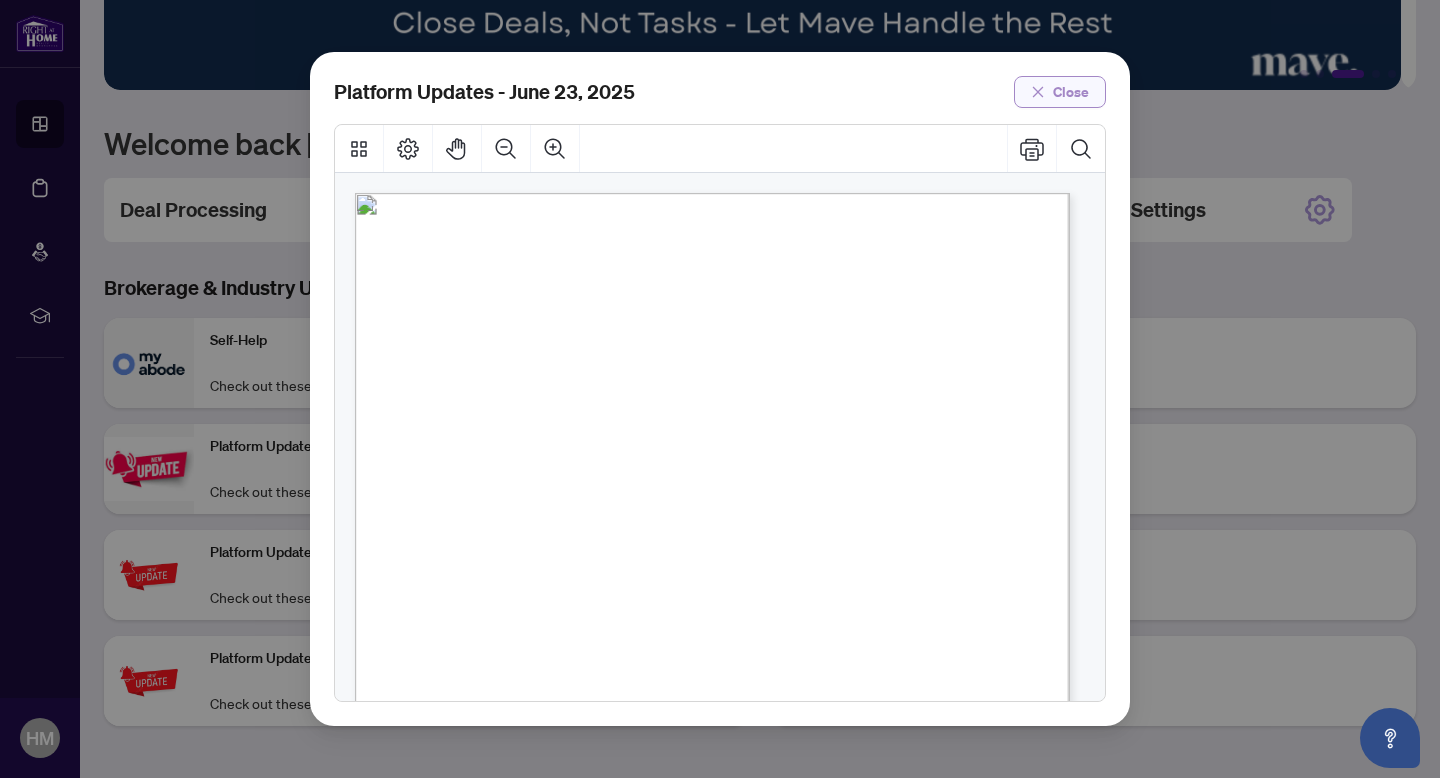 click on "Close" at bounding box center [1060, 92] 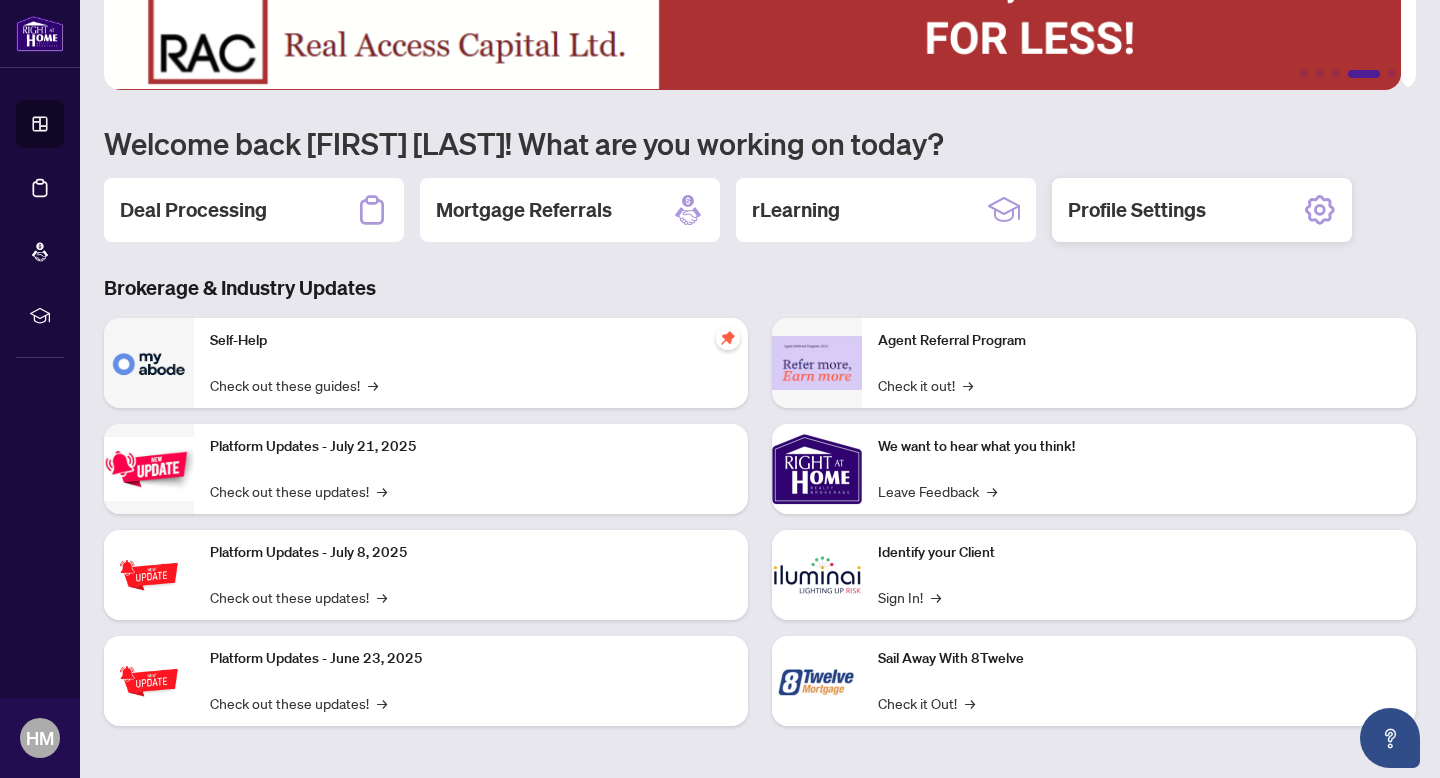 click 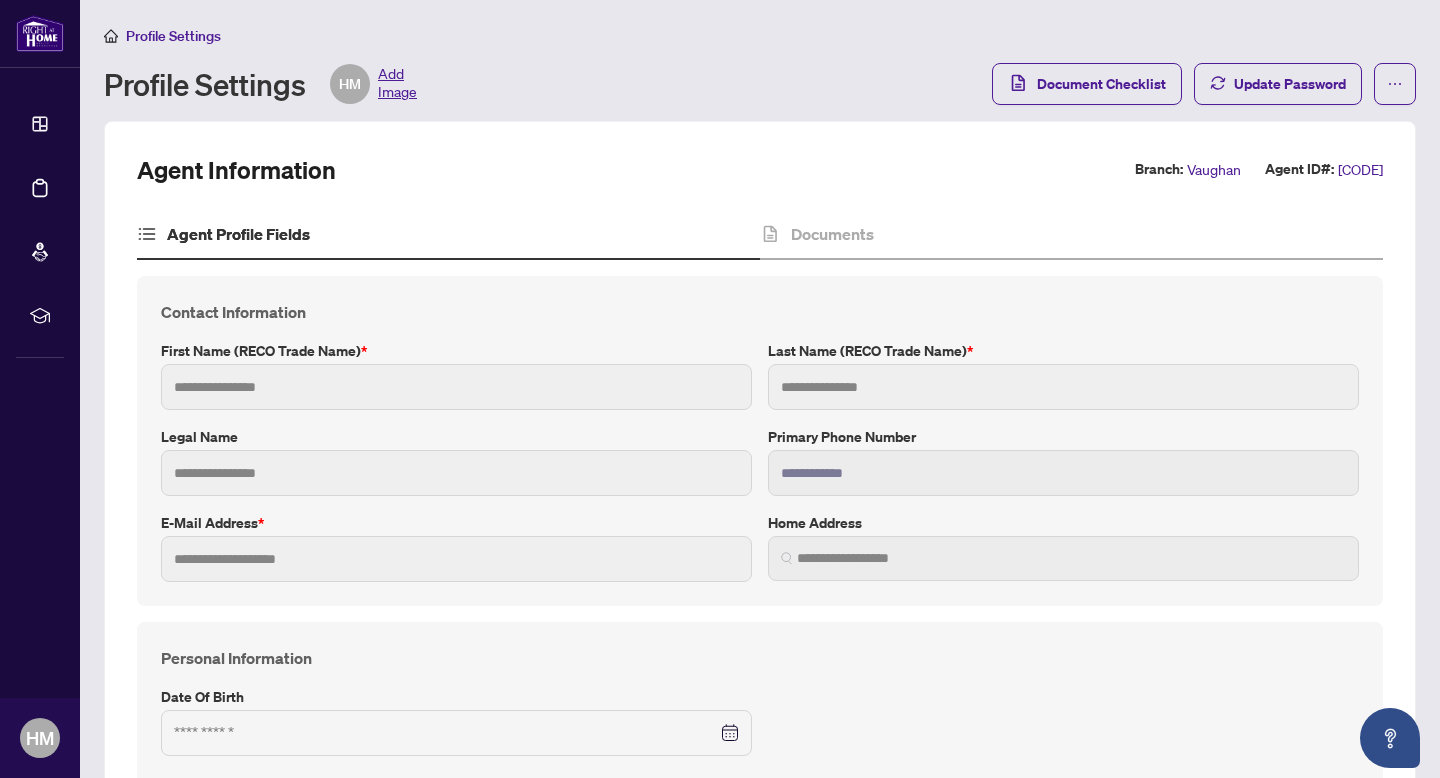 type on "**********" 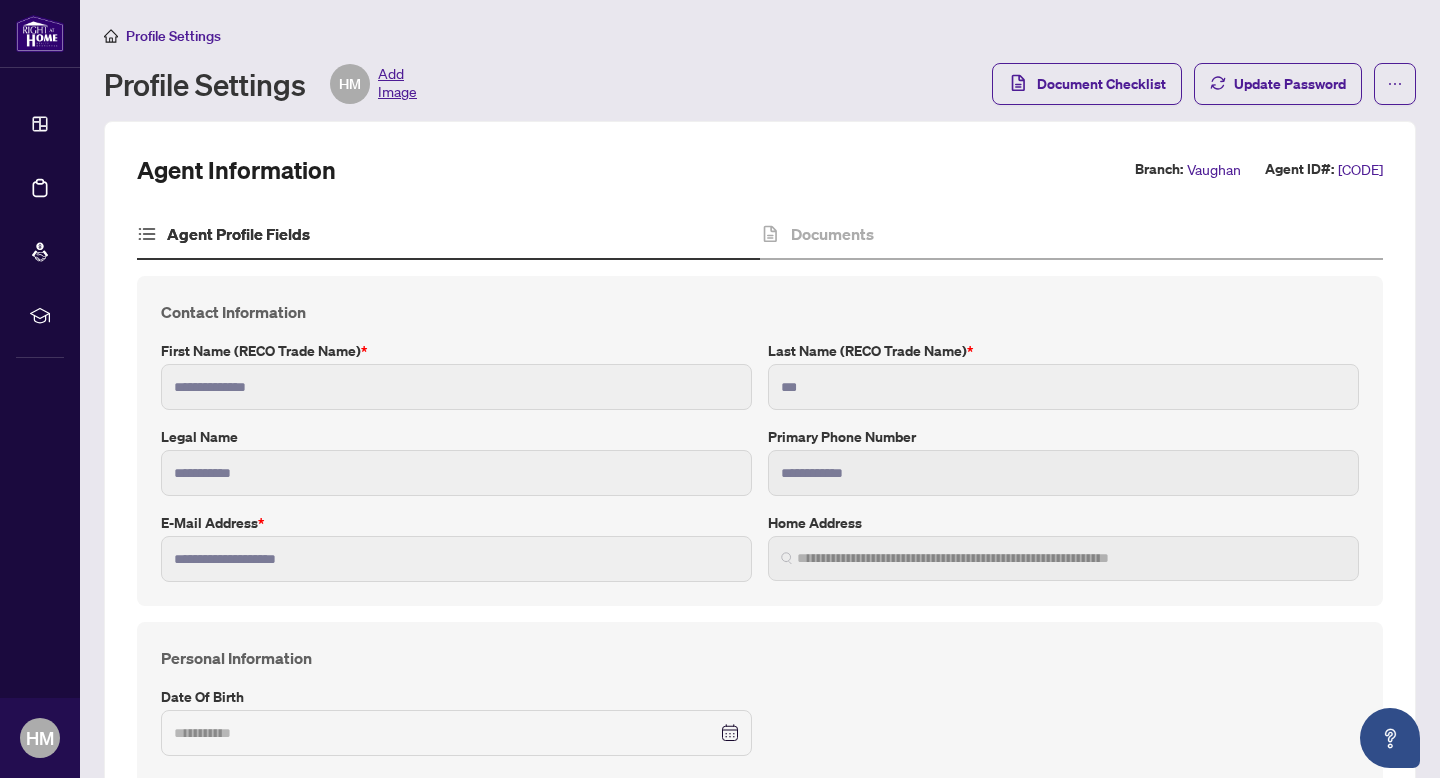 type on "**********" 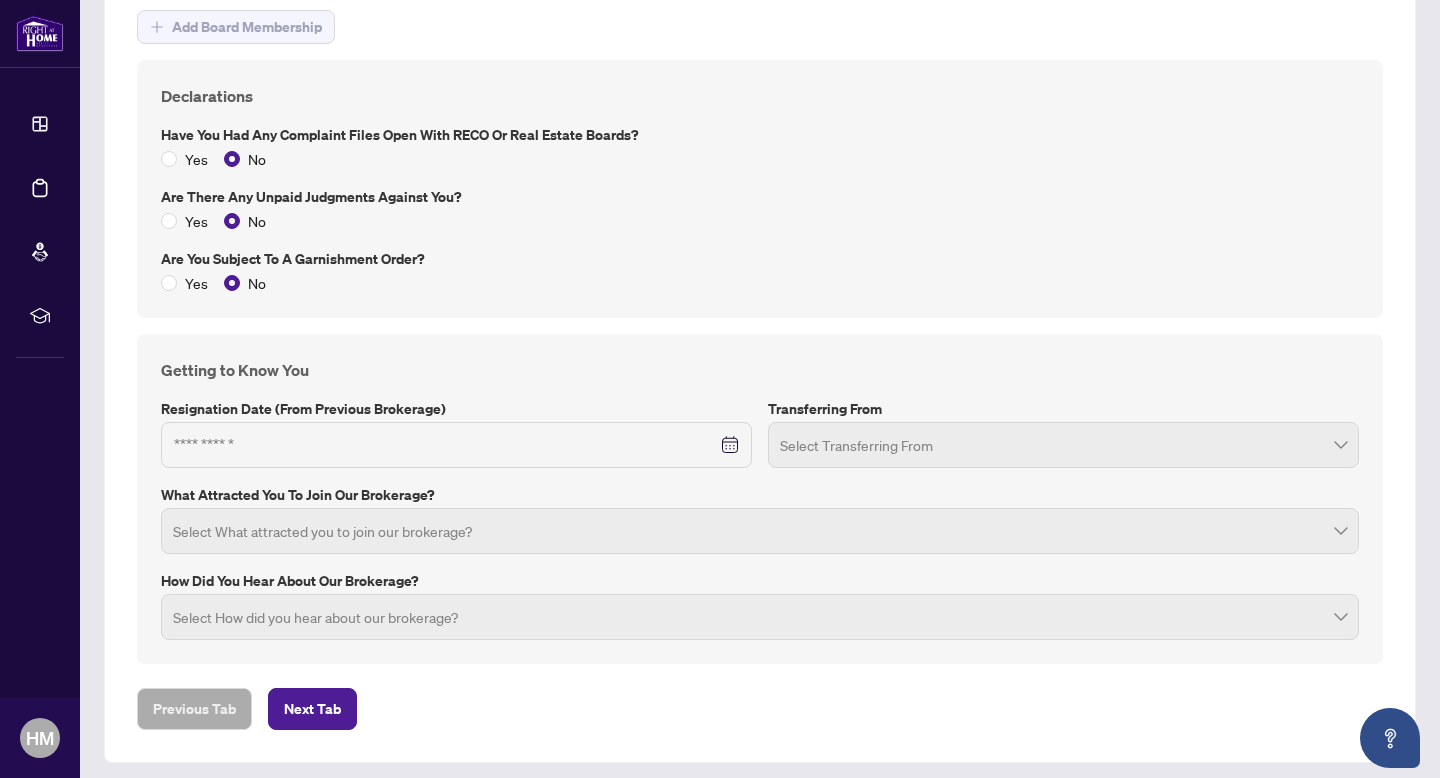 scroll, scrollTop: 2587, scrollLeft: 0, axis: vertical 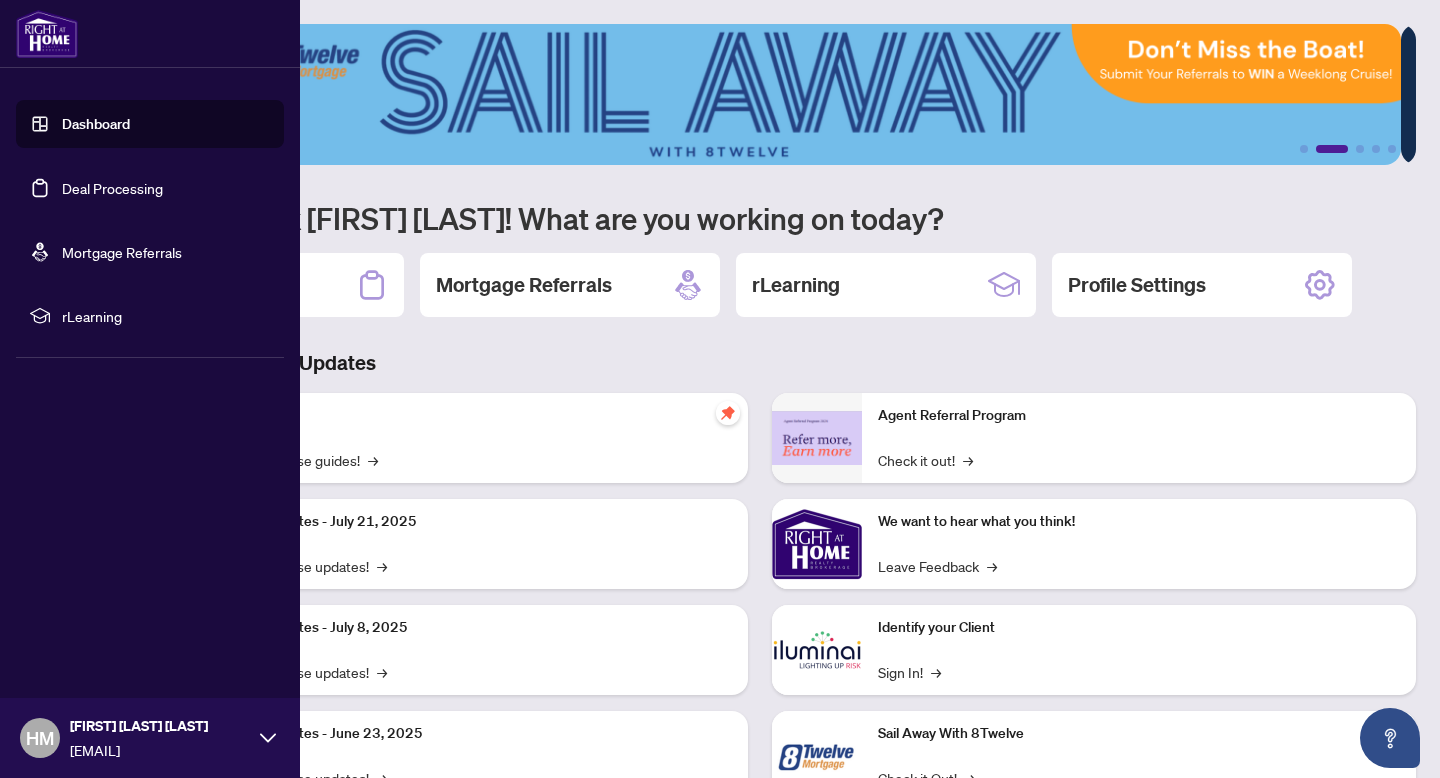 click on "Deal Processing" at bounding box center [112, 188] 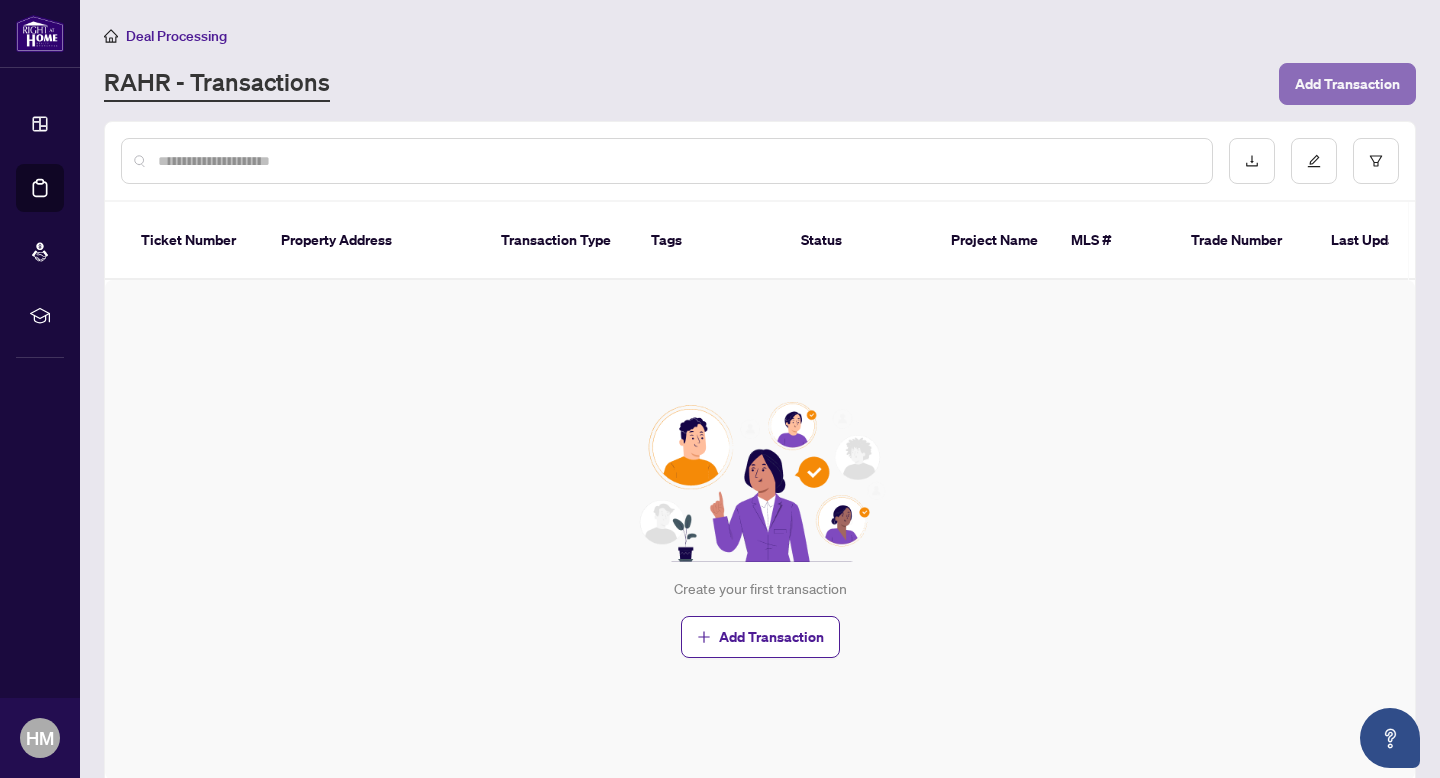 click on "Add Transaction" at bounding box center [1347, 84] 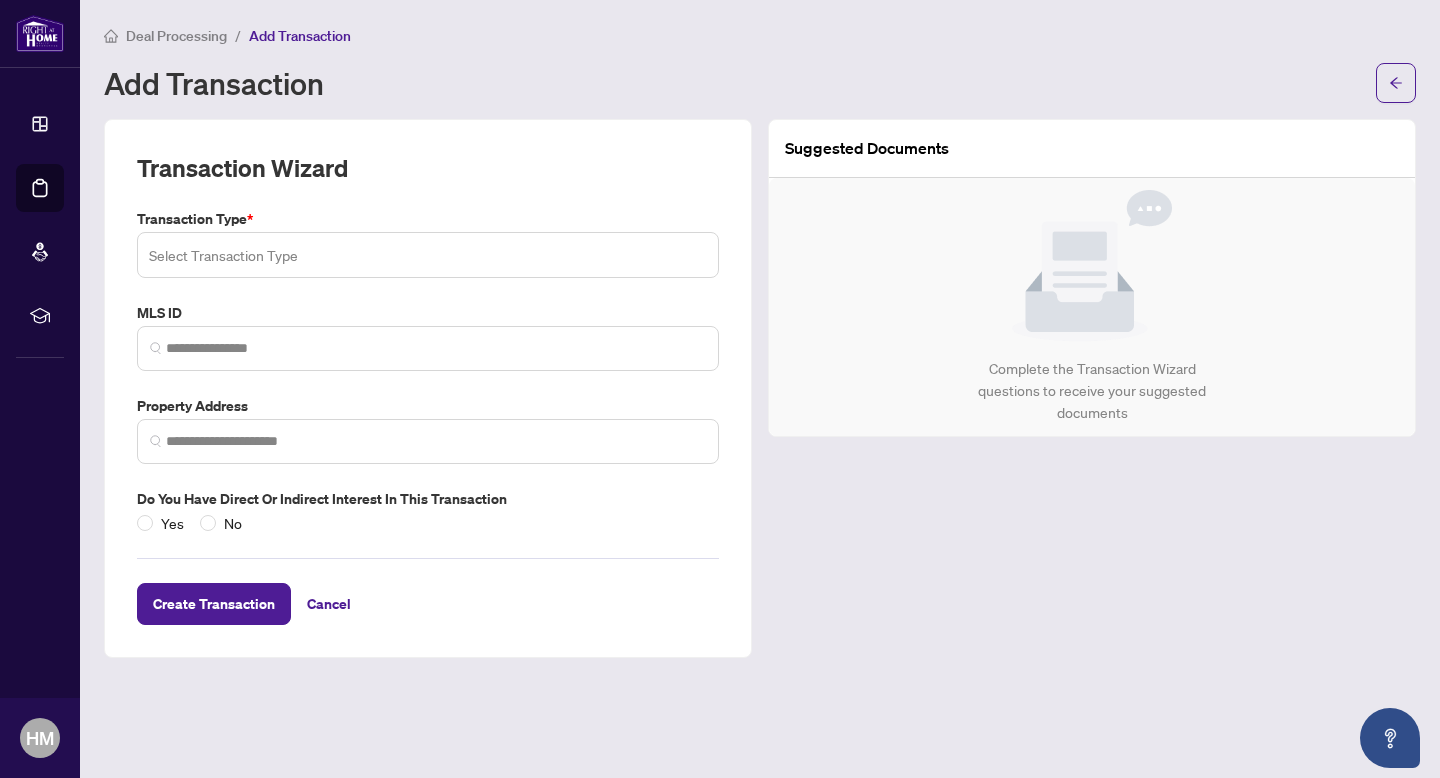 click at bounding box center (428, 255) 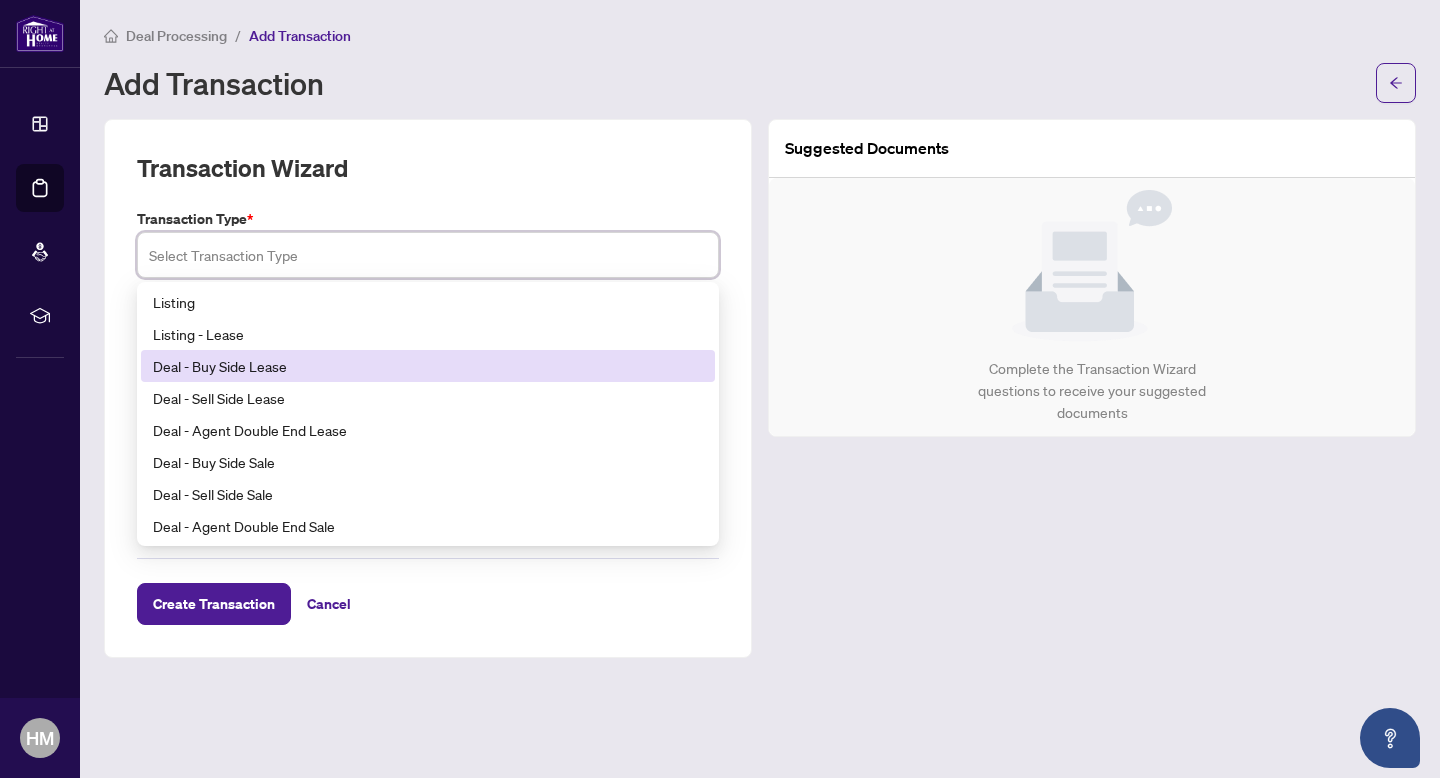 click on "Deal - Buy Side Lease" at bounding box center (428, 366) 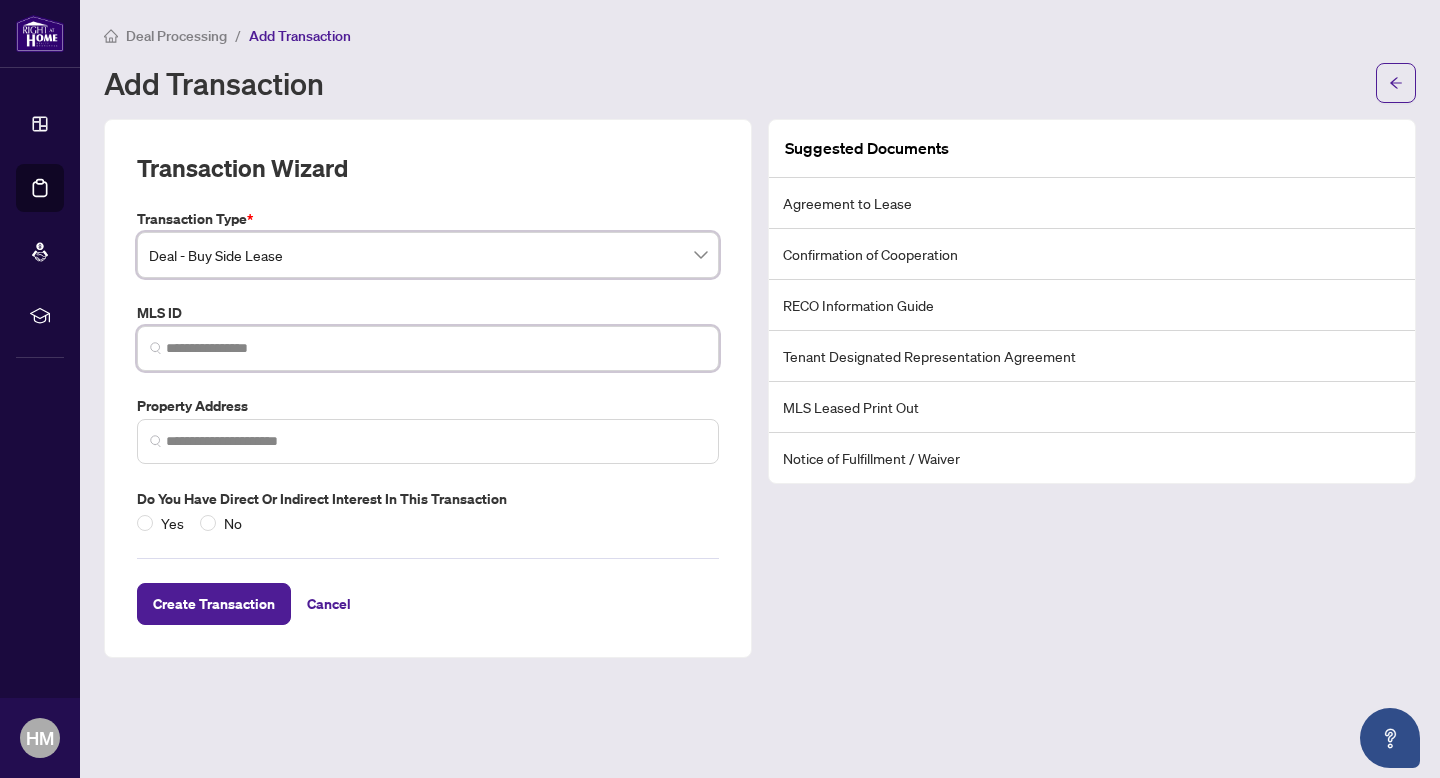 click at bounding box center [436, 348] 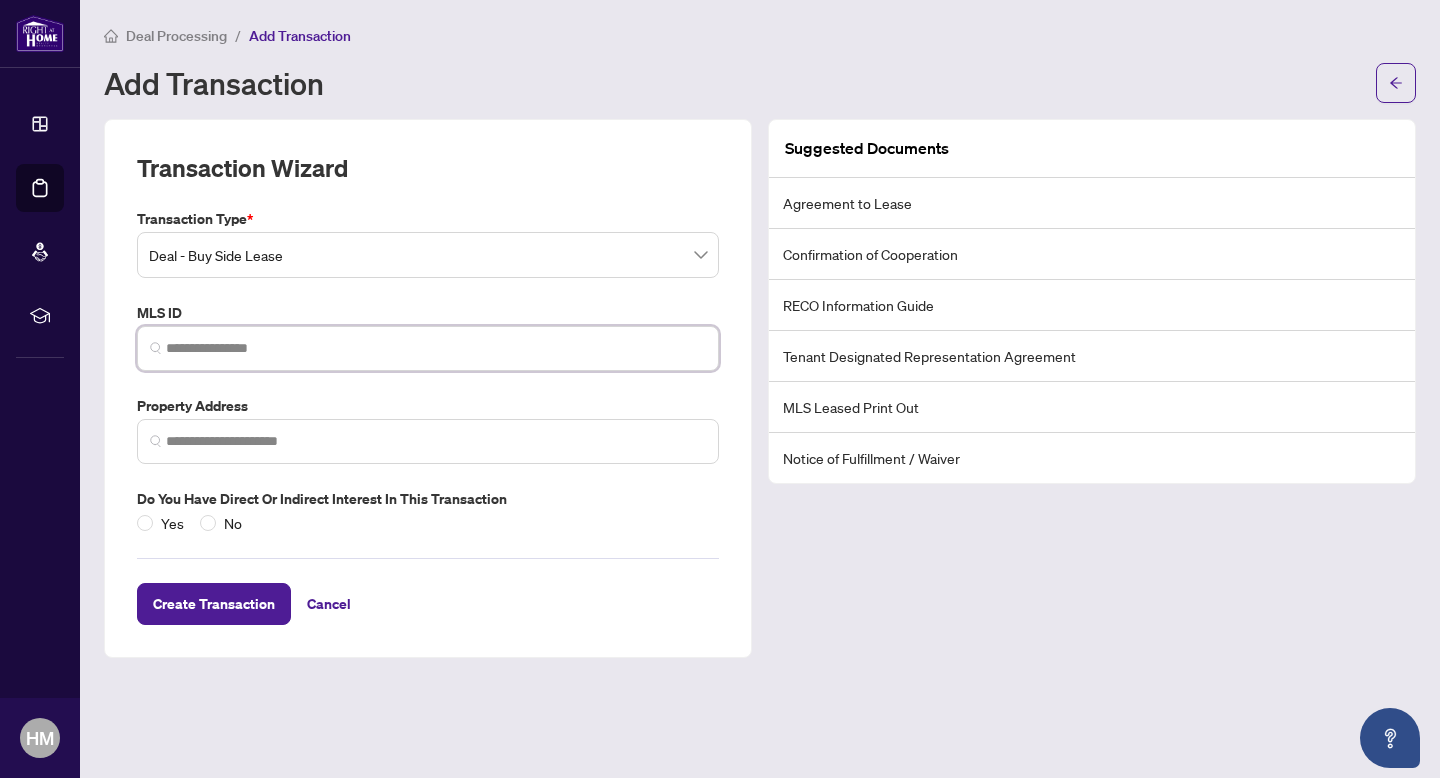 paste on "*********" 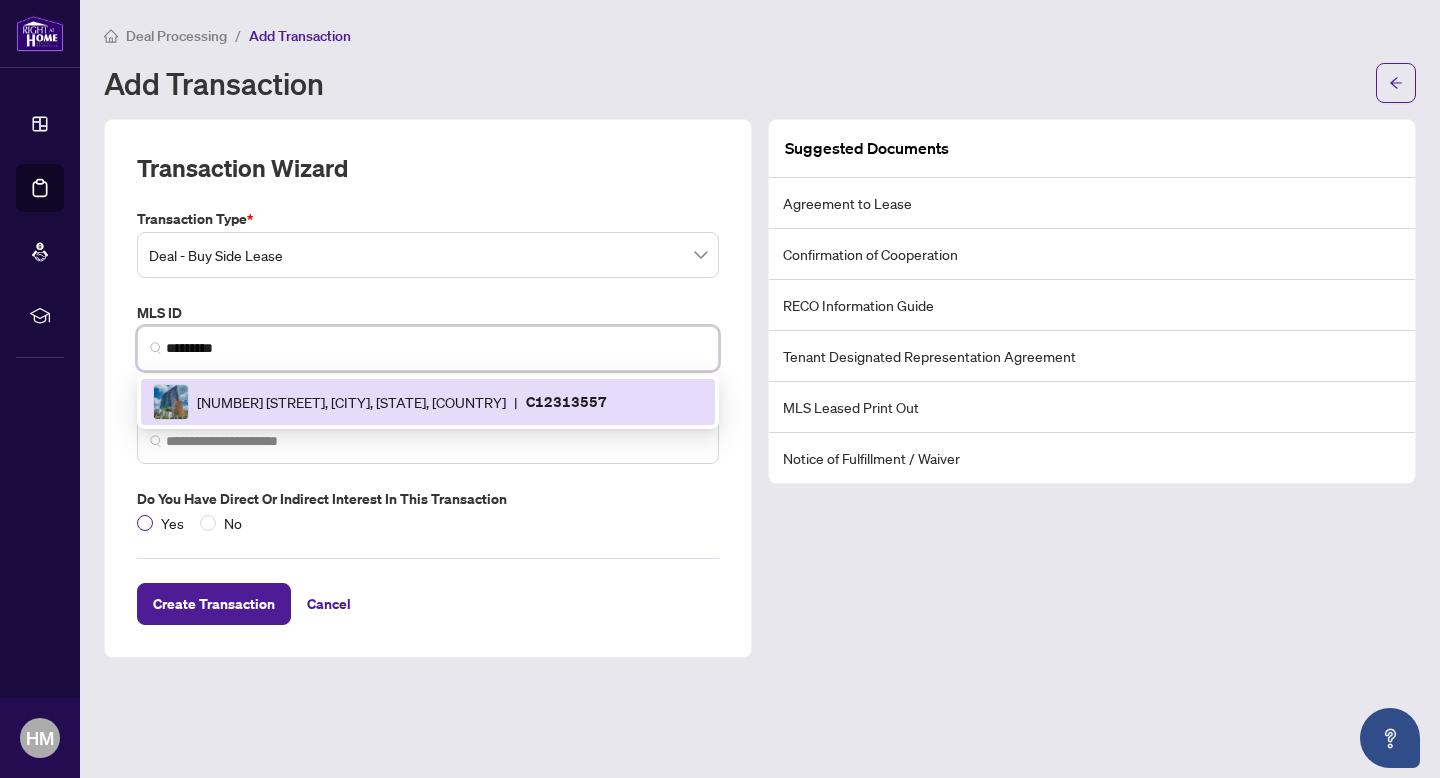 type on "*********" 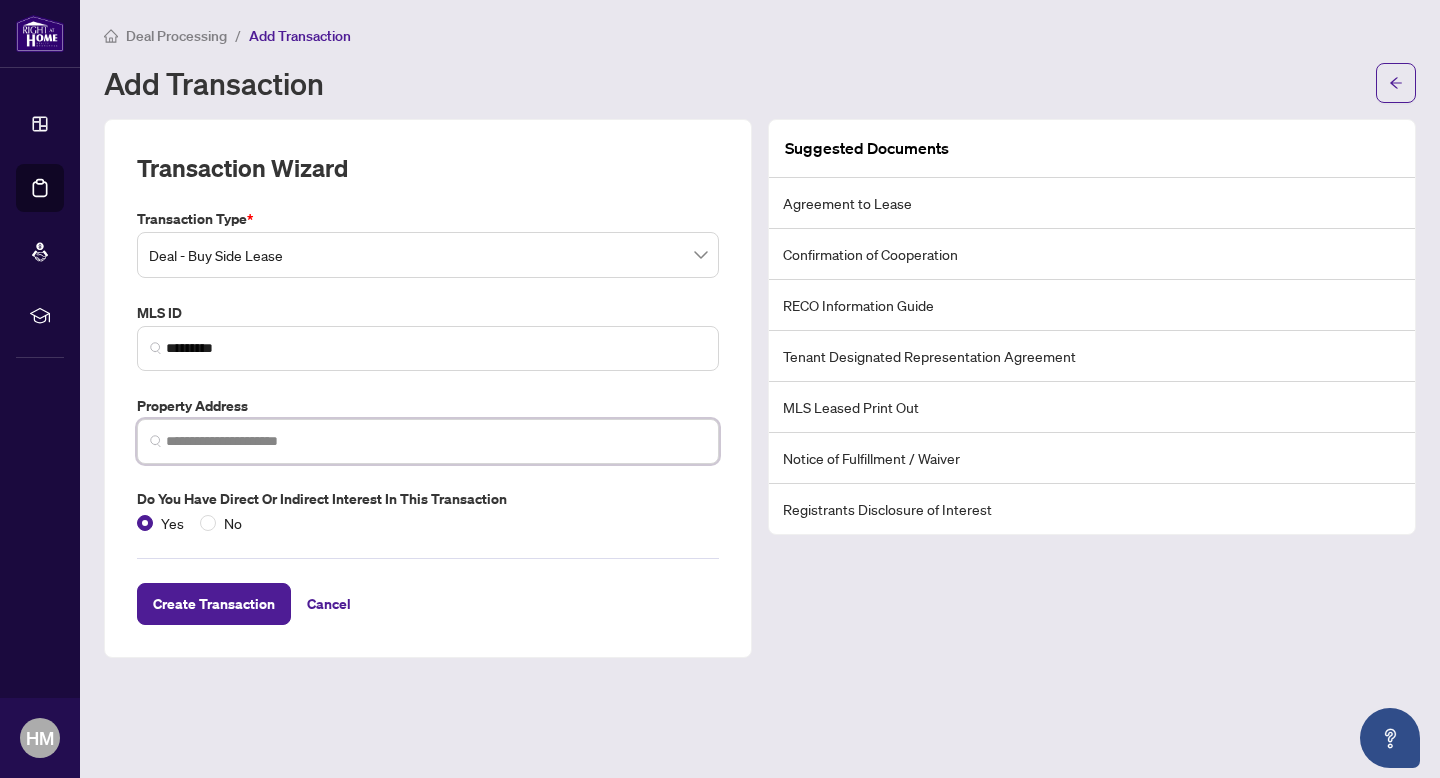 click at bounding box center (436, 441) 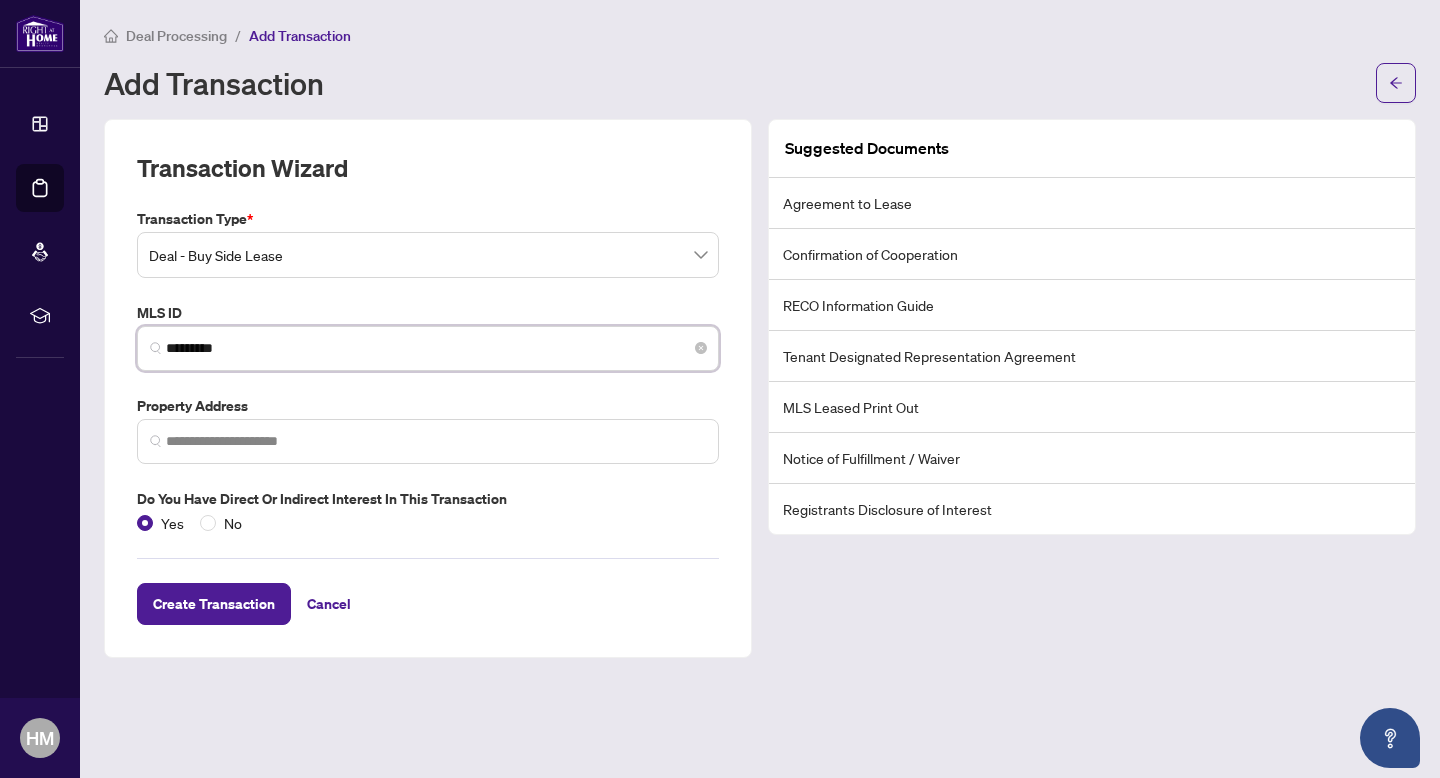 click on "*********" at bounding box center [436, 348] 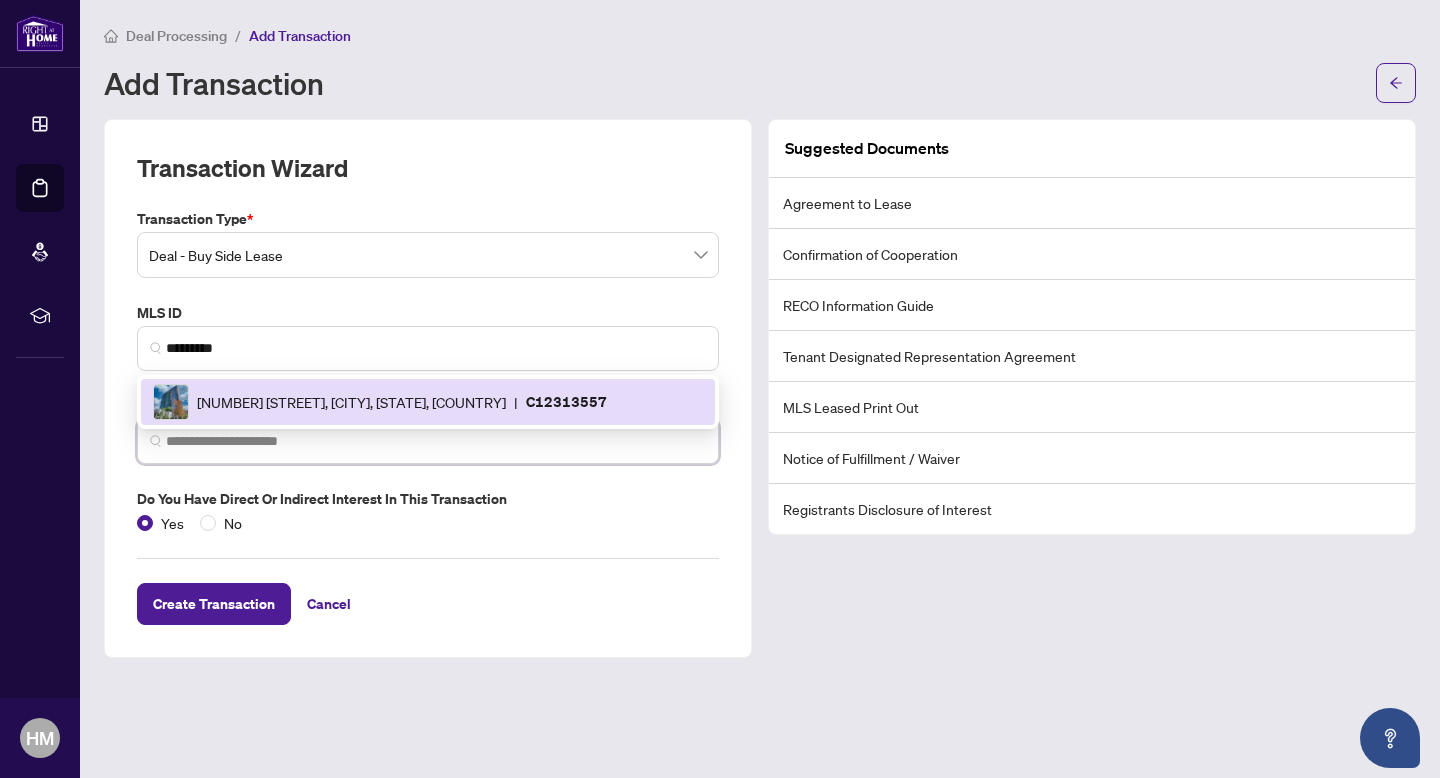 click at bounding box center (436, 441) 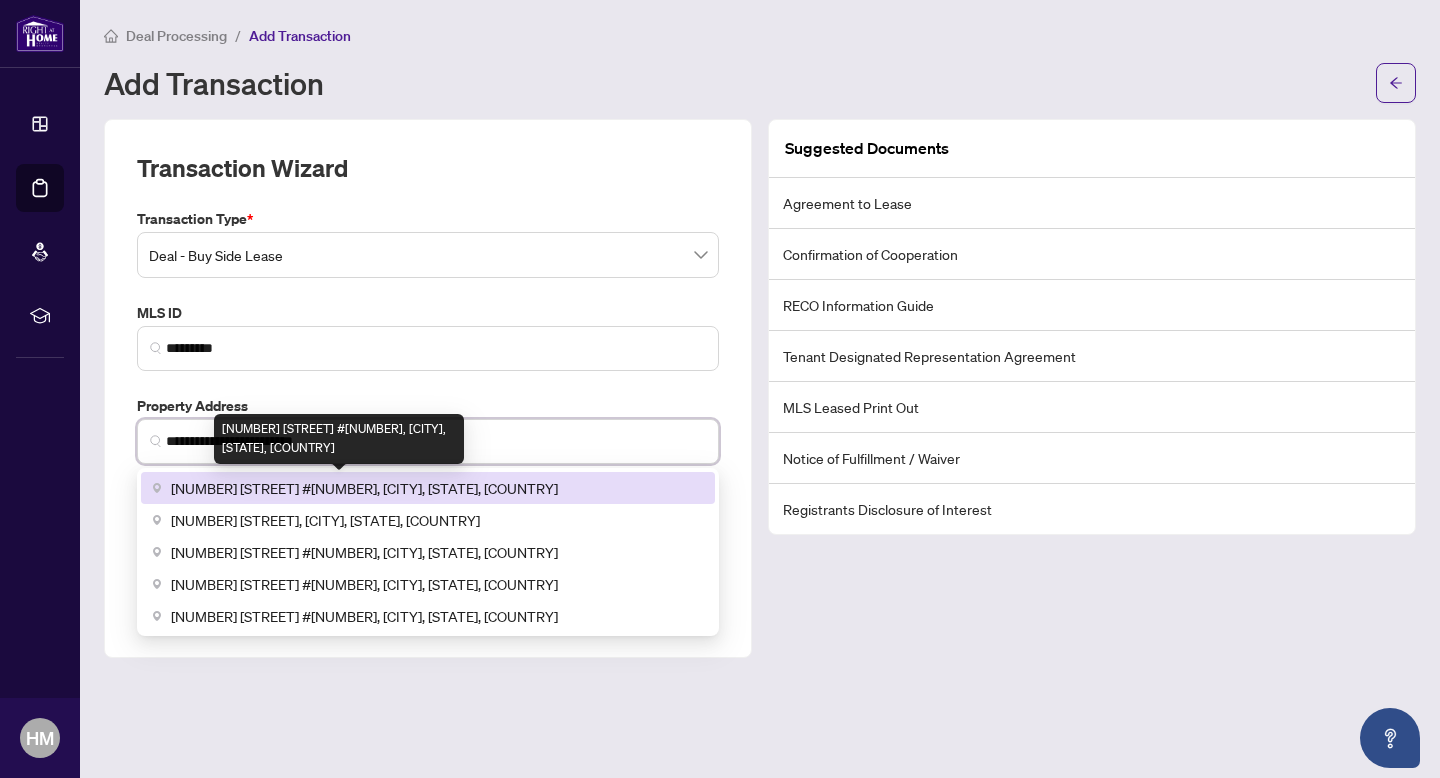 click on "[NUMBER] [STREET] #[NUMBER], [CITY], [STATE], [COUNTRY]" at bounding box center (364, 488) 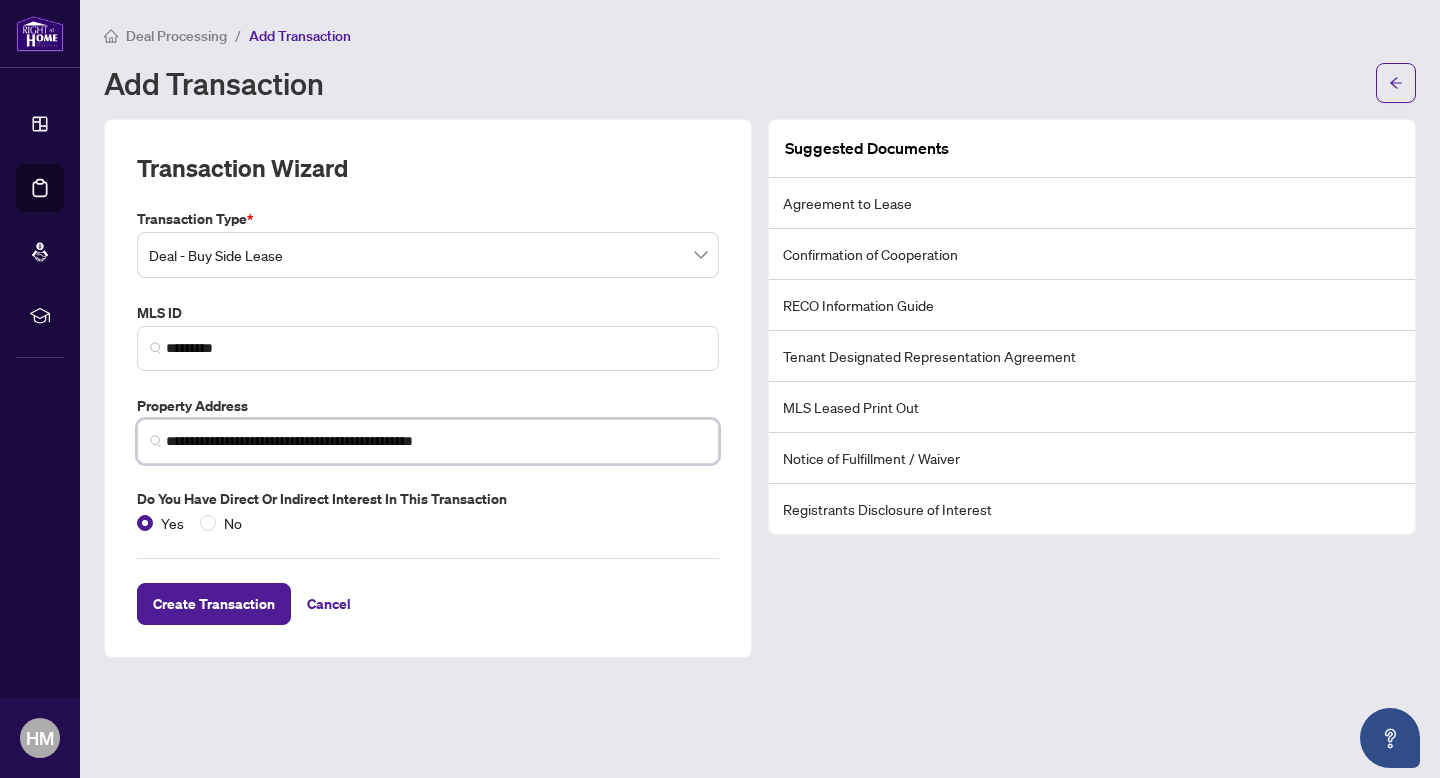 type on "**********" 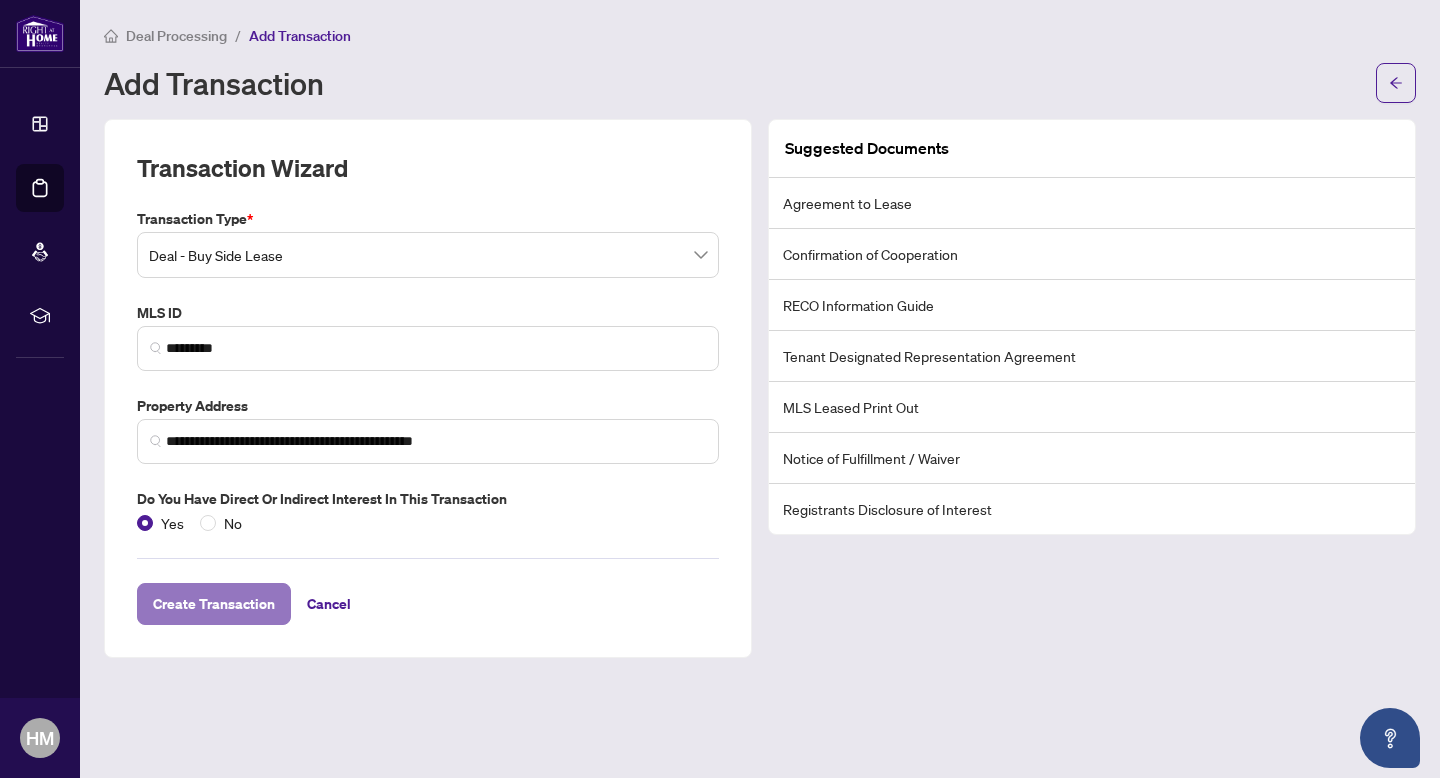click on "Create Transaction" at bounding box center [214, 604] 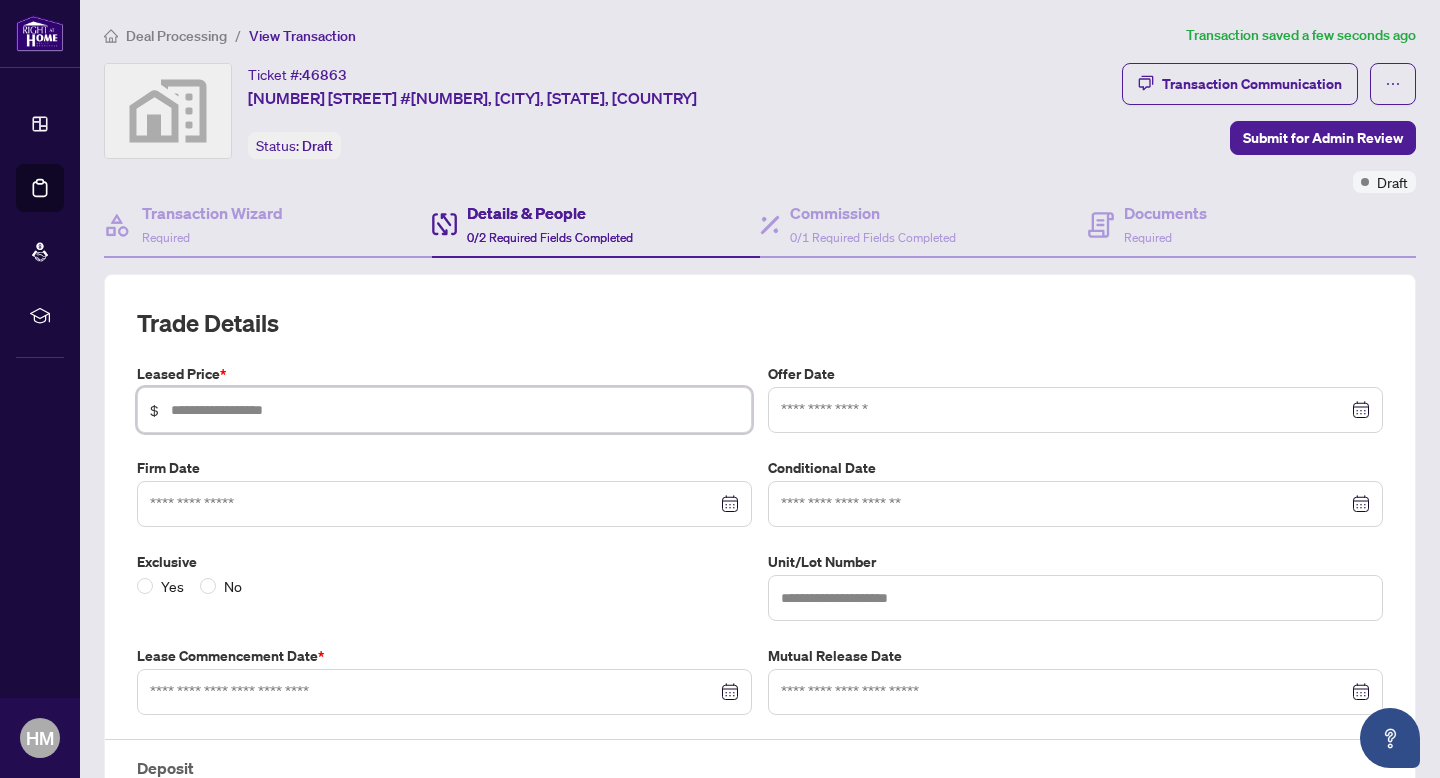 click at bounding box center [455, 410] 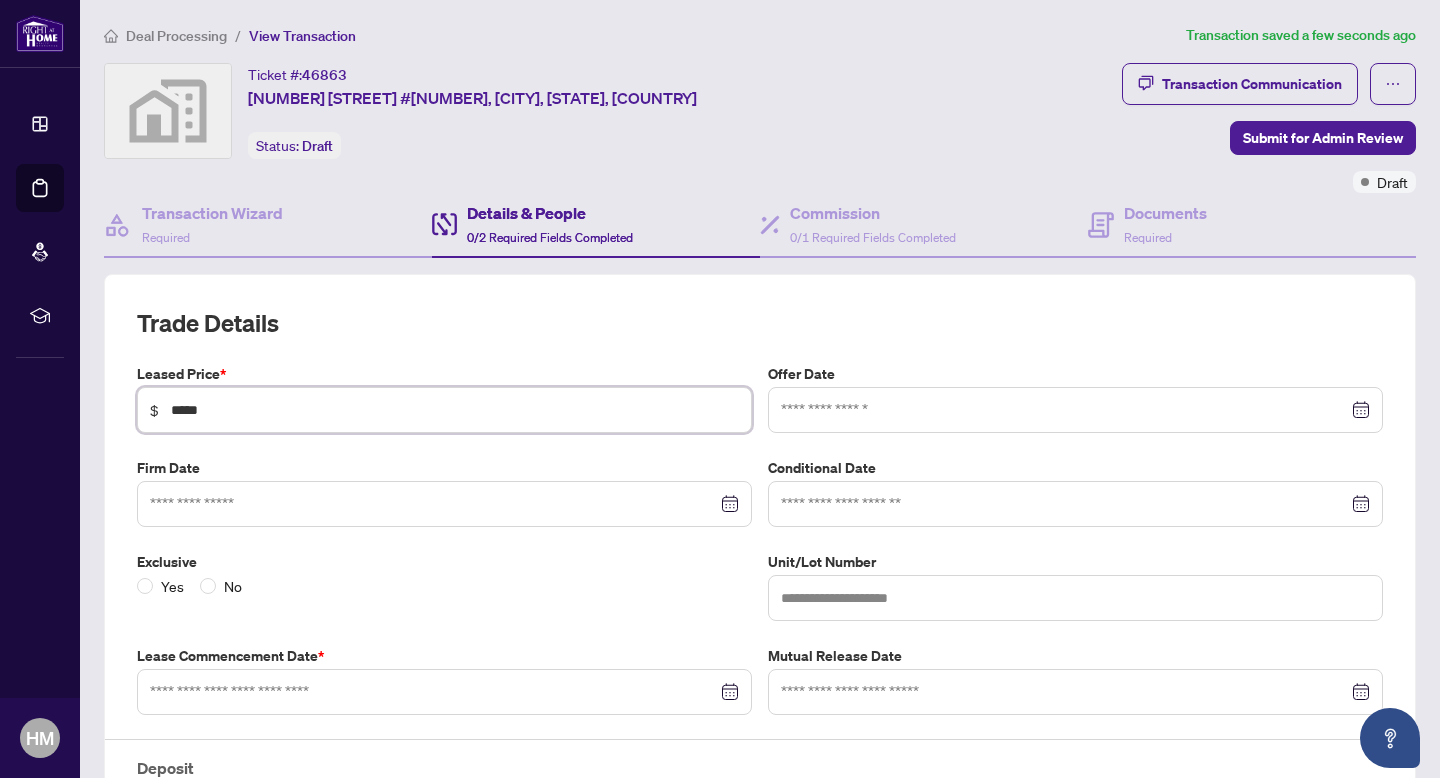 type on "*****" 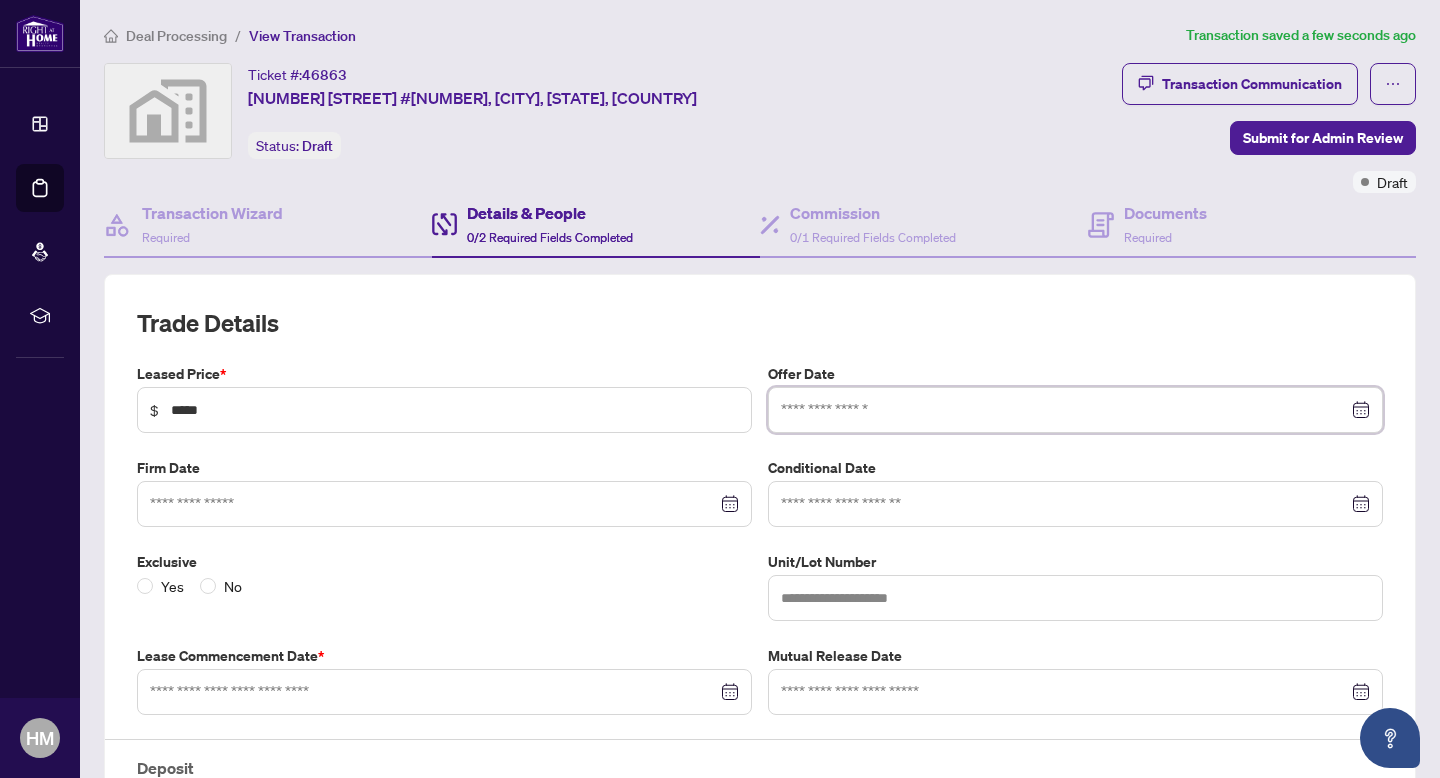 click at bounding box center [1064, 410] 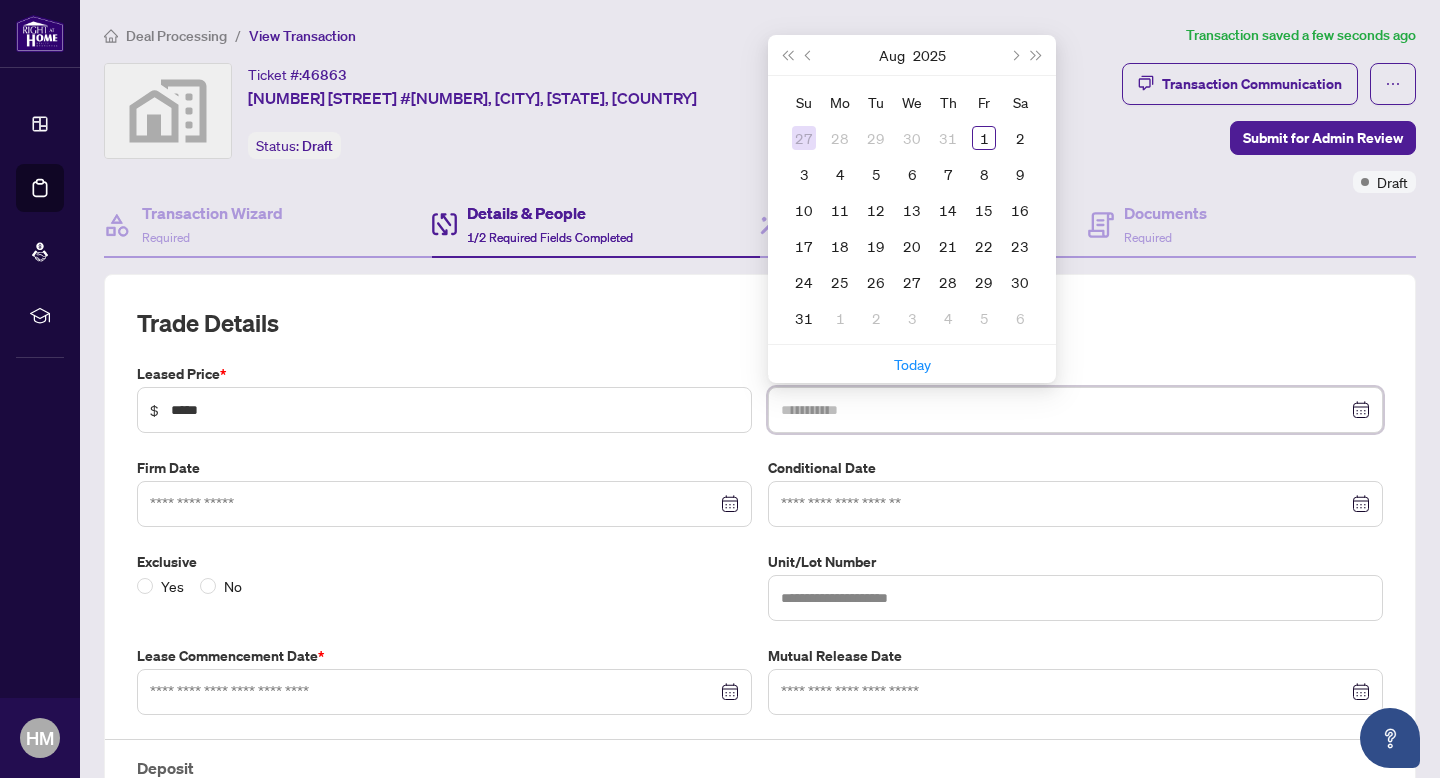 type on "**********" 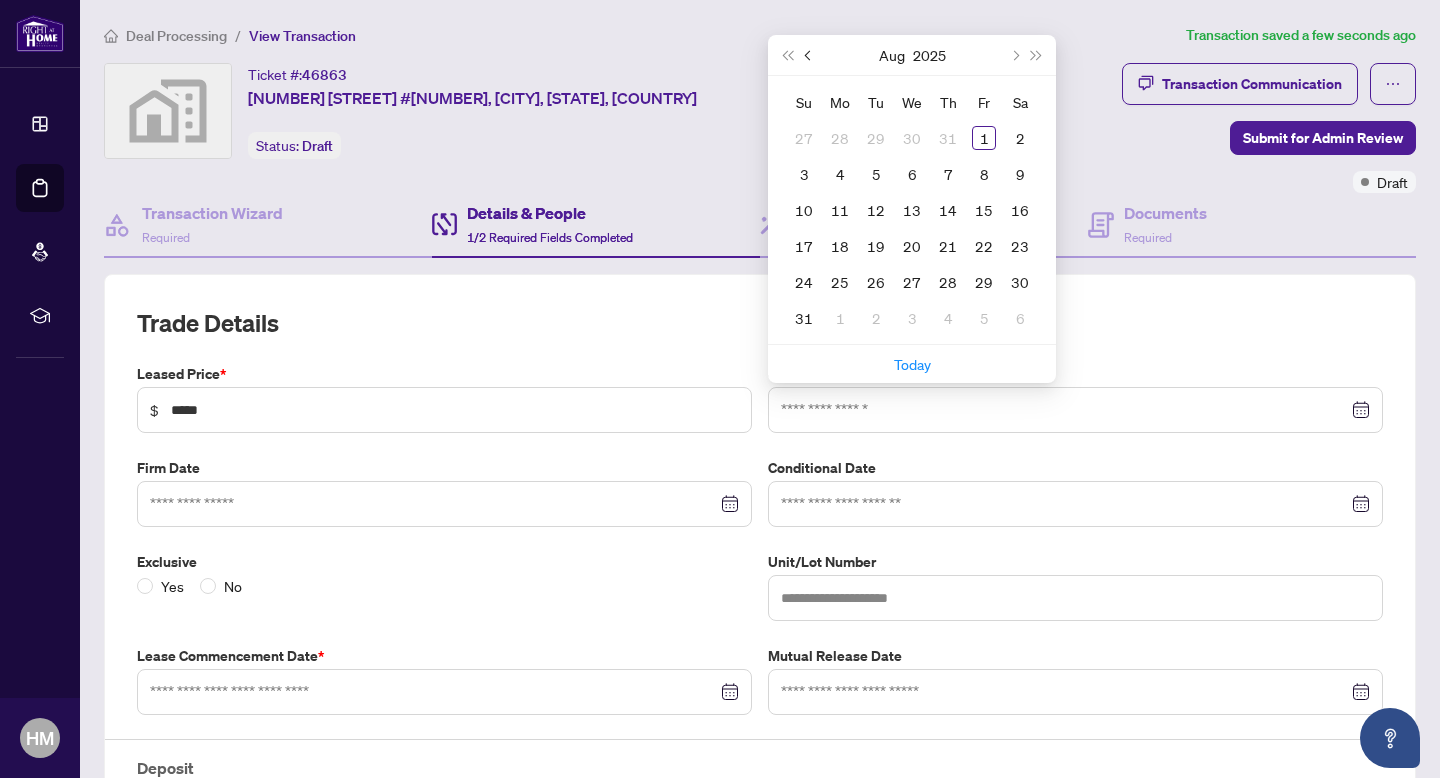 click at bounding box center [810, 55] 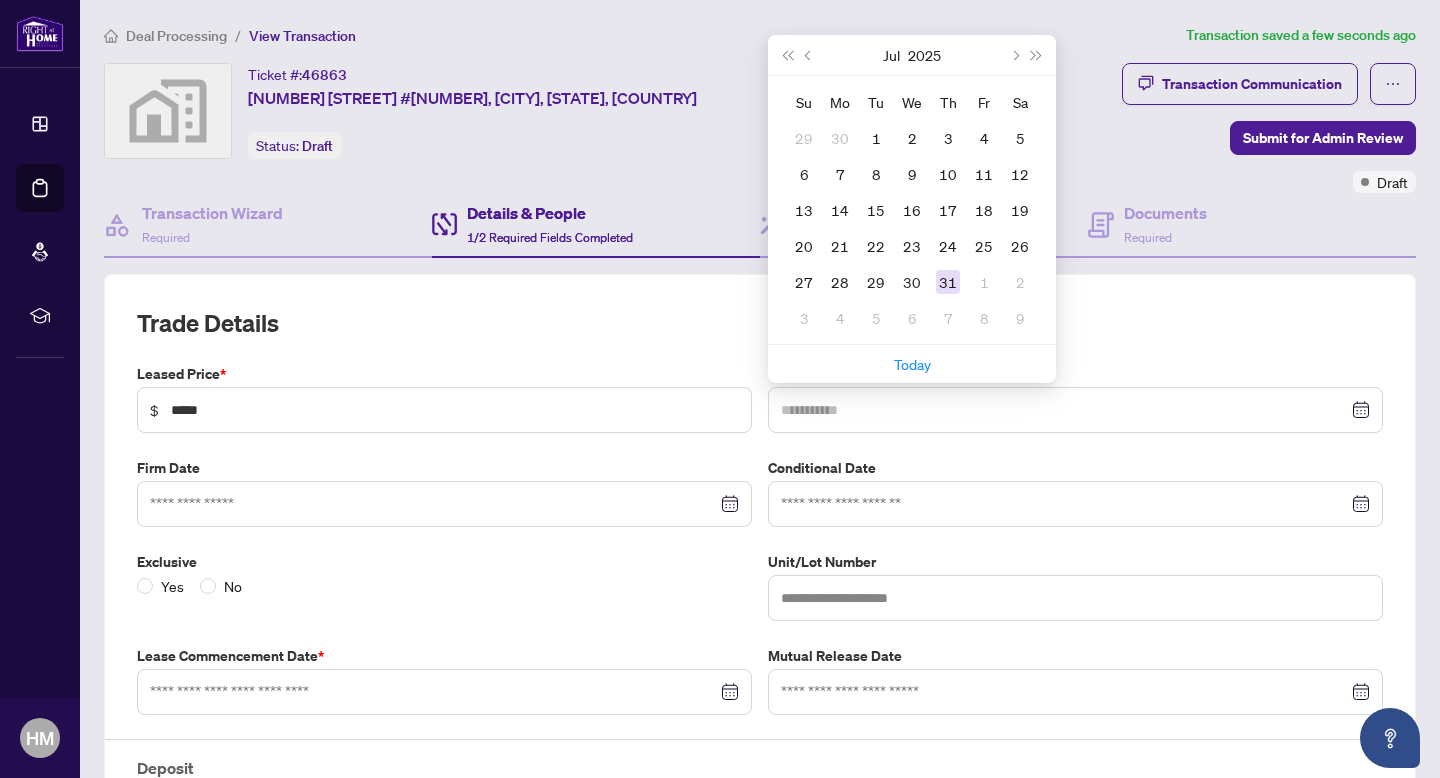 type on "**********" 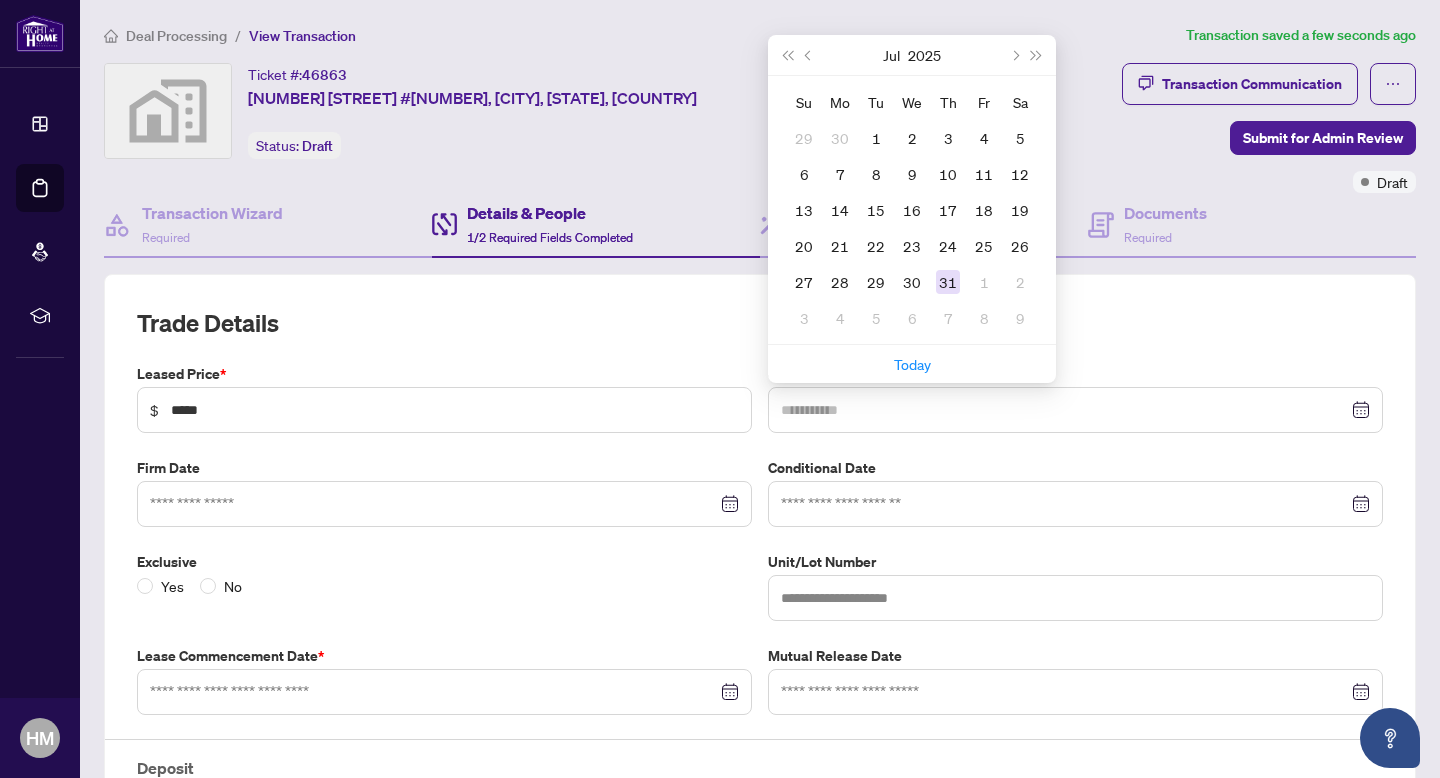 click on "31" at bounding box center (948, 282) 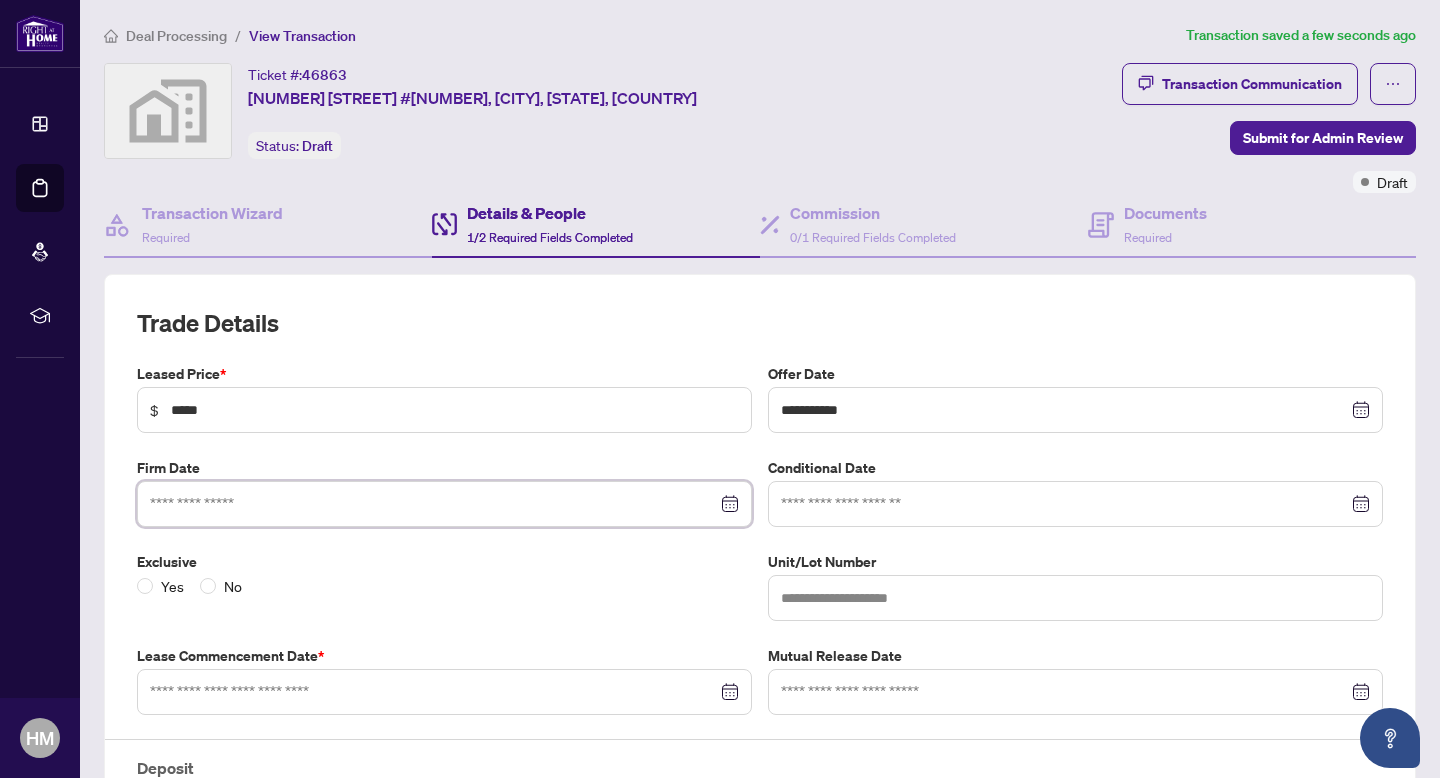 click at bounding box center [433, 504] 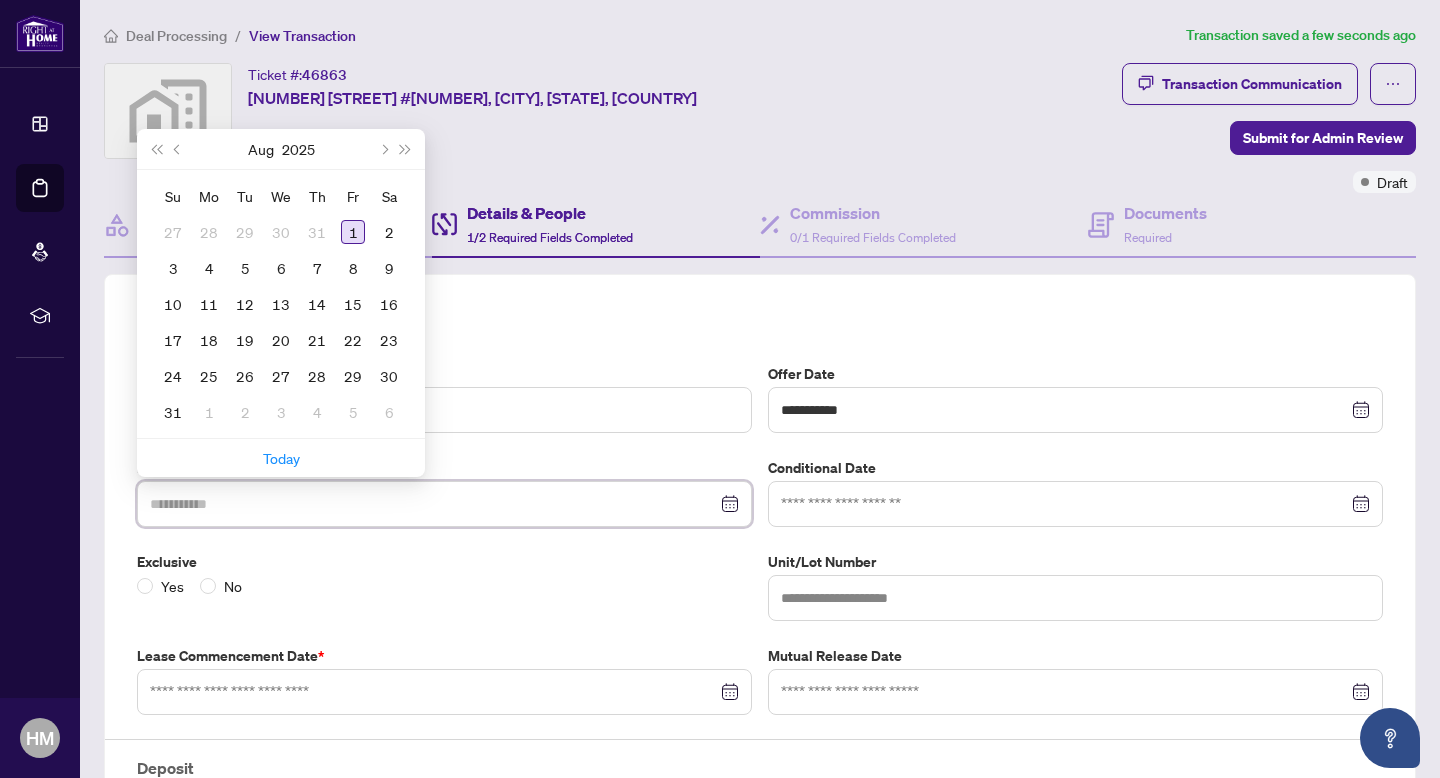 type on "**********" 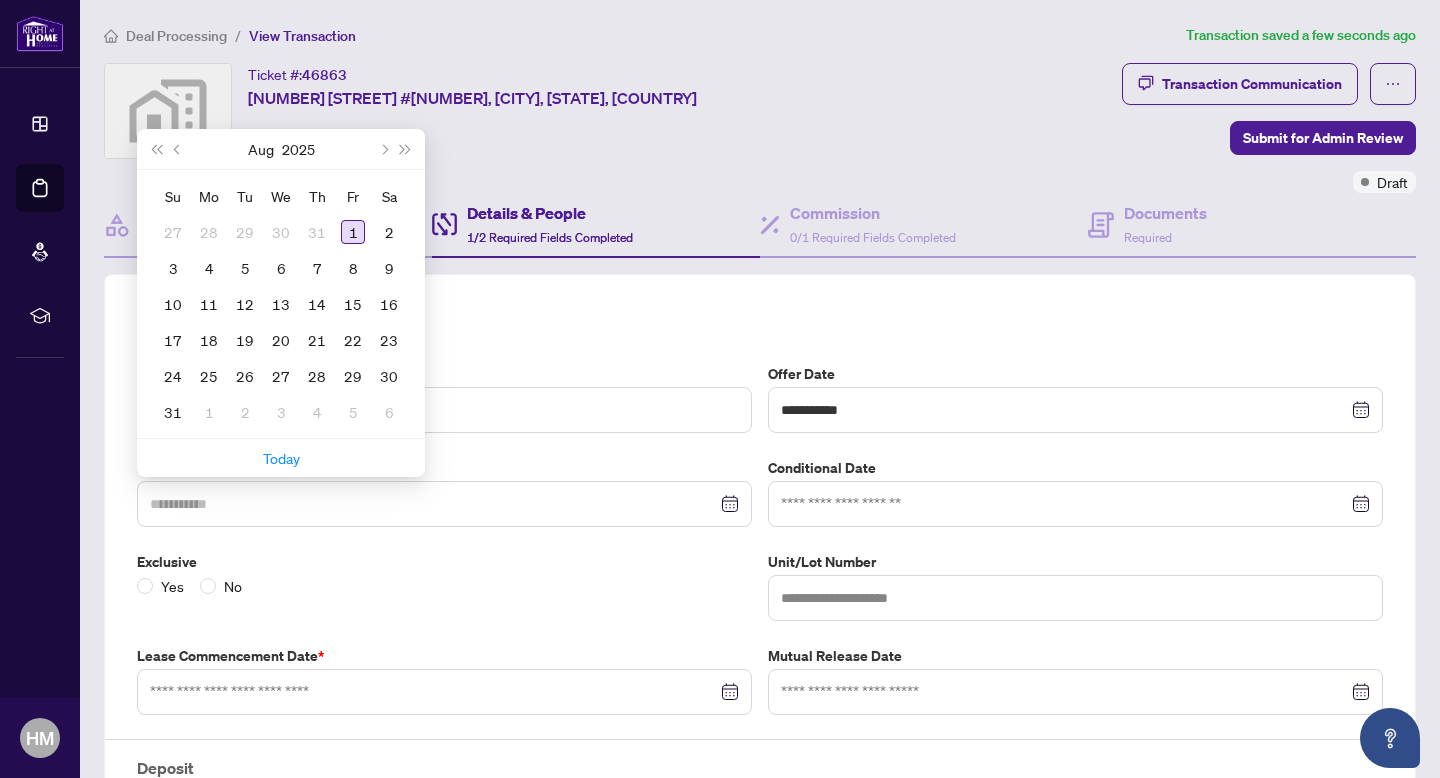 click on "1" at bounding box center (353, 232) 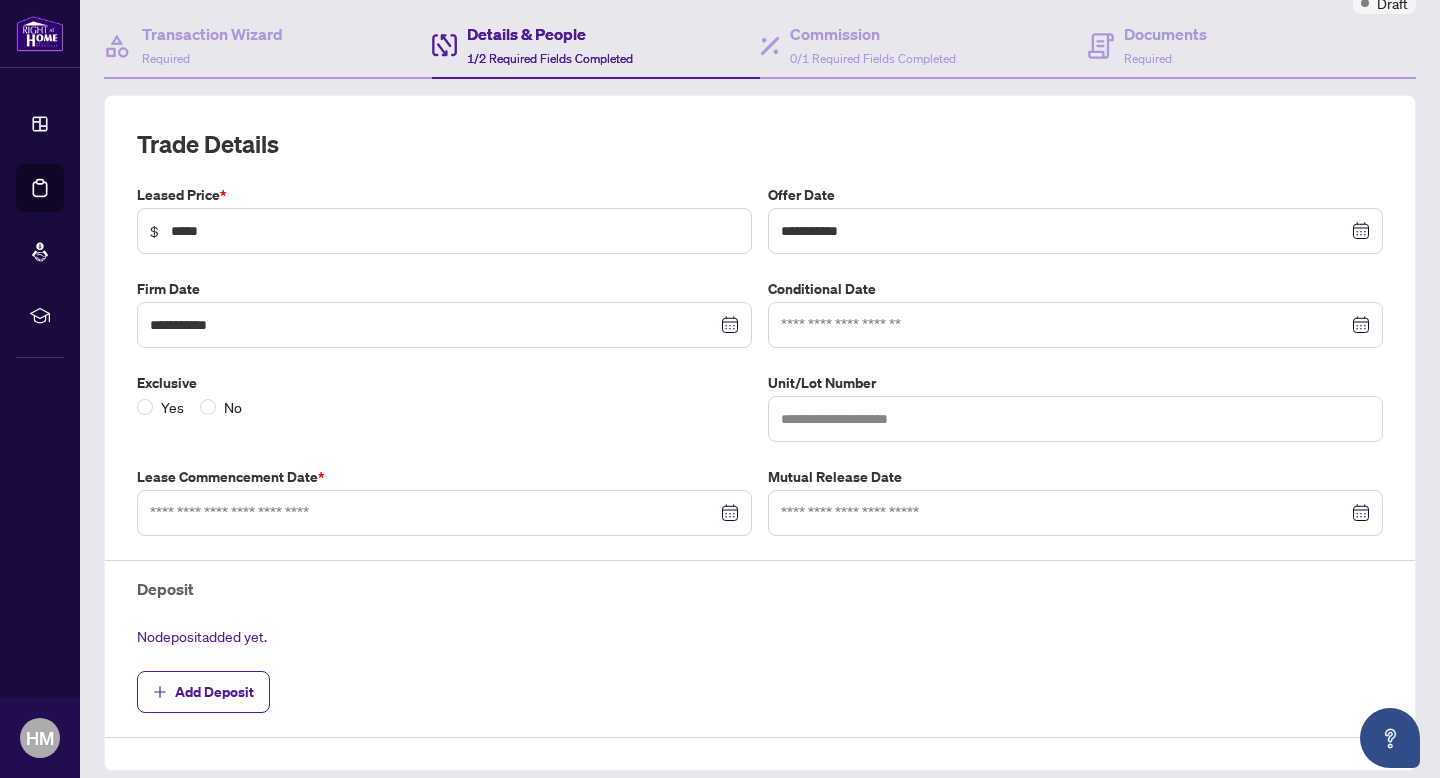 scroll, scrollTop: 180, scrollLeft: 0, axis: vertical 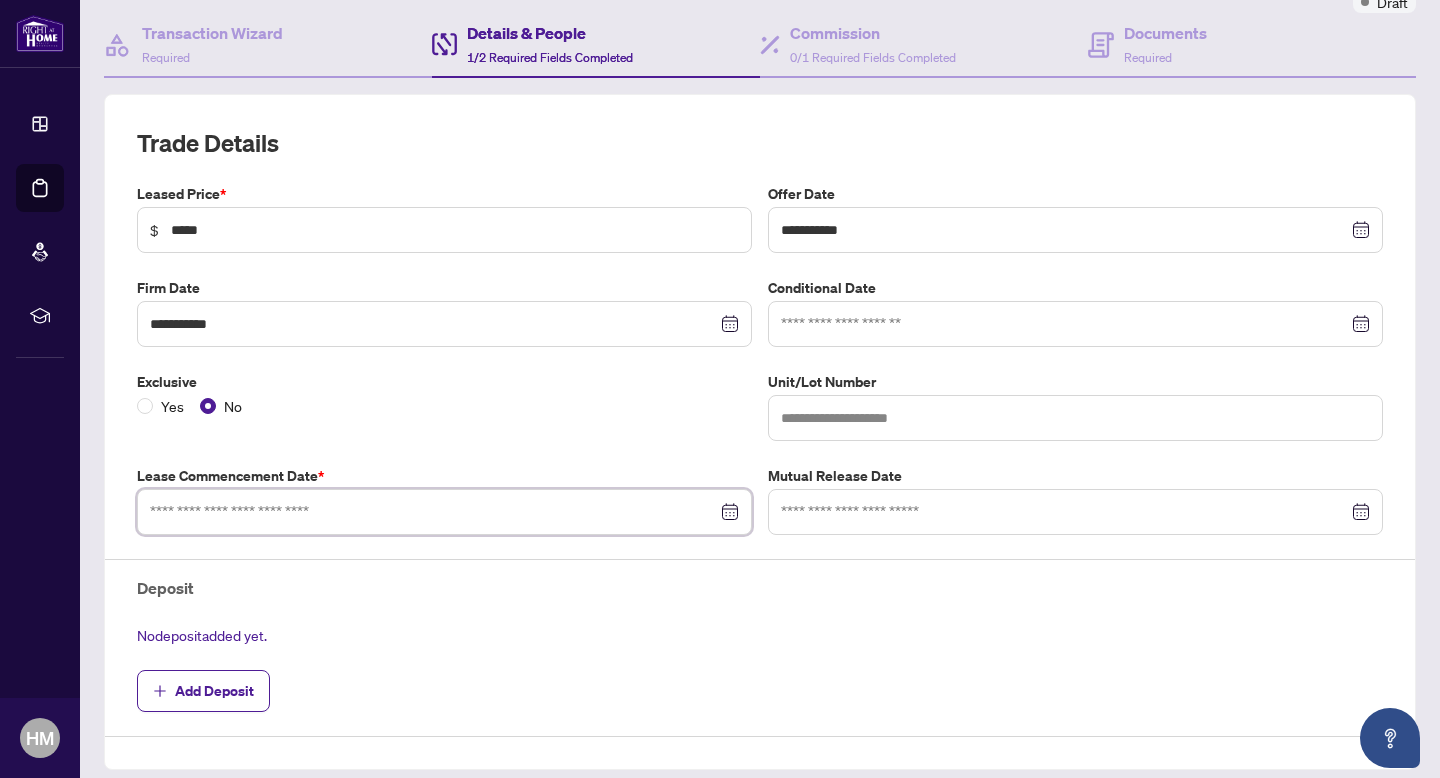 click at bounding box center [433, 512] 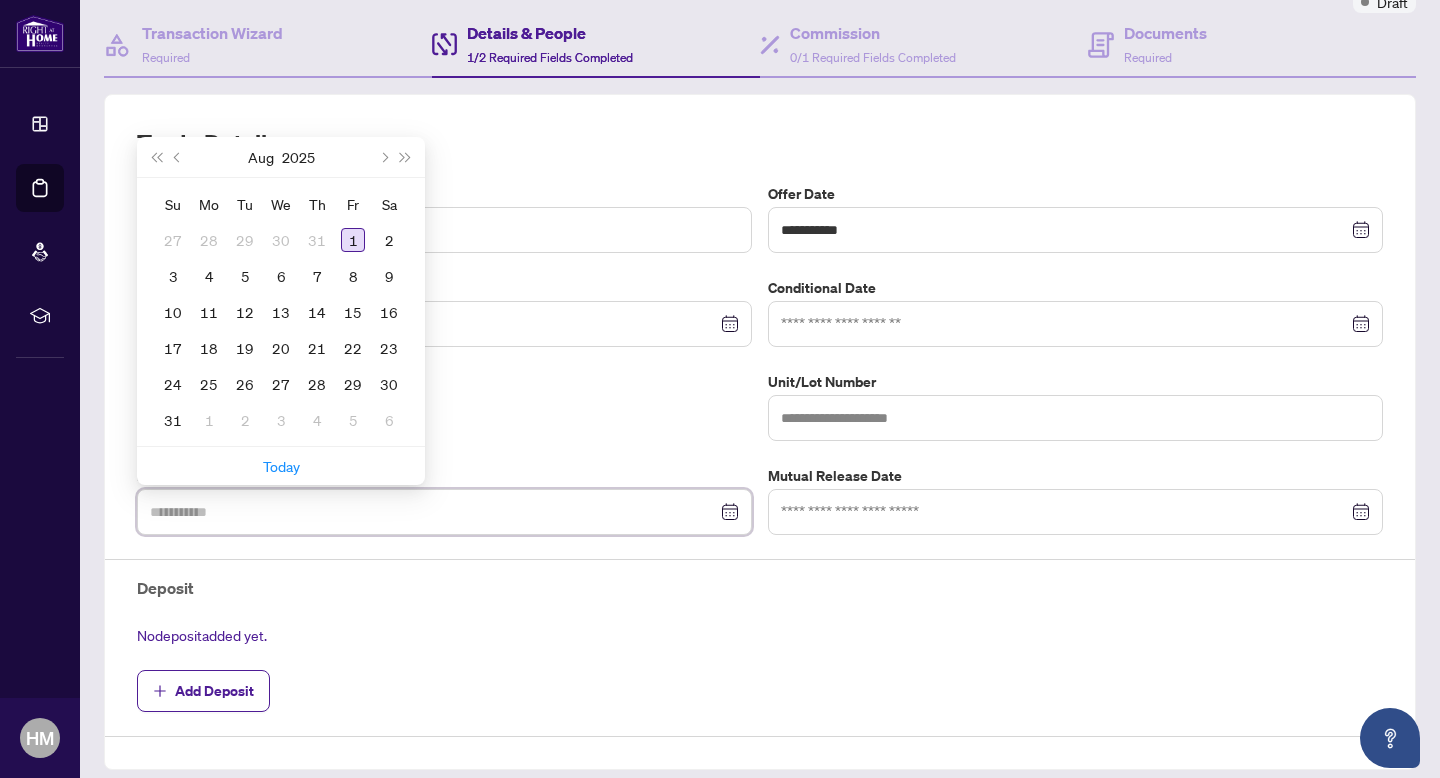 type on "**********" 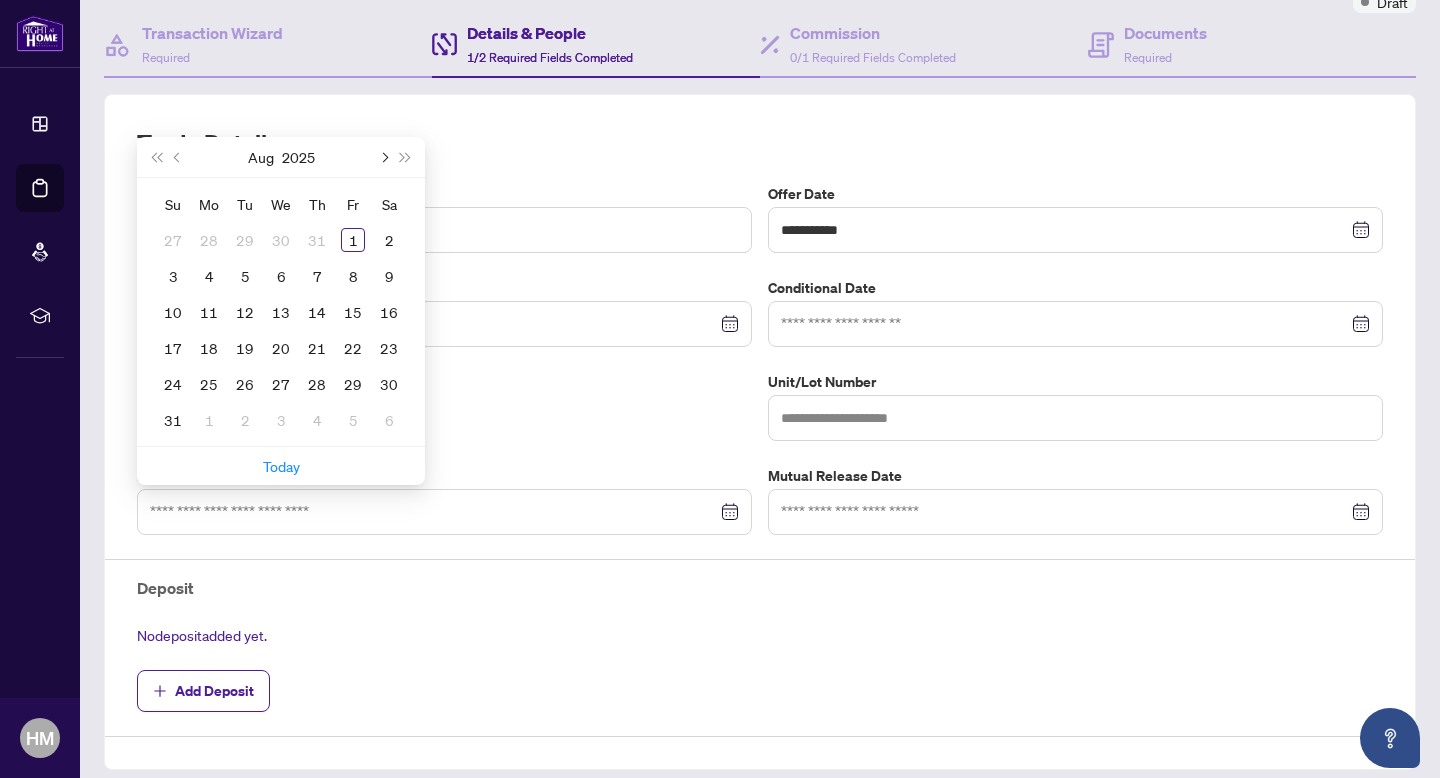 click at bounding box center [383, 157] 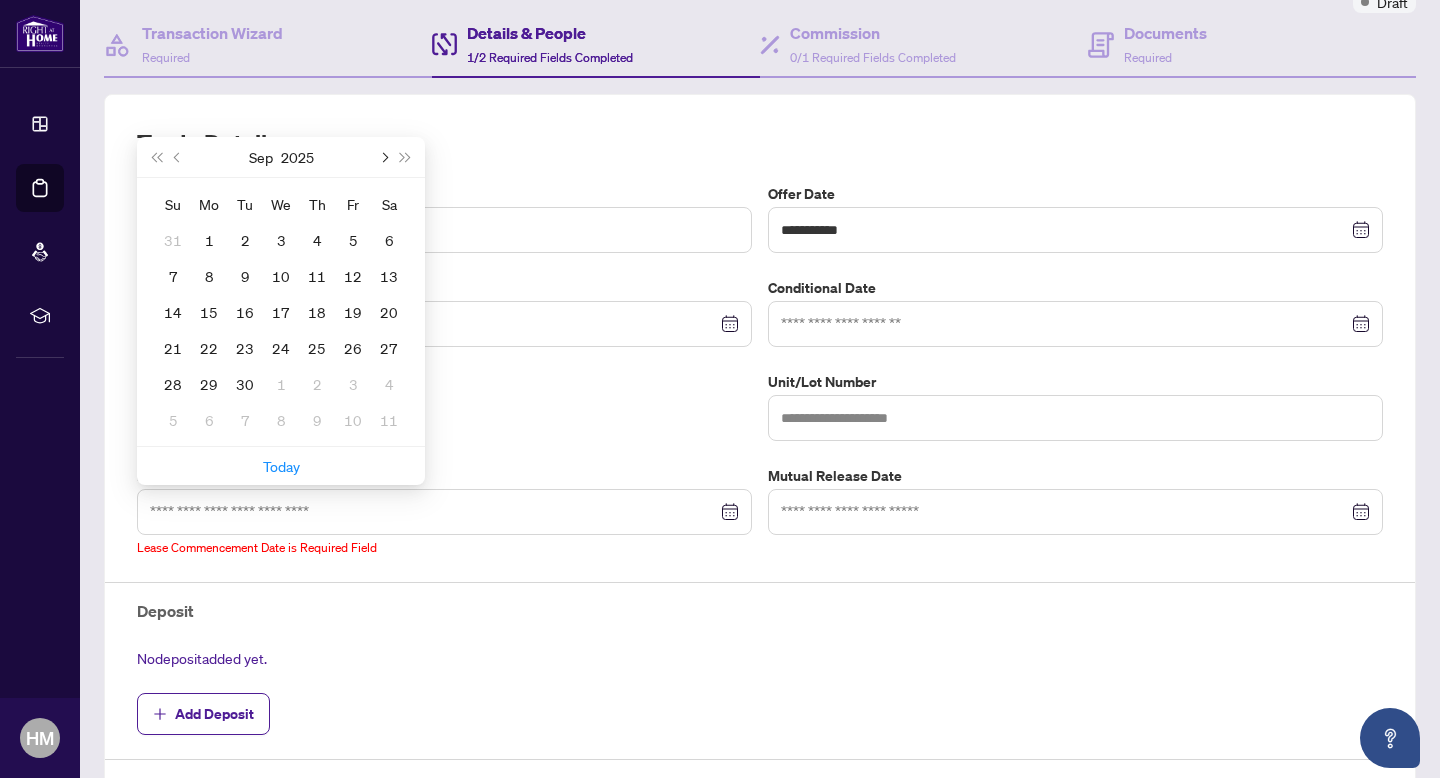 click at bounding box center [383, 157] 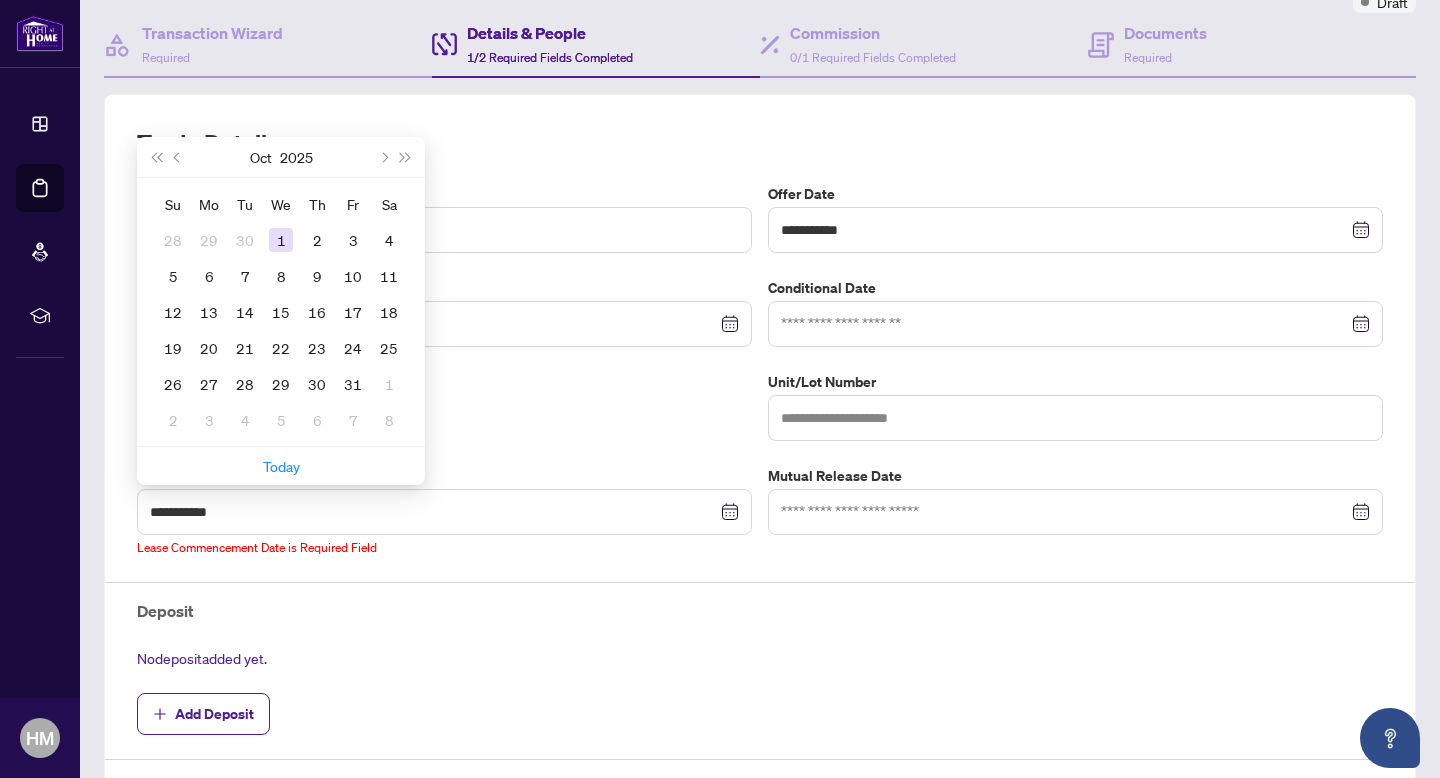 type on "**********" 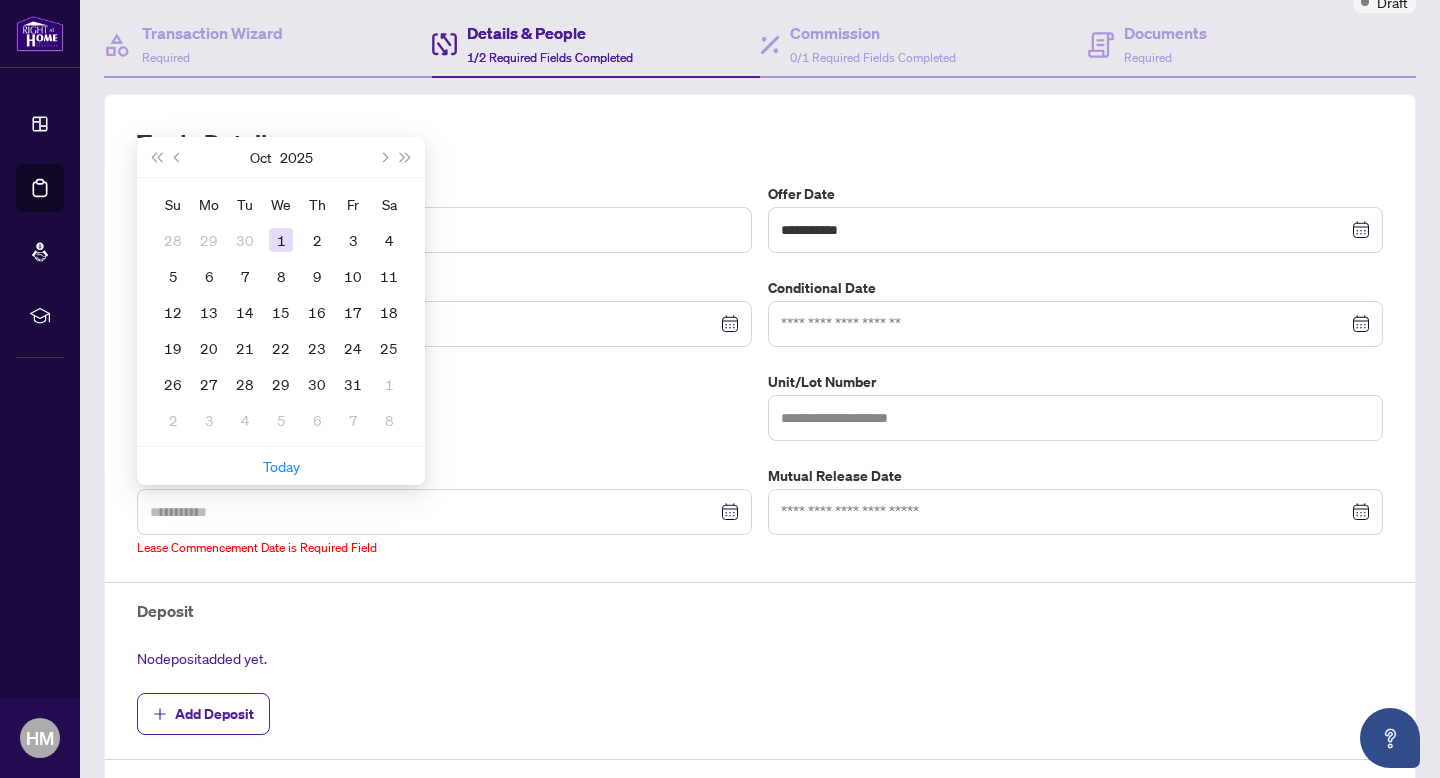click on "1" at bounding box center (281, 240) 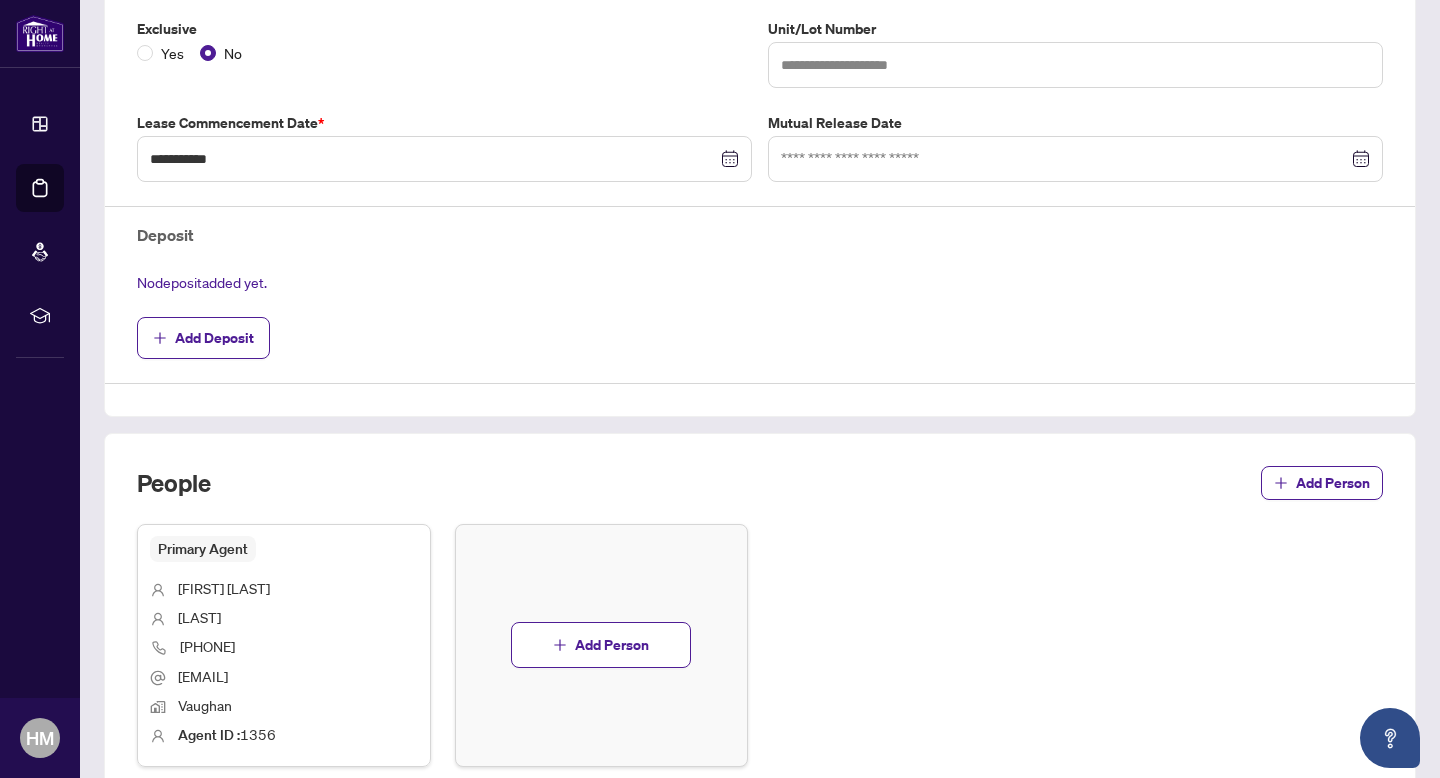 scroll, scrollTop: 705, scrollLeft: 0, axis: vertical 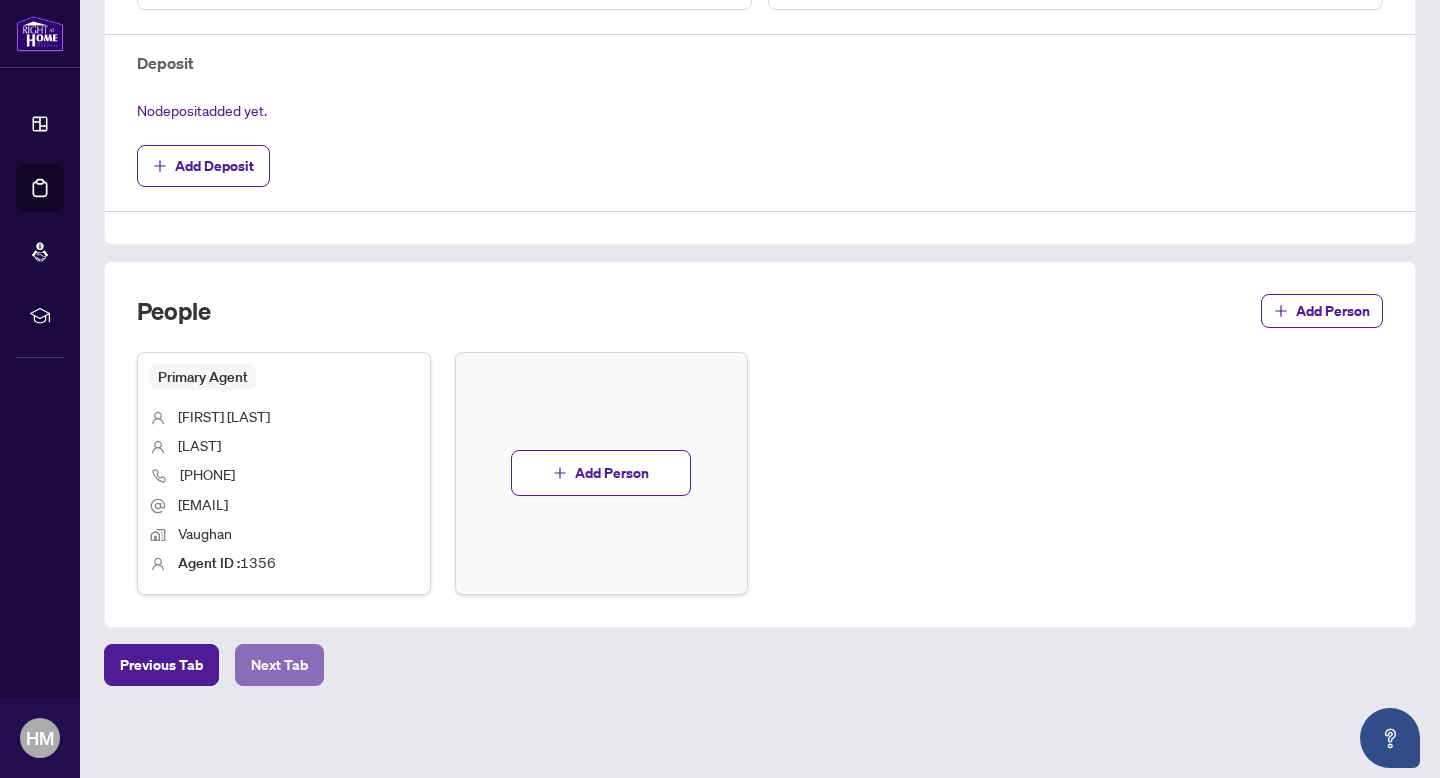 click on "Next Tab" at bounding box center (279, 665) 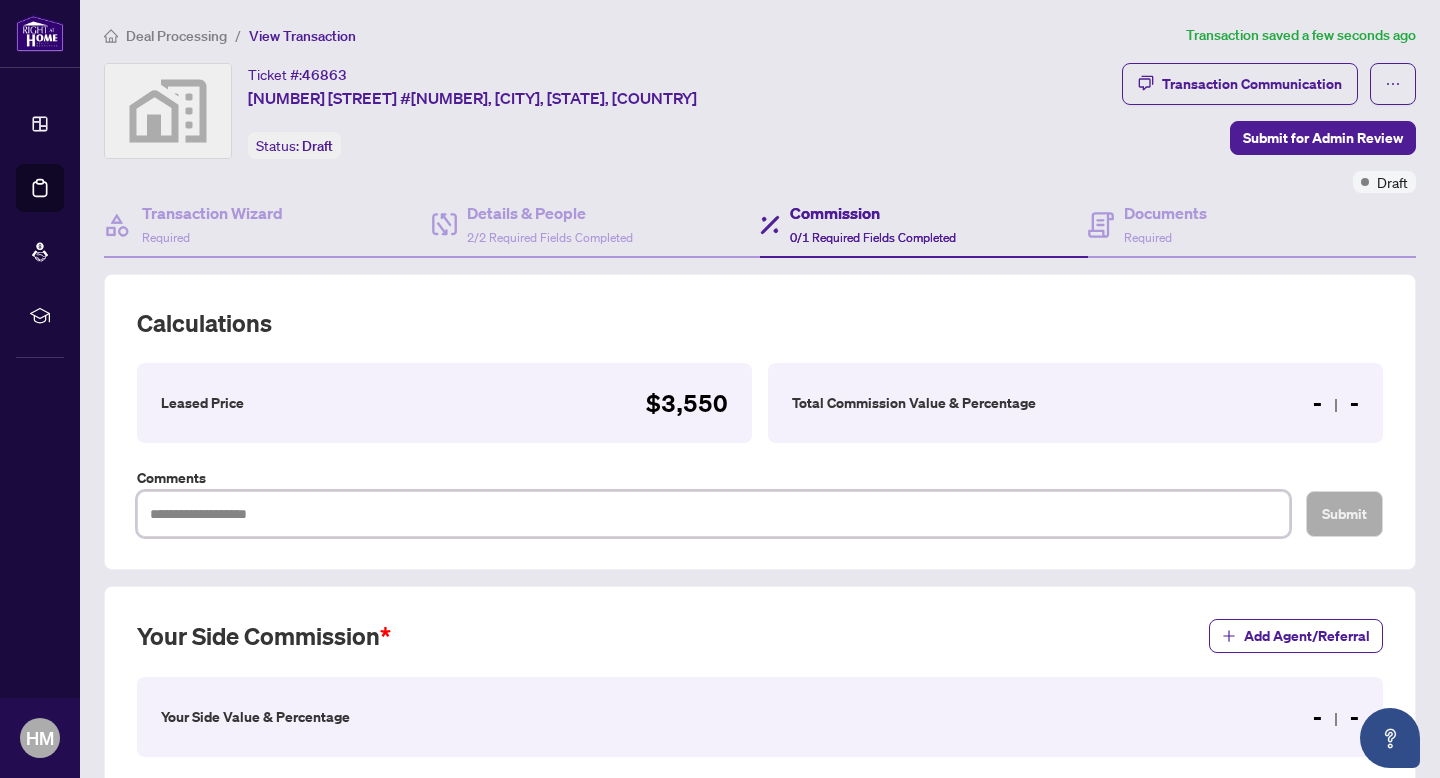 click at bounding box center [713, 514] 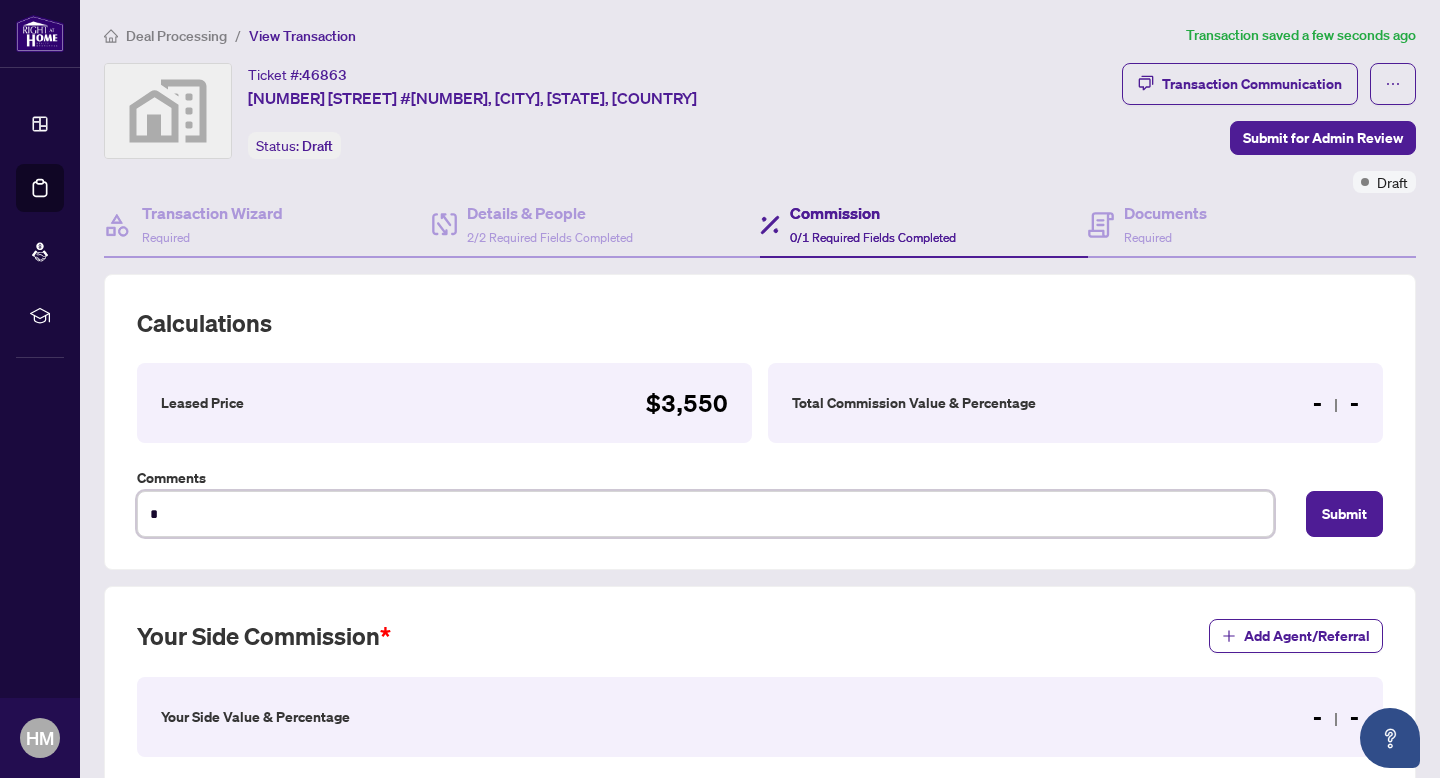 type on "**" 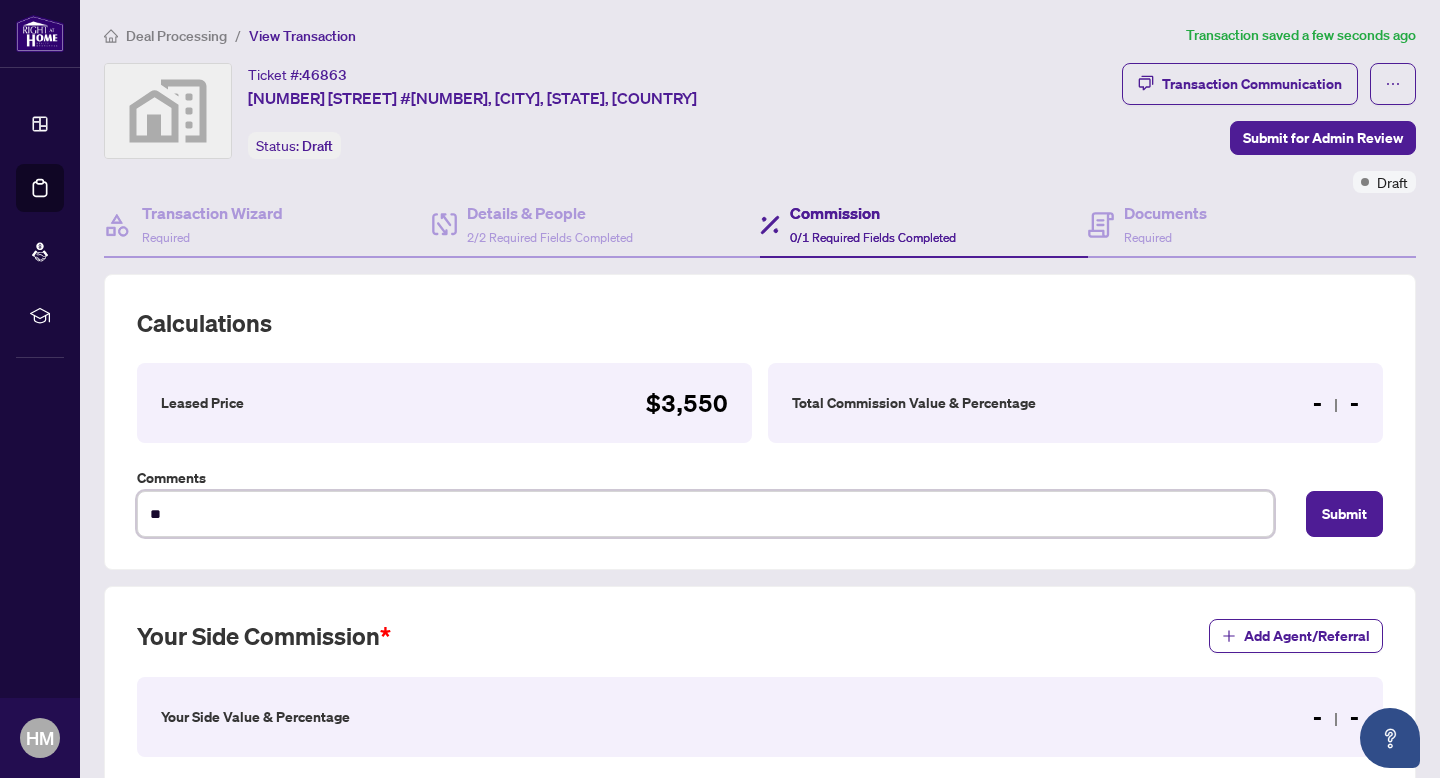 type on "***" 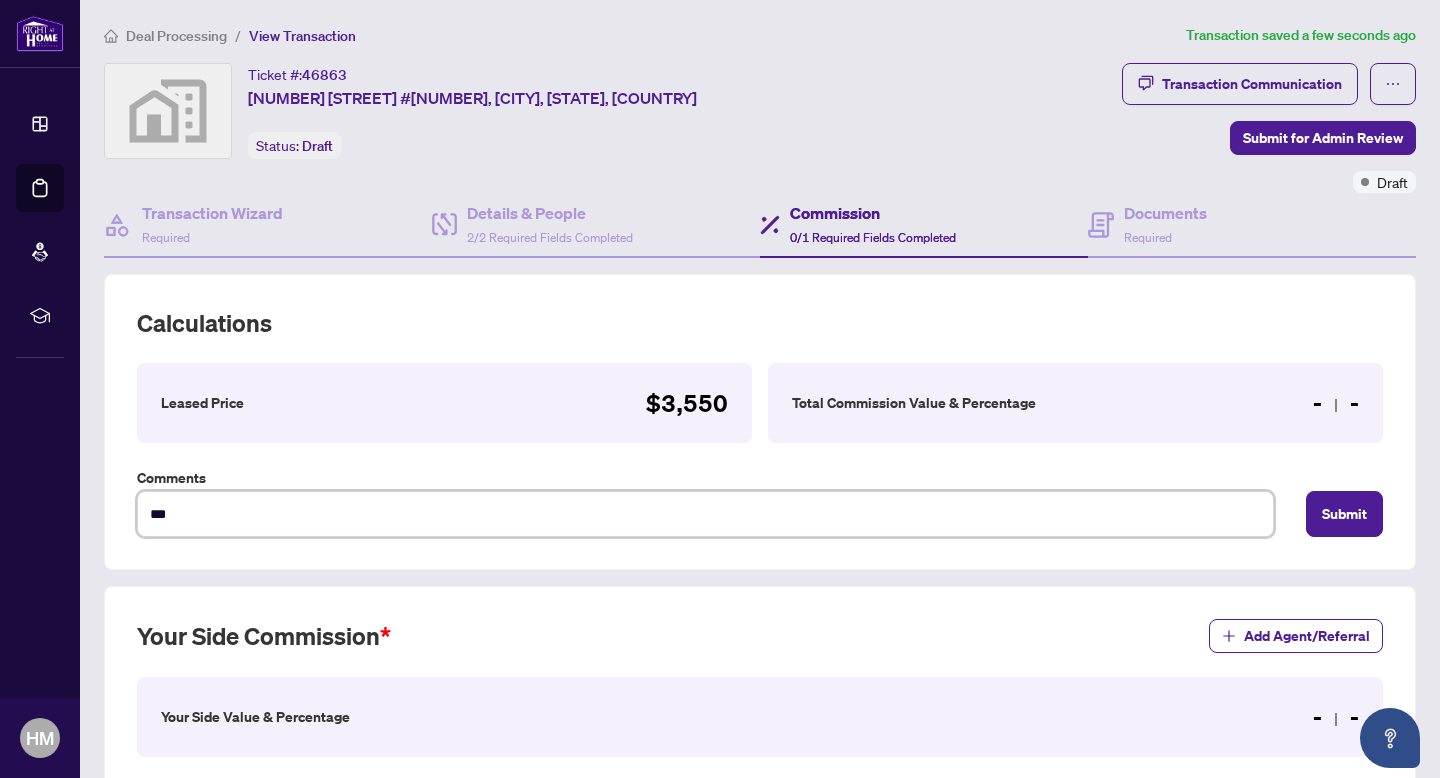 type on "****" 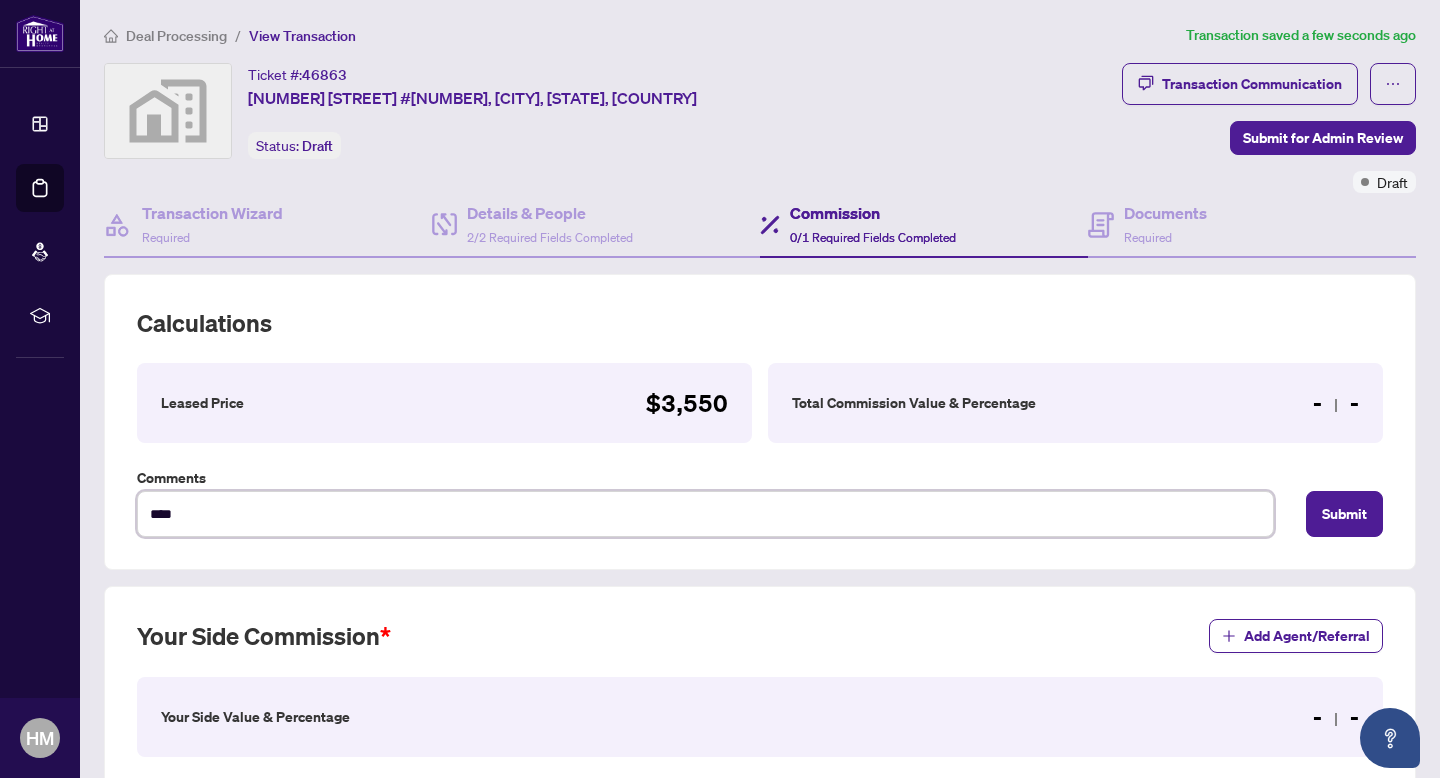 type on "****" 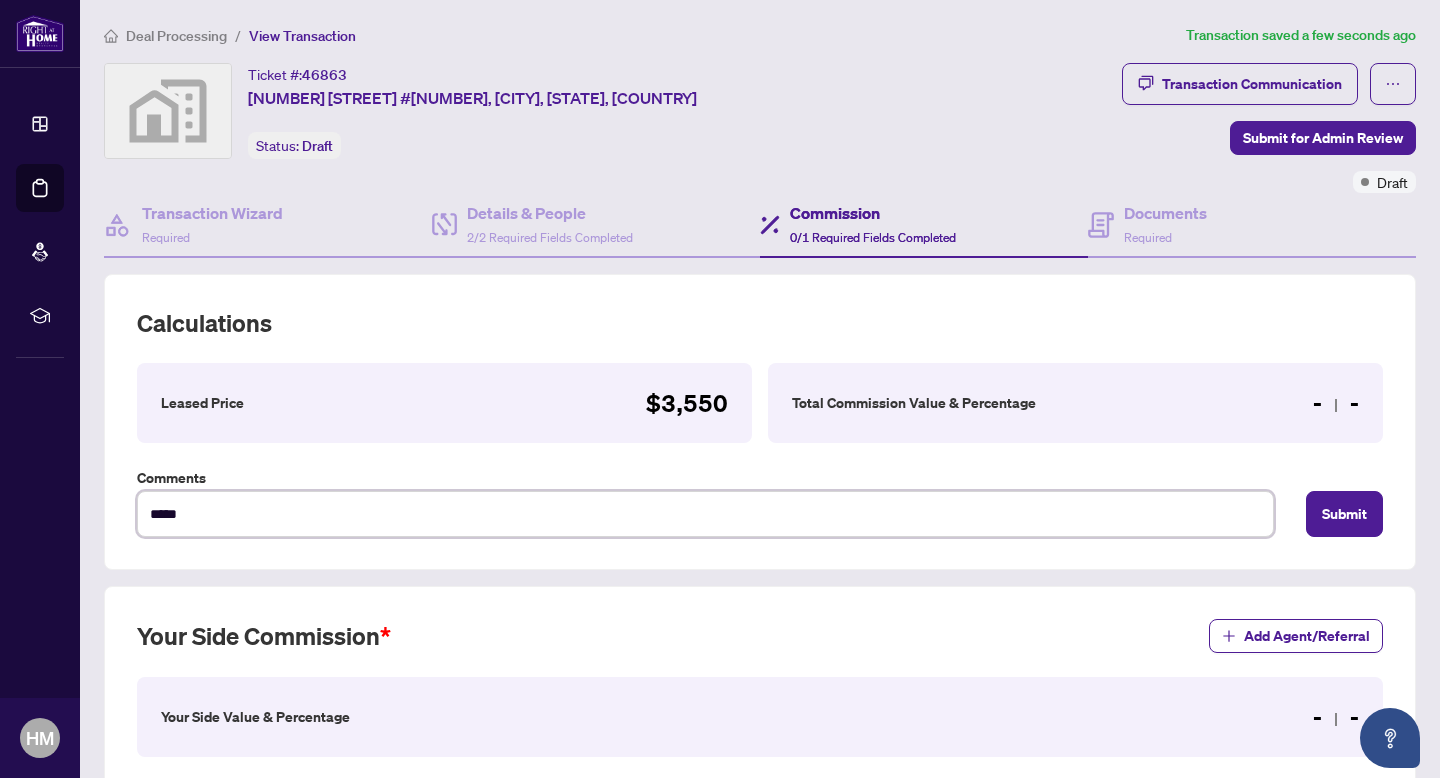 type on "******" 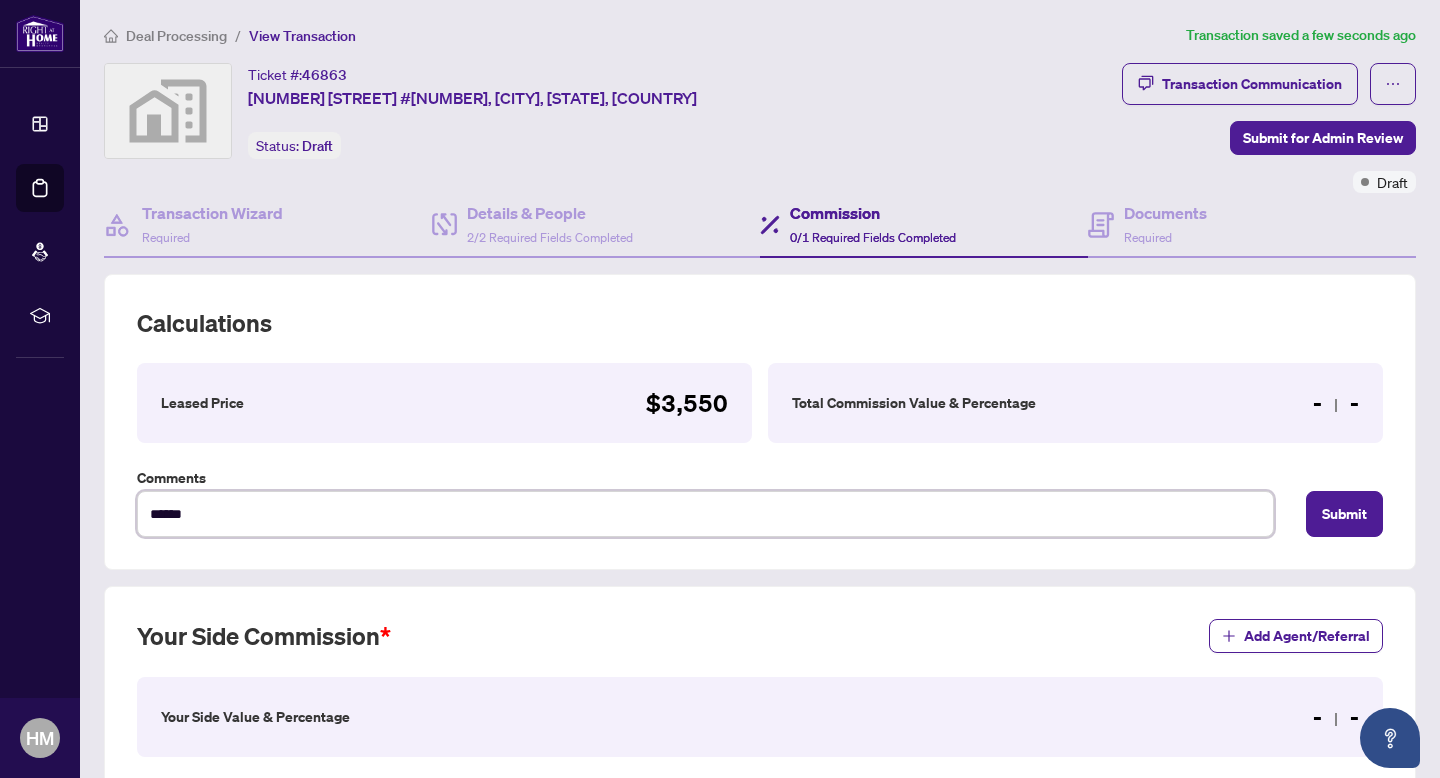 type on "*******" 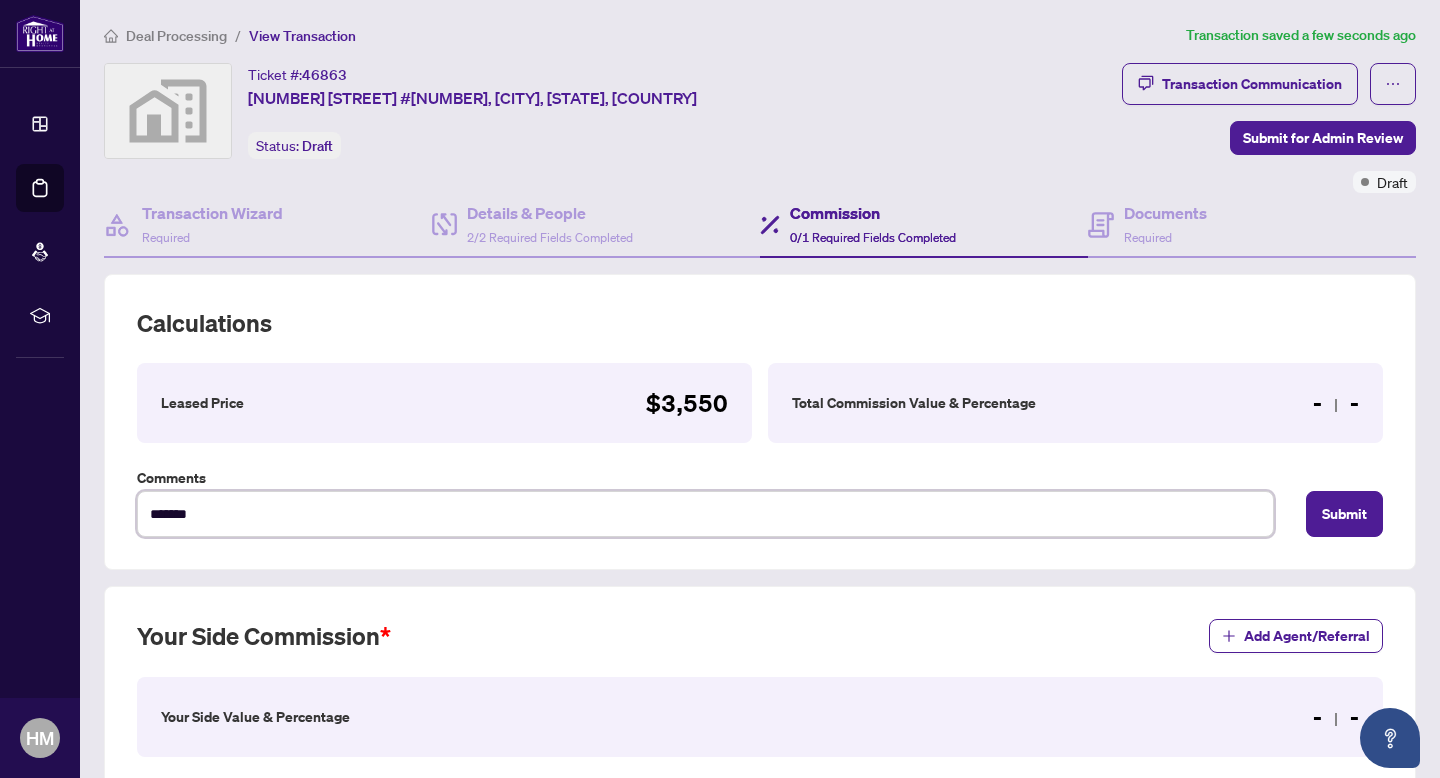 type on "********" 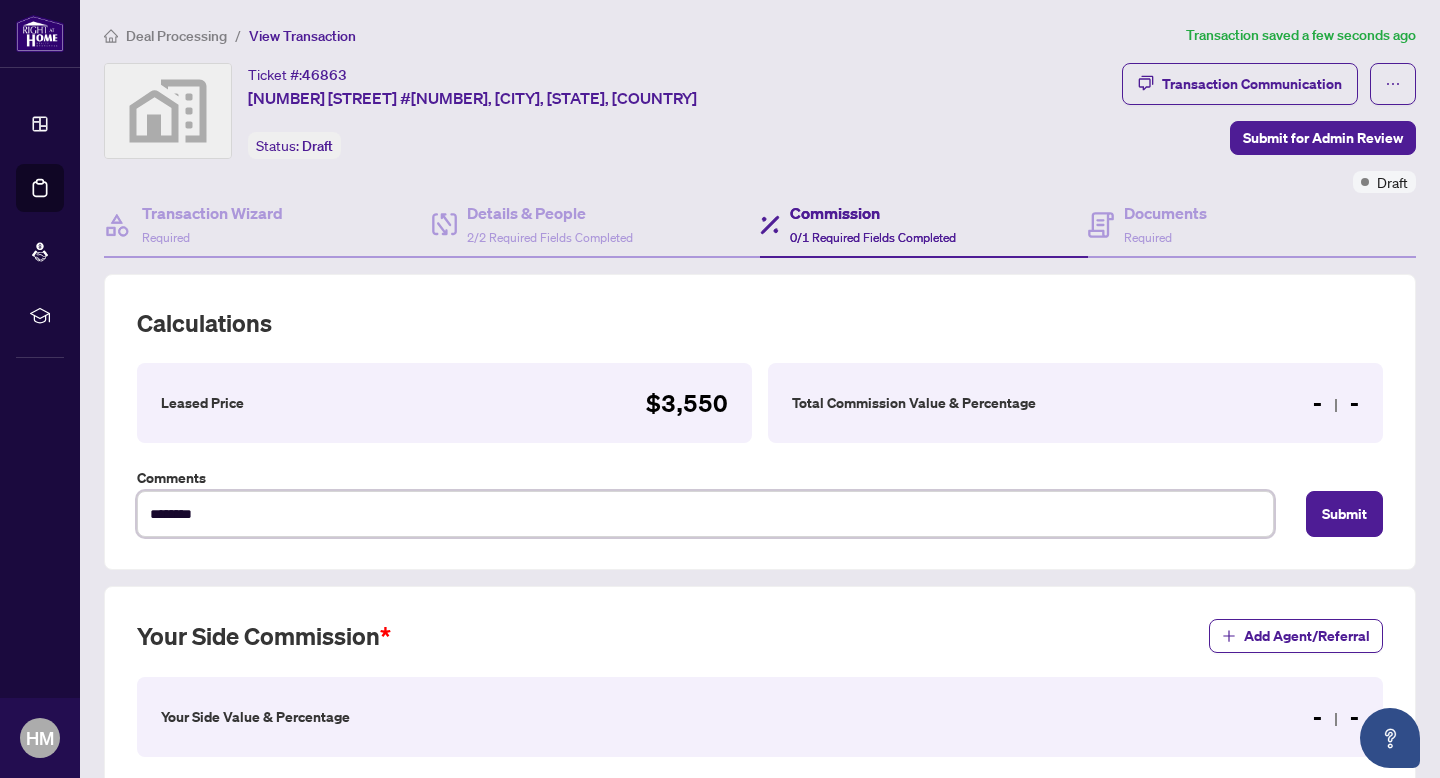 type on "*********" 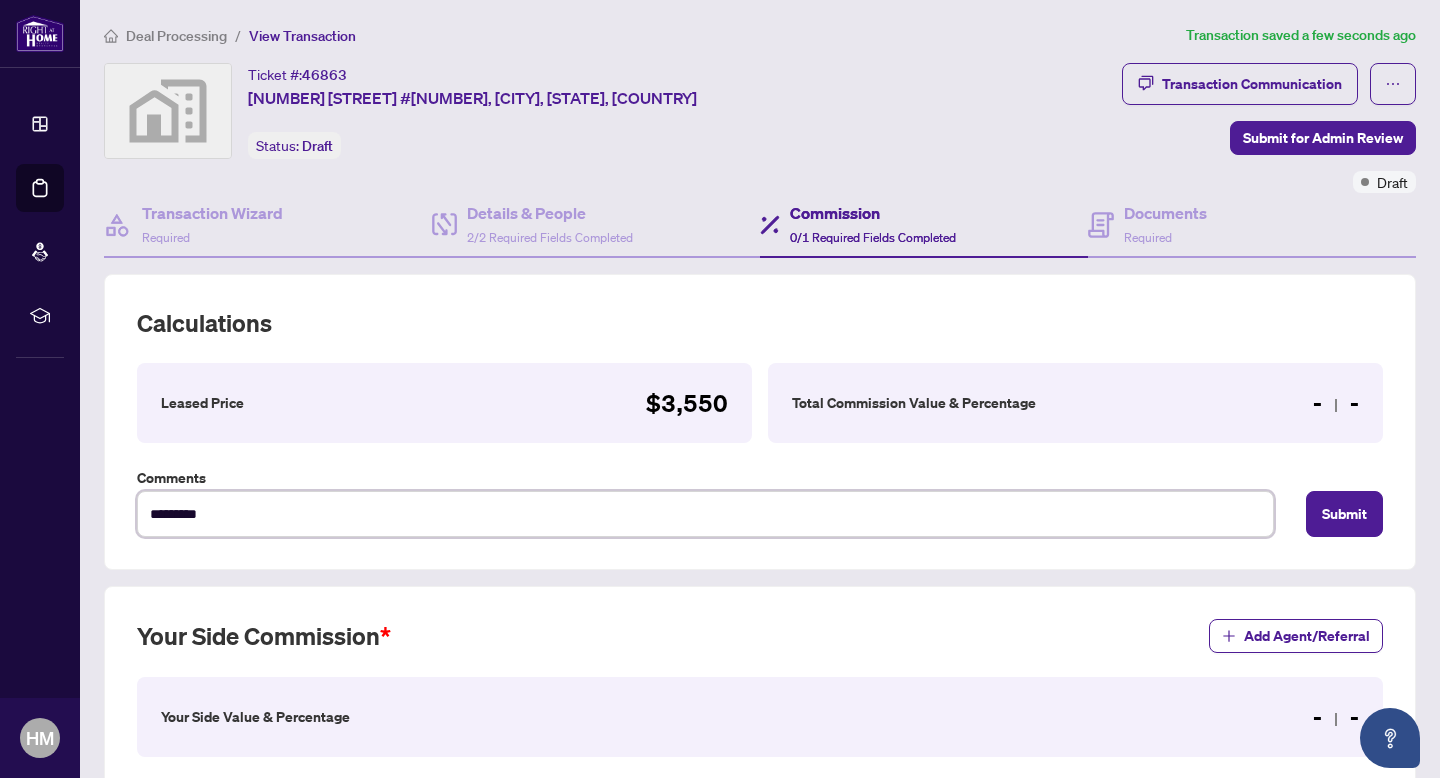 type on "**********" 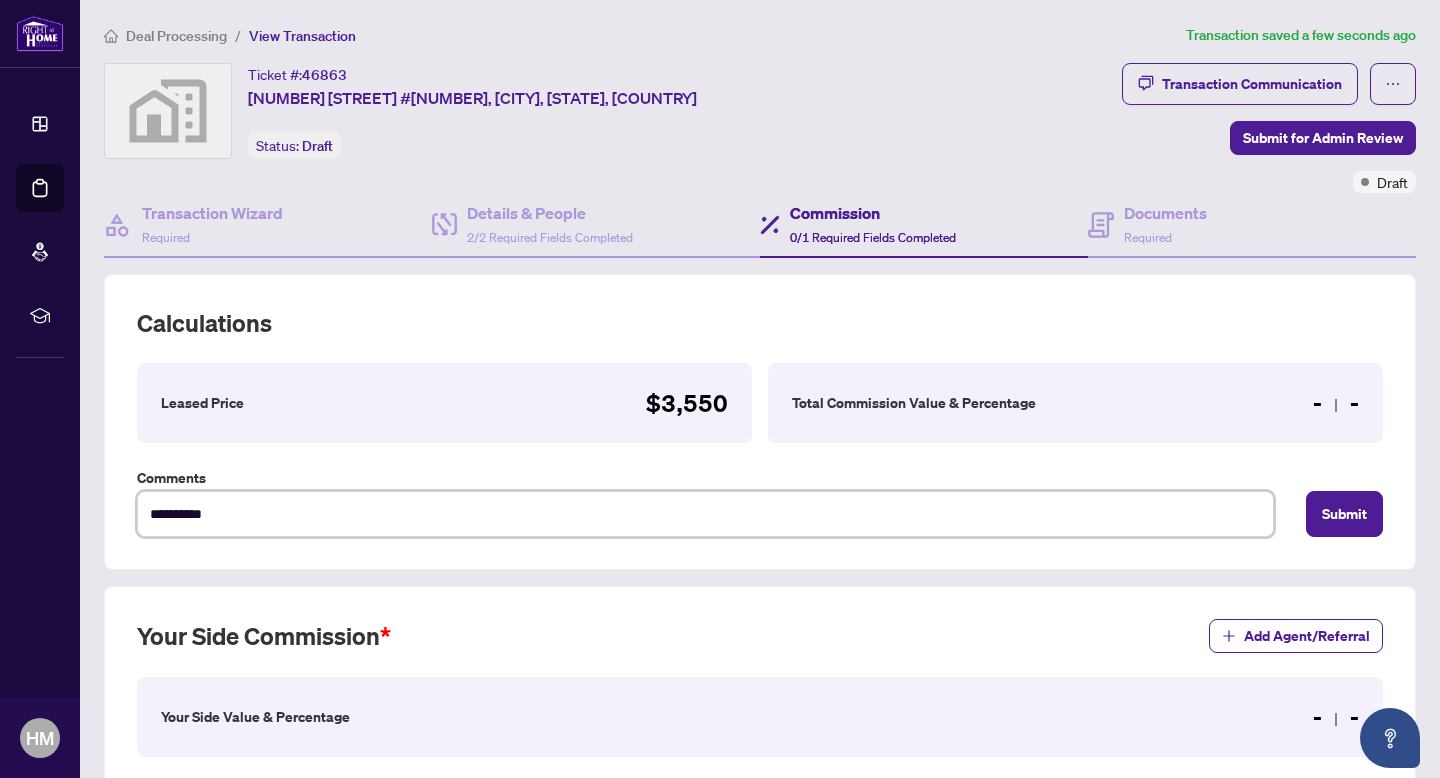 type on "**********" 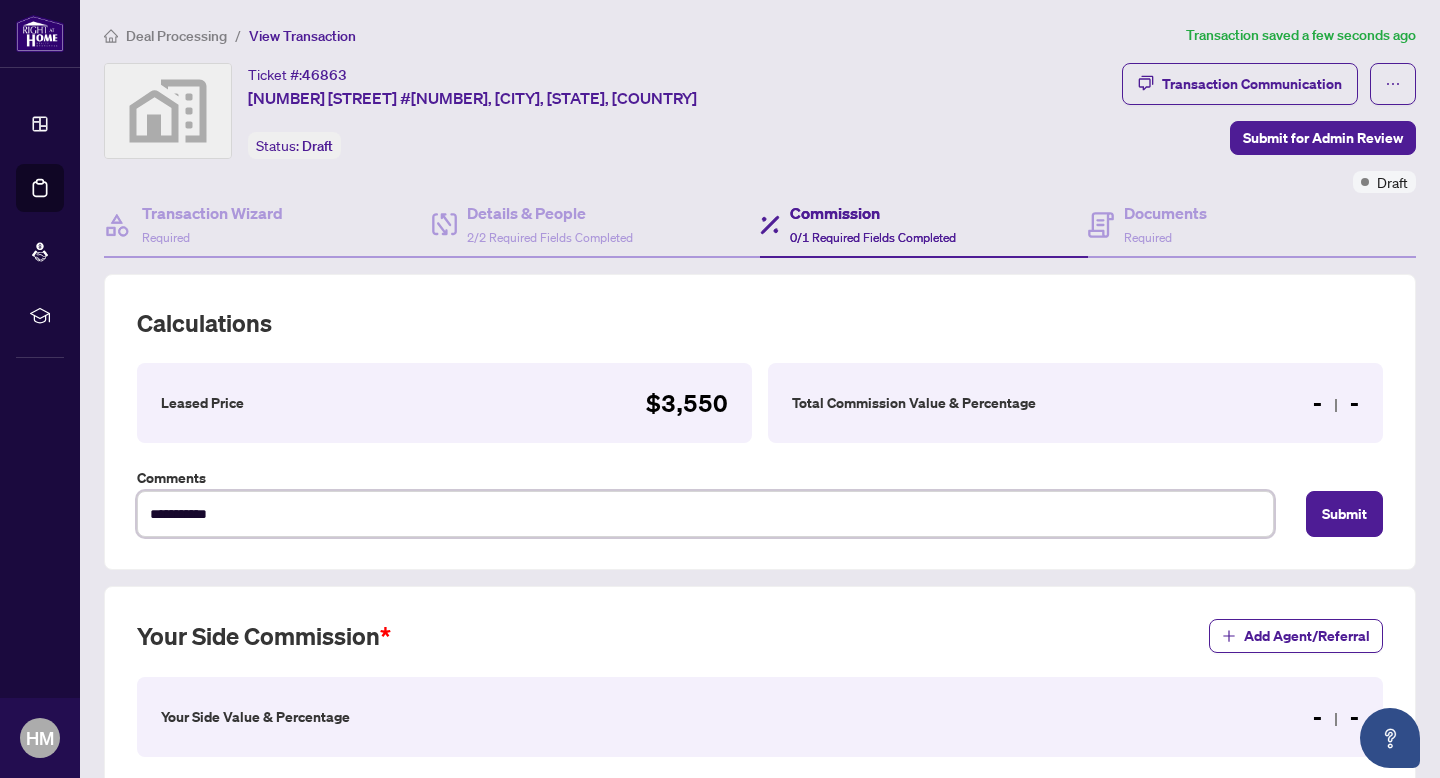 type on "**********" 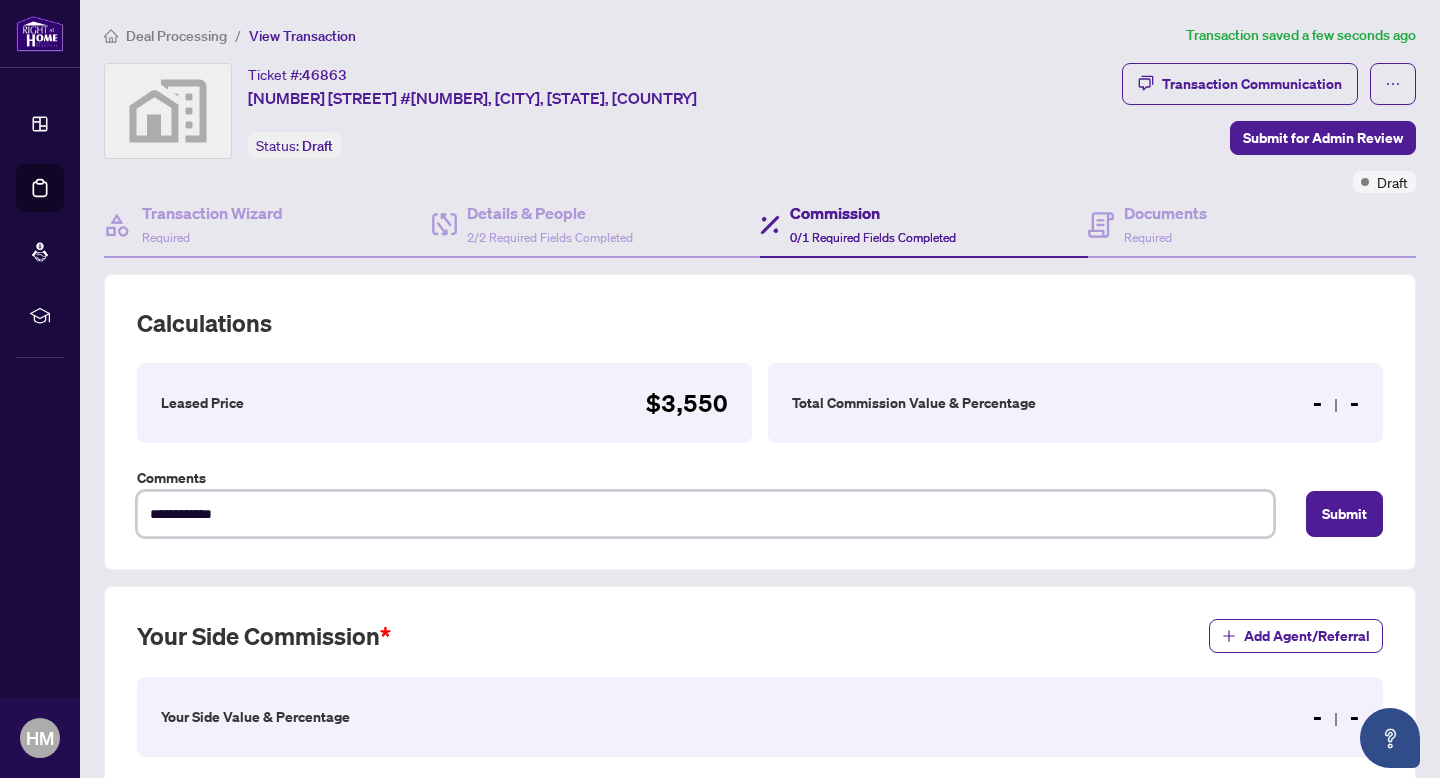 type on "**********" 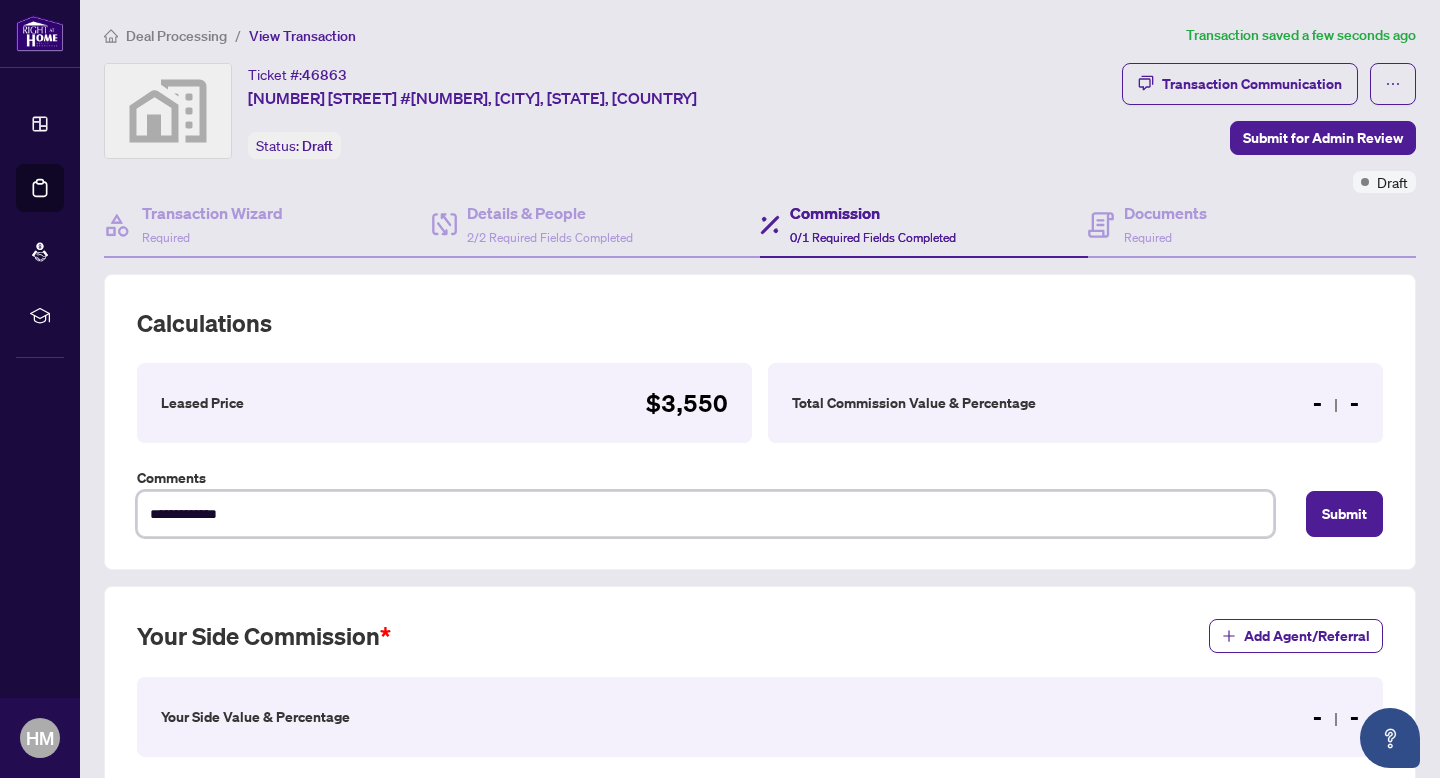 type on "**********" 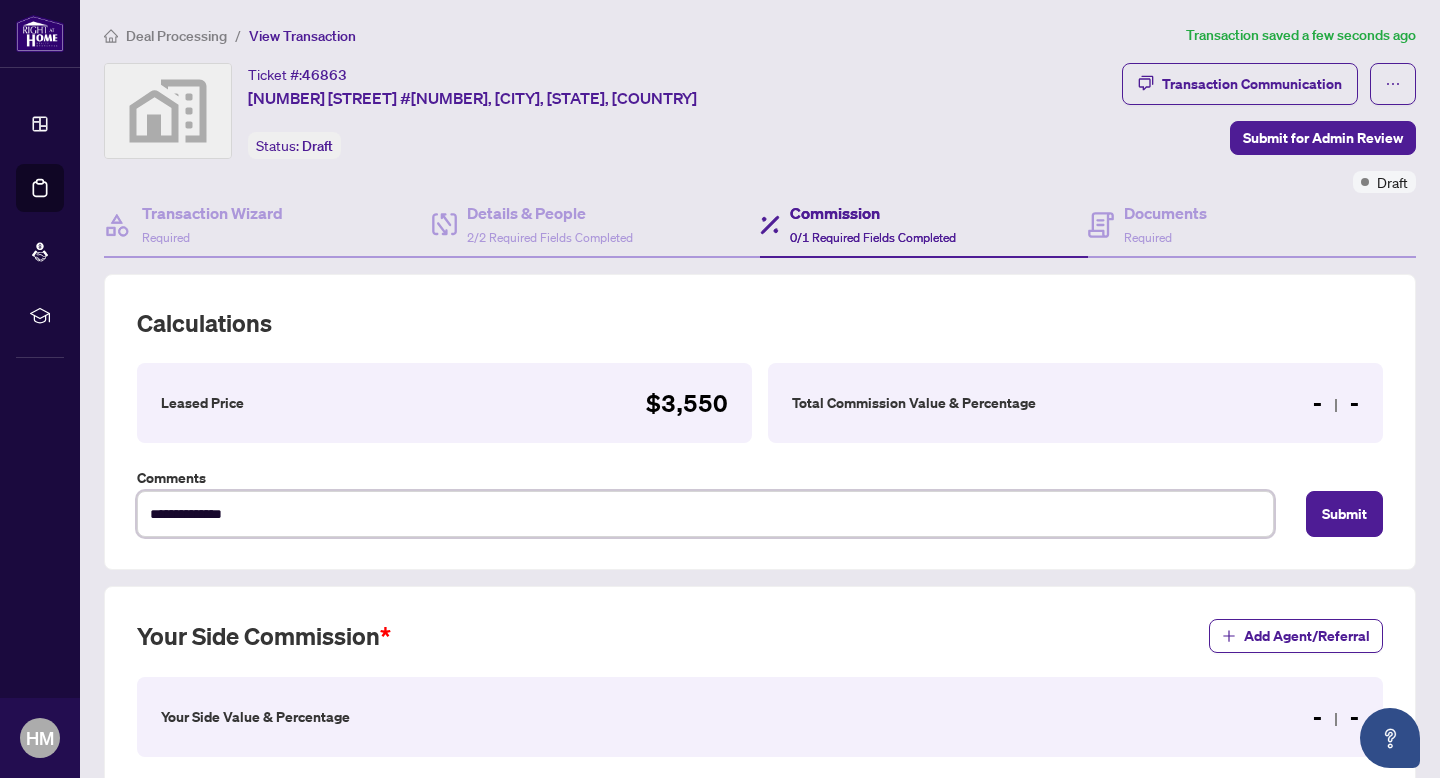 type on "**********" 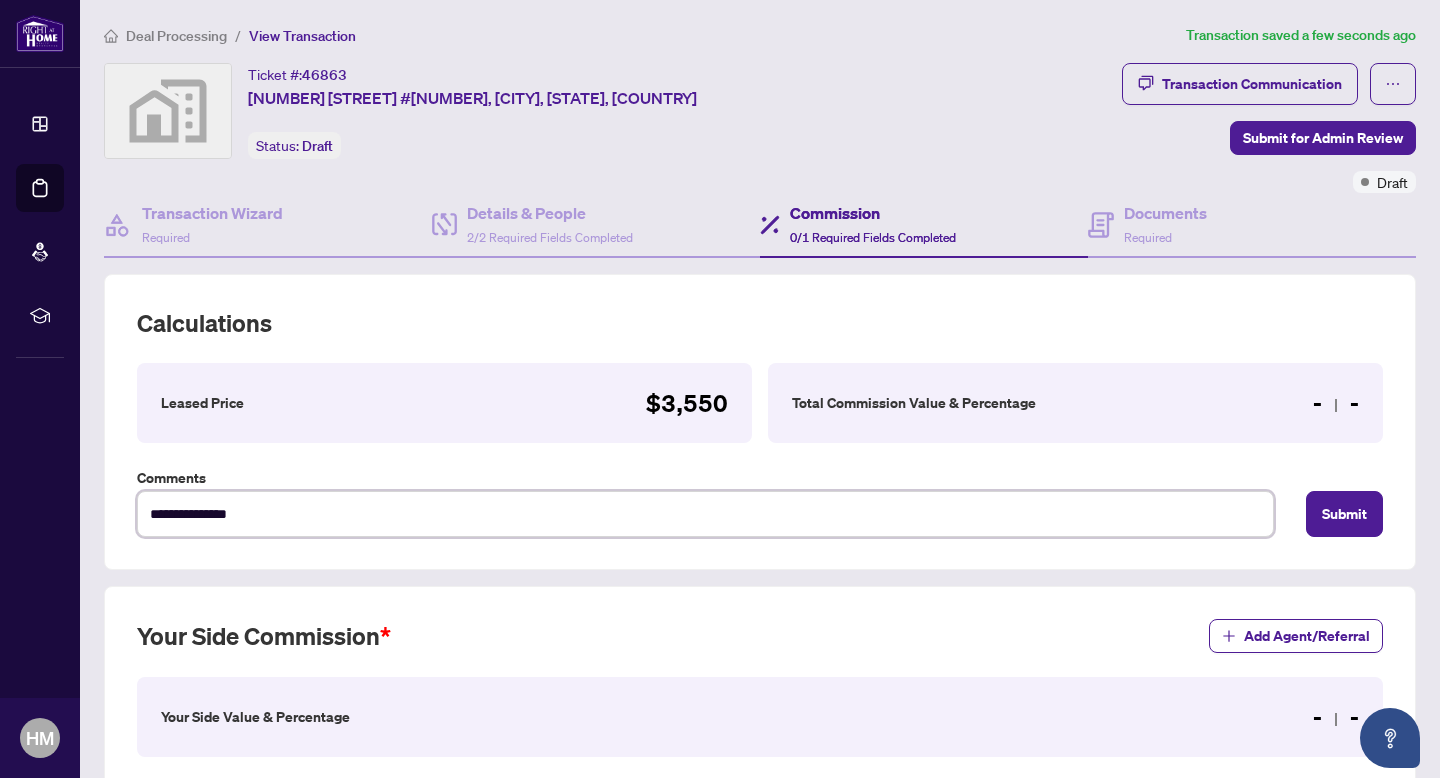 type on "**********" 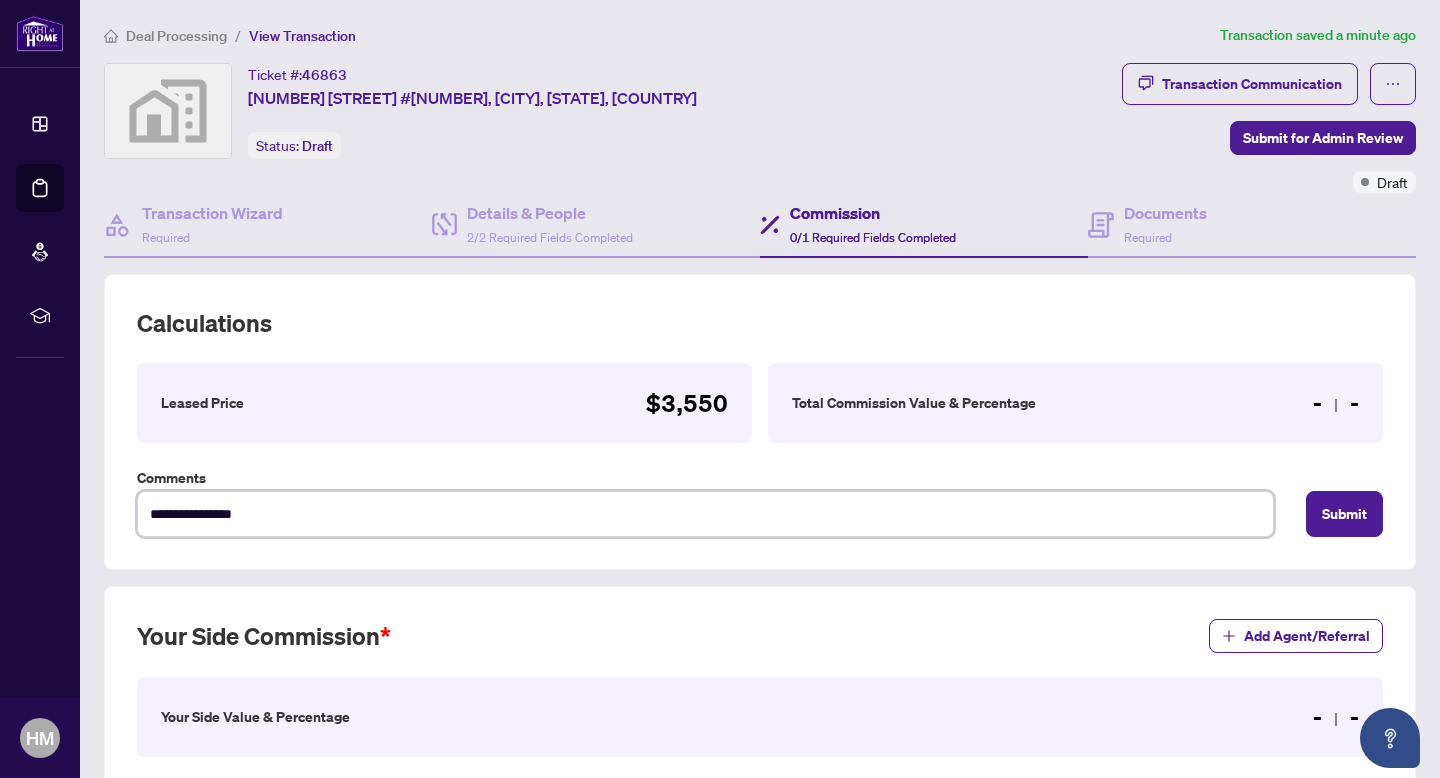 type on "**********" 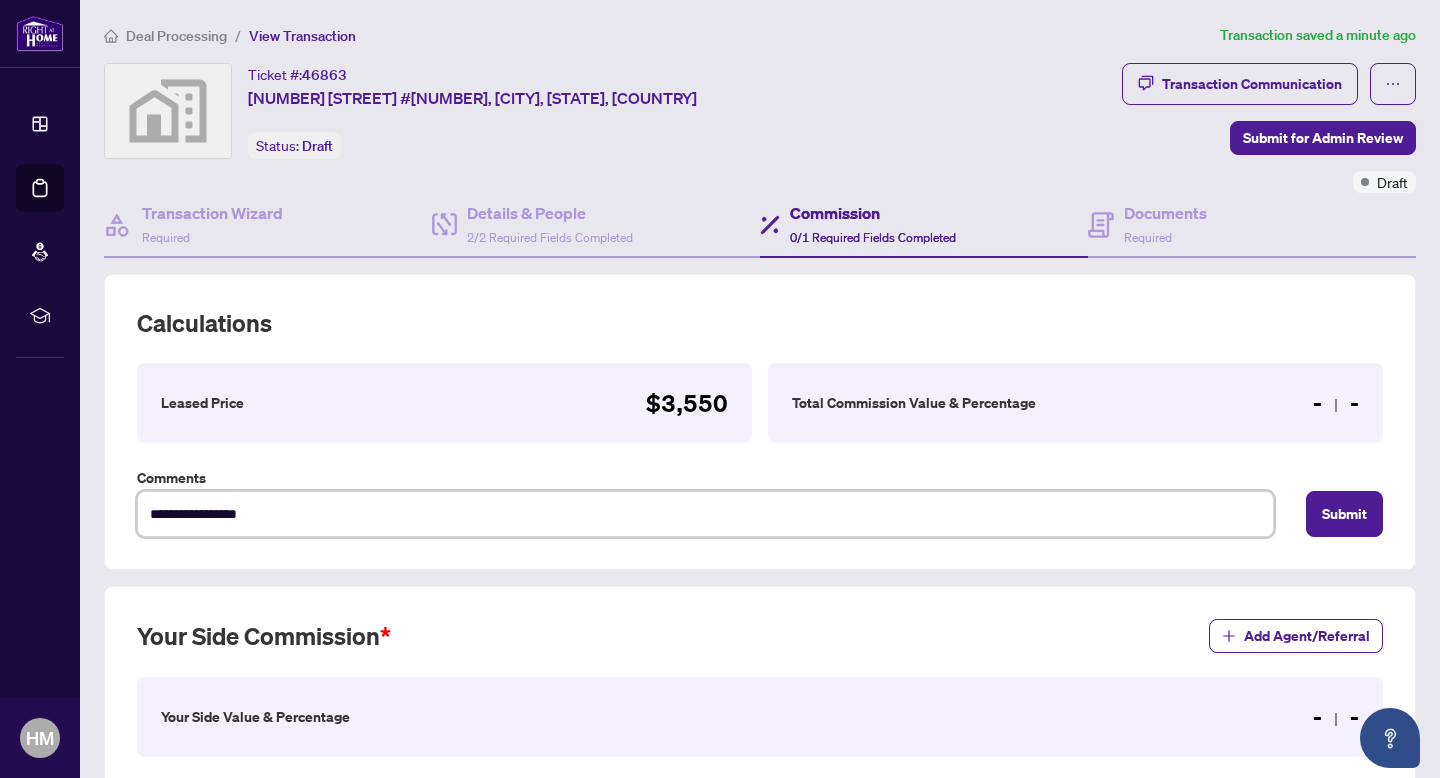 type on "**********" 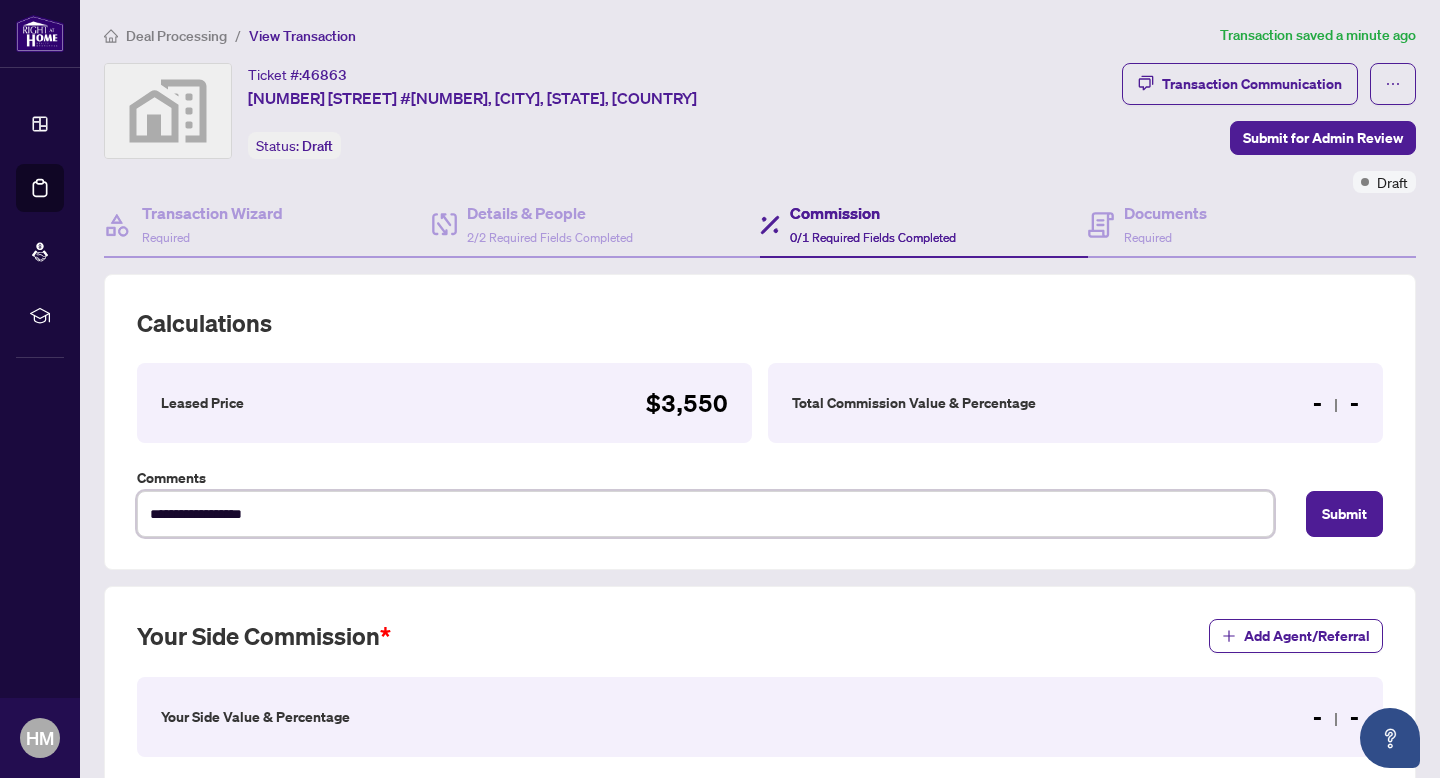 type on "**********" 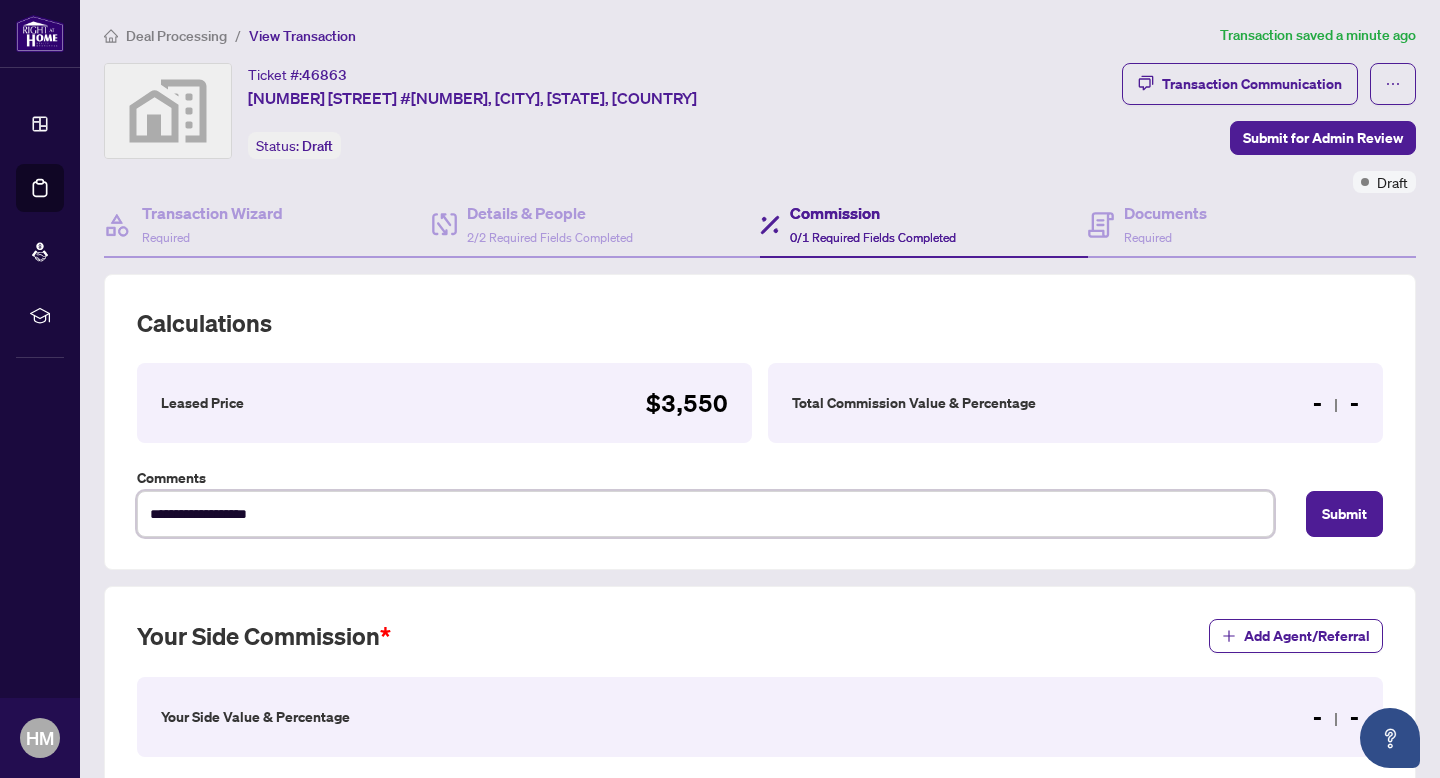 type on "**********" 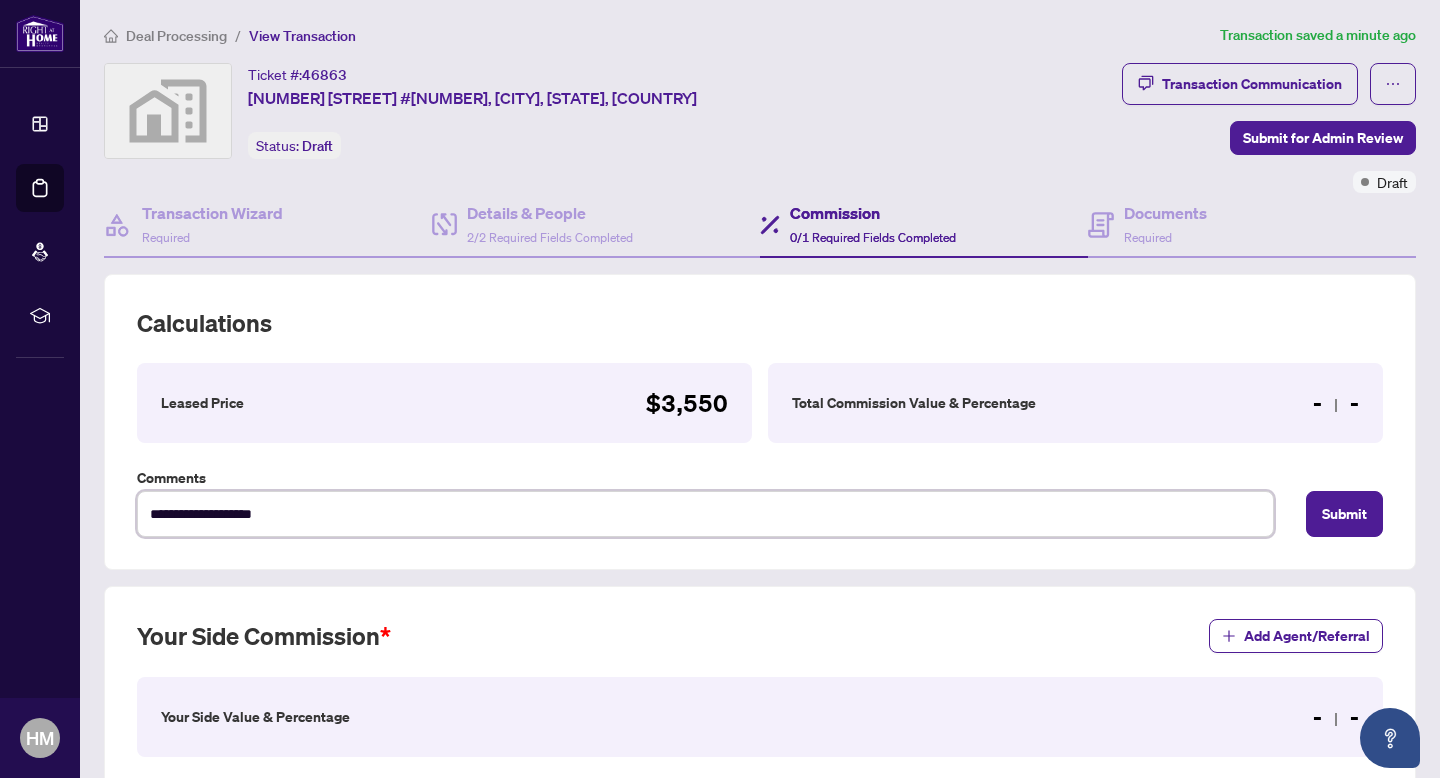 type on "**********" 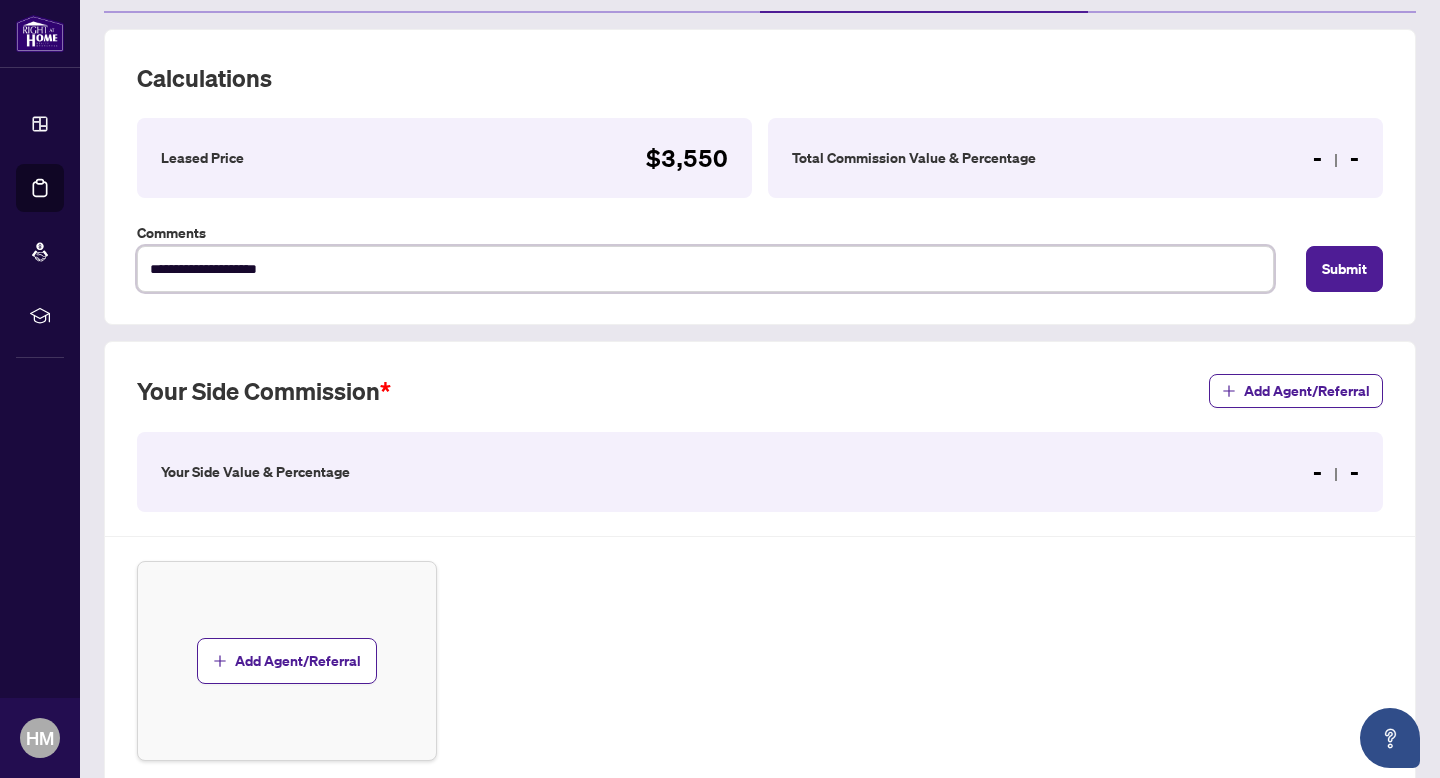 scroll, scrollTop: 247, scrollLeft: 0, axis: vertical 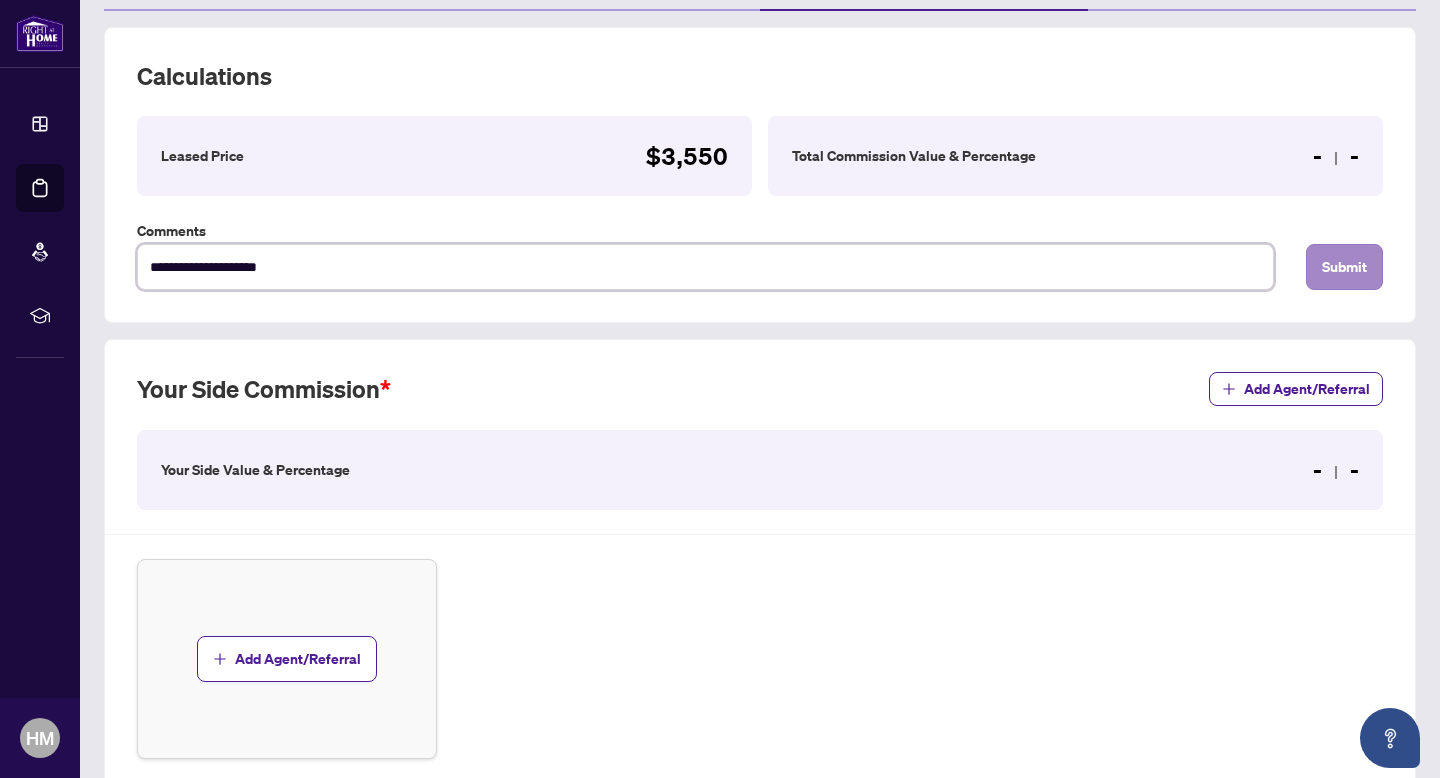 type on "**********" 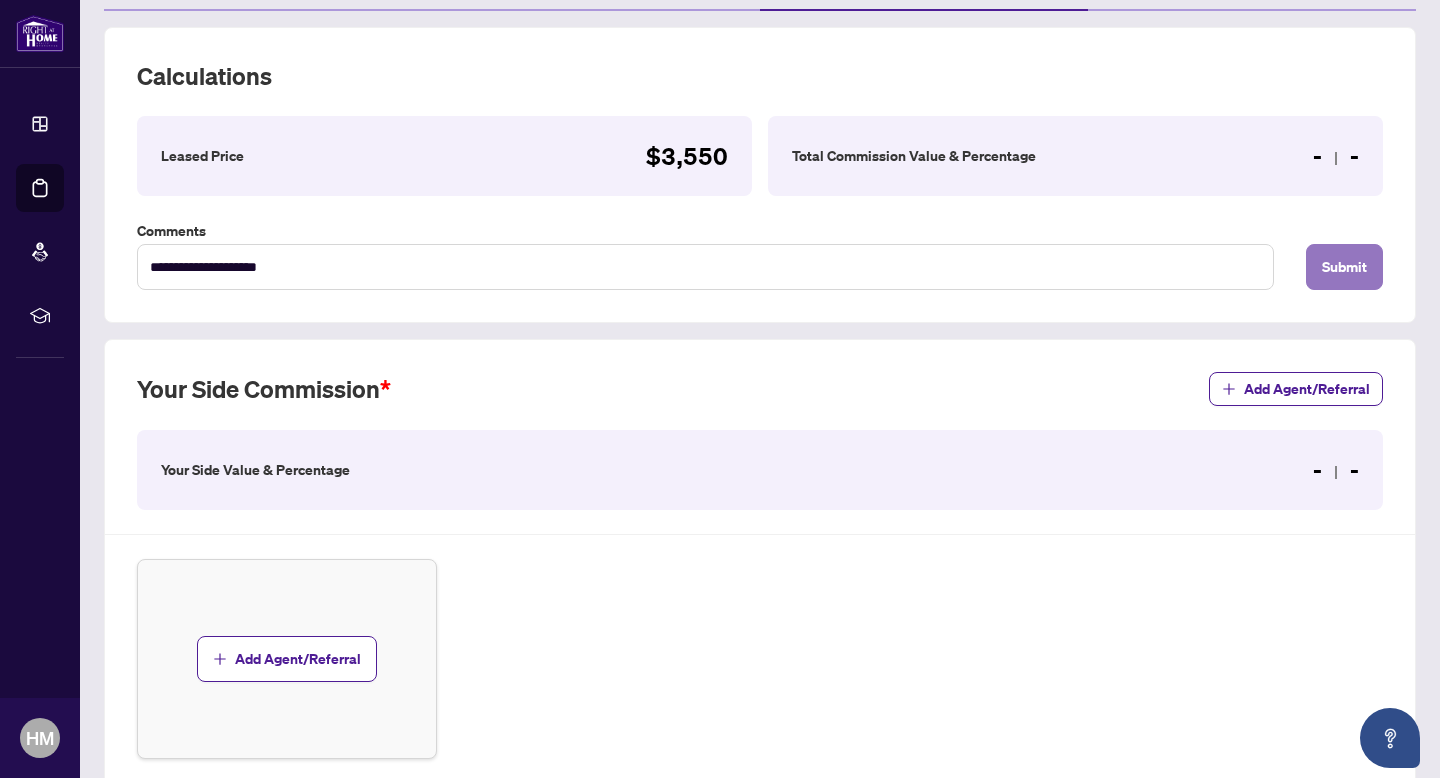 click on "Submit" at bounding box center [1344, 267] 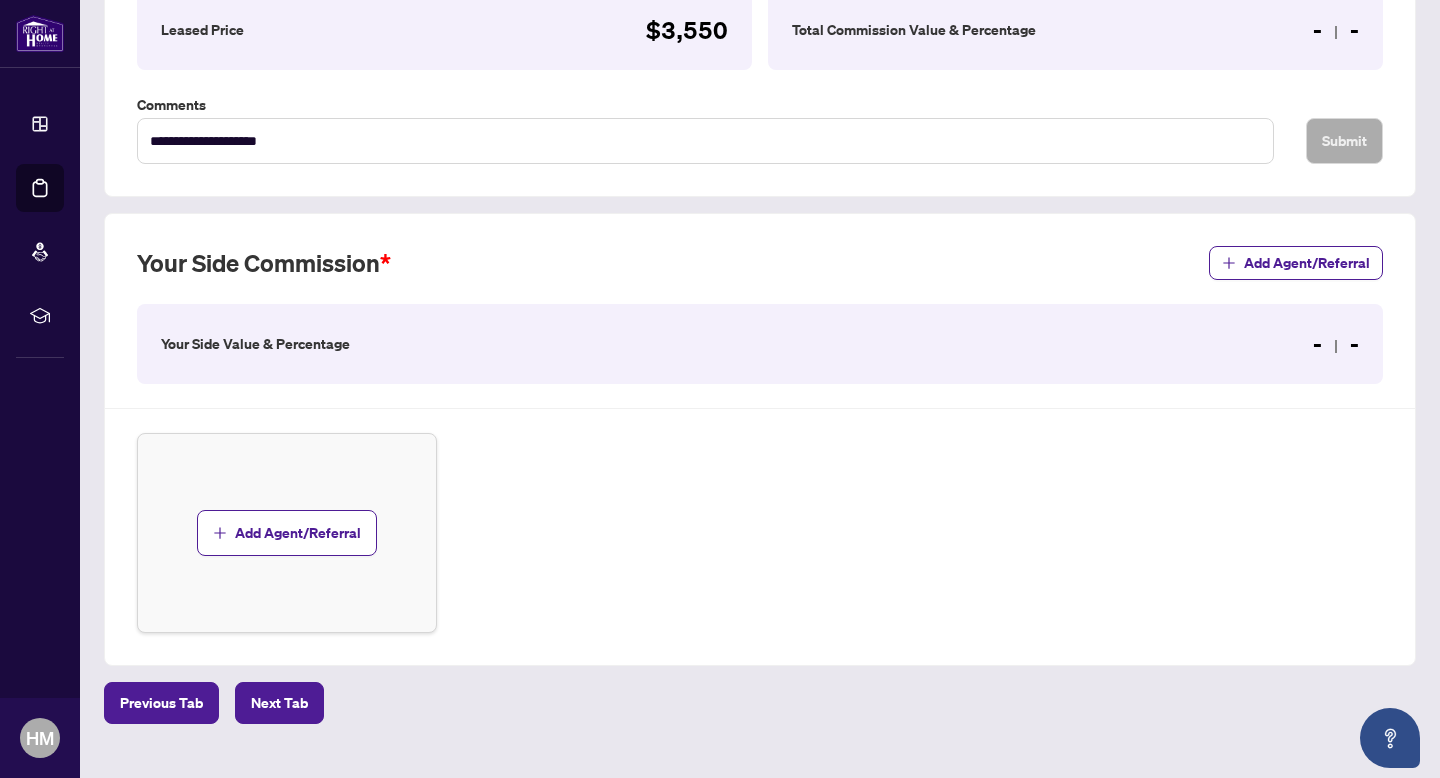 scroll, scrollTop: 369, scrollLeft: 0, axis: vertical 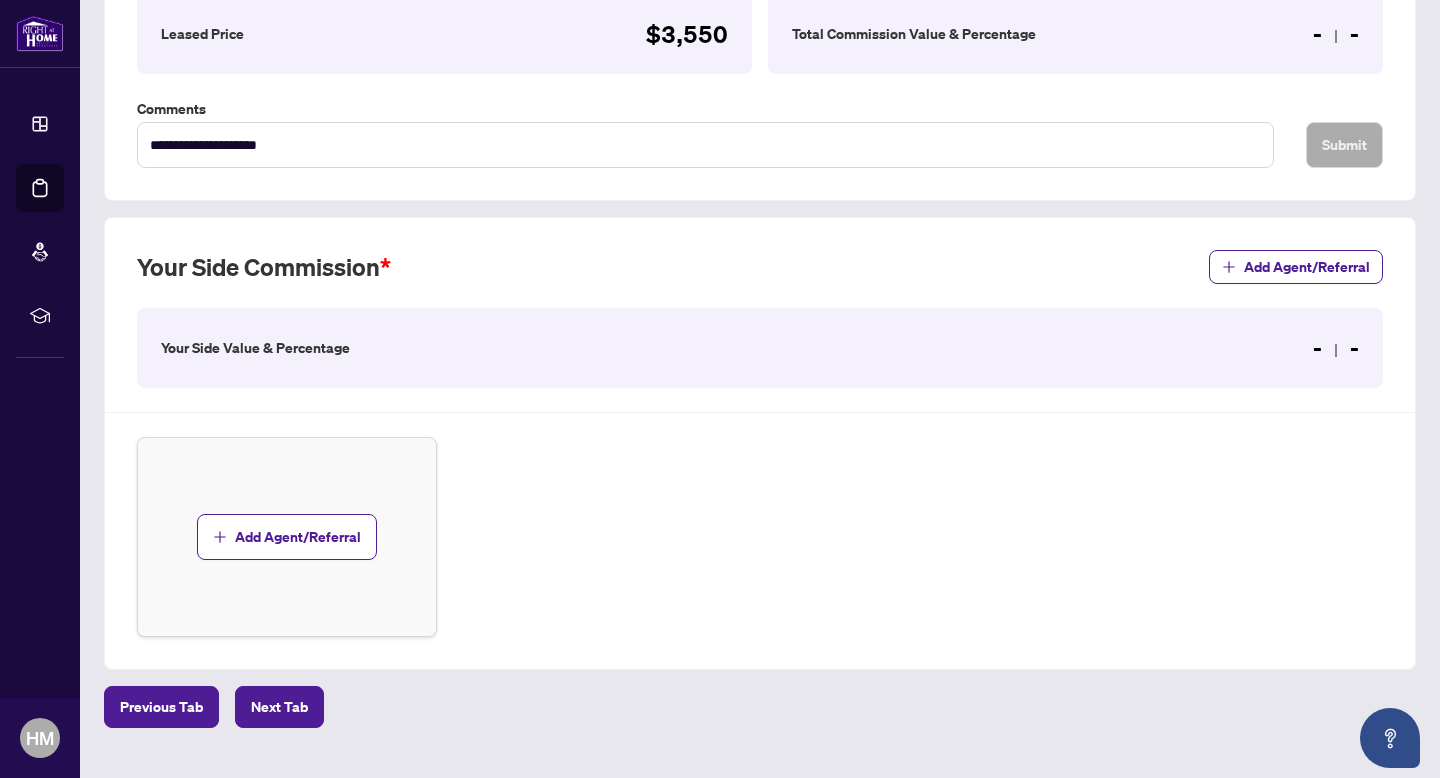 click on "Your Side Value & Percentage -     -" at bounding box center (760, 348) 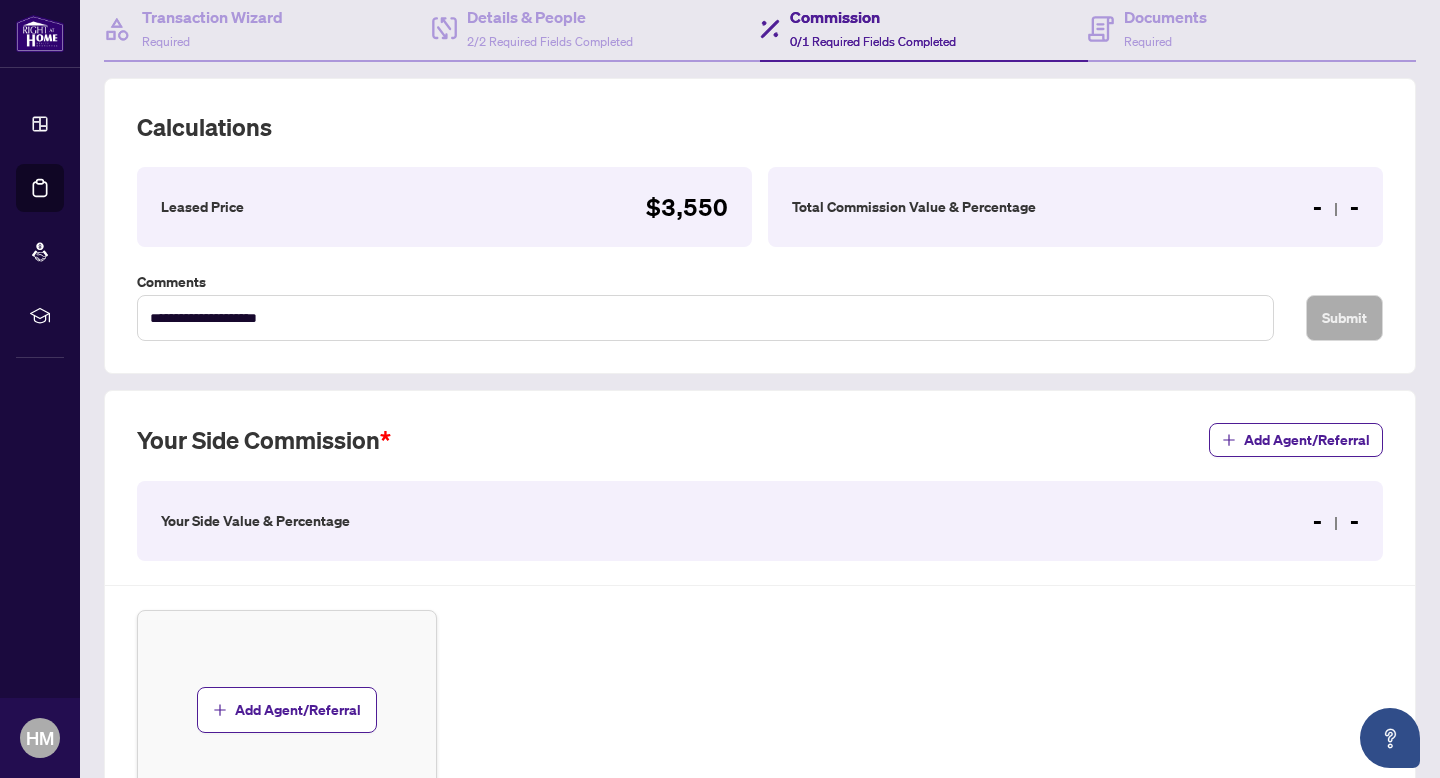 scroll, scrollTop: 209, scrollLeft: 0, axis: vertical 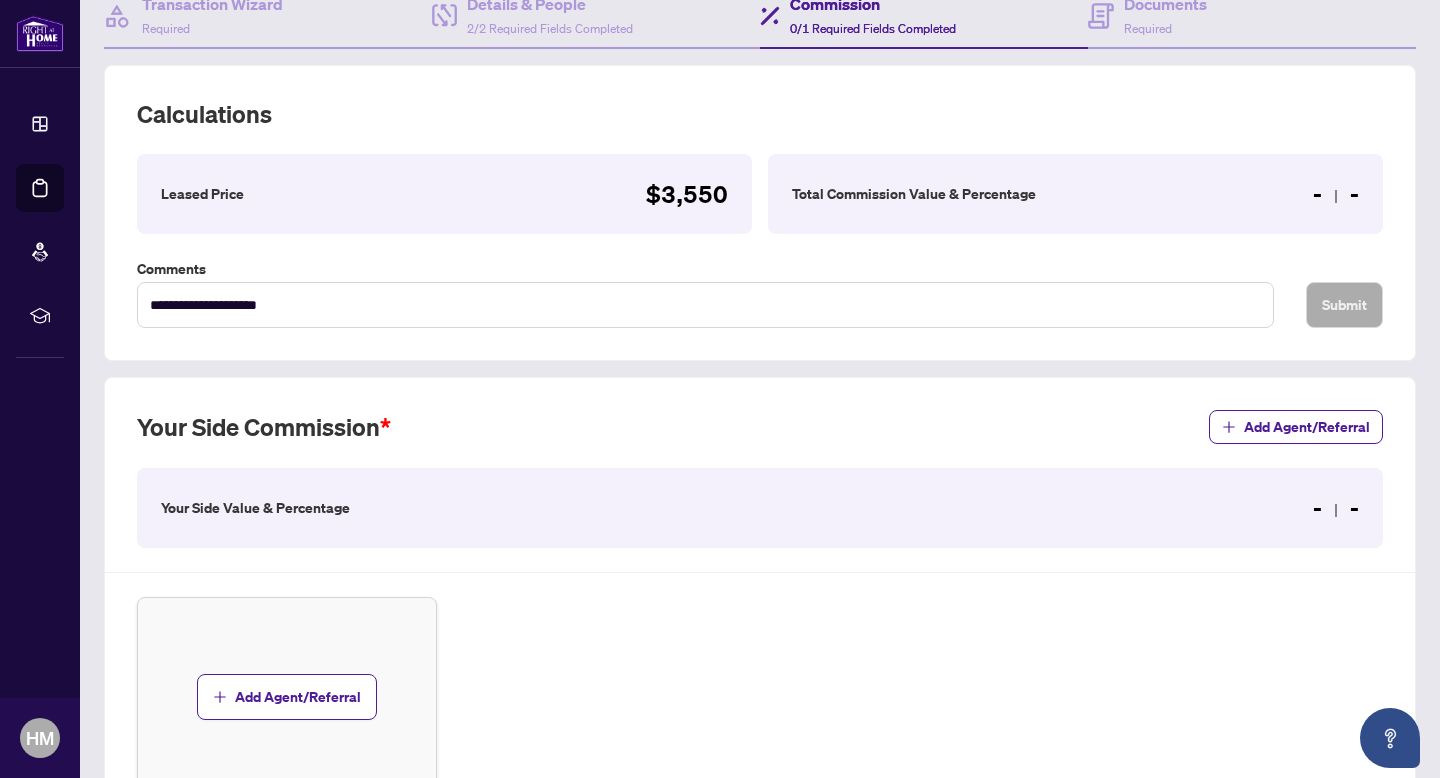 click on "Your Side Value & Percentage" at bounding box center (255, 508) 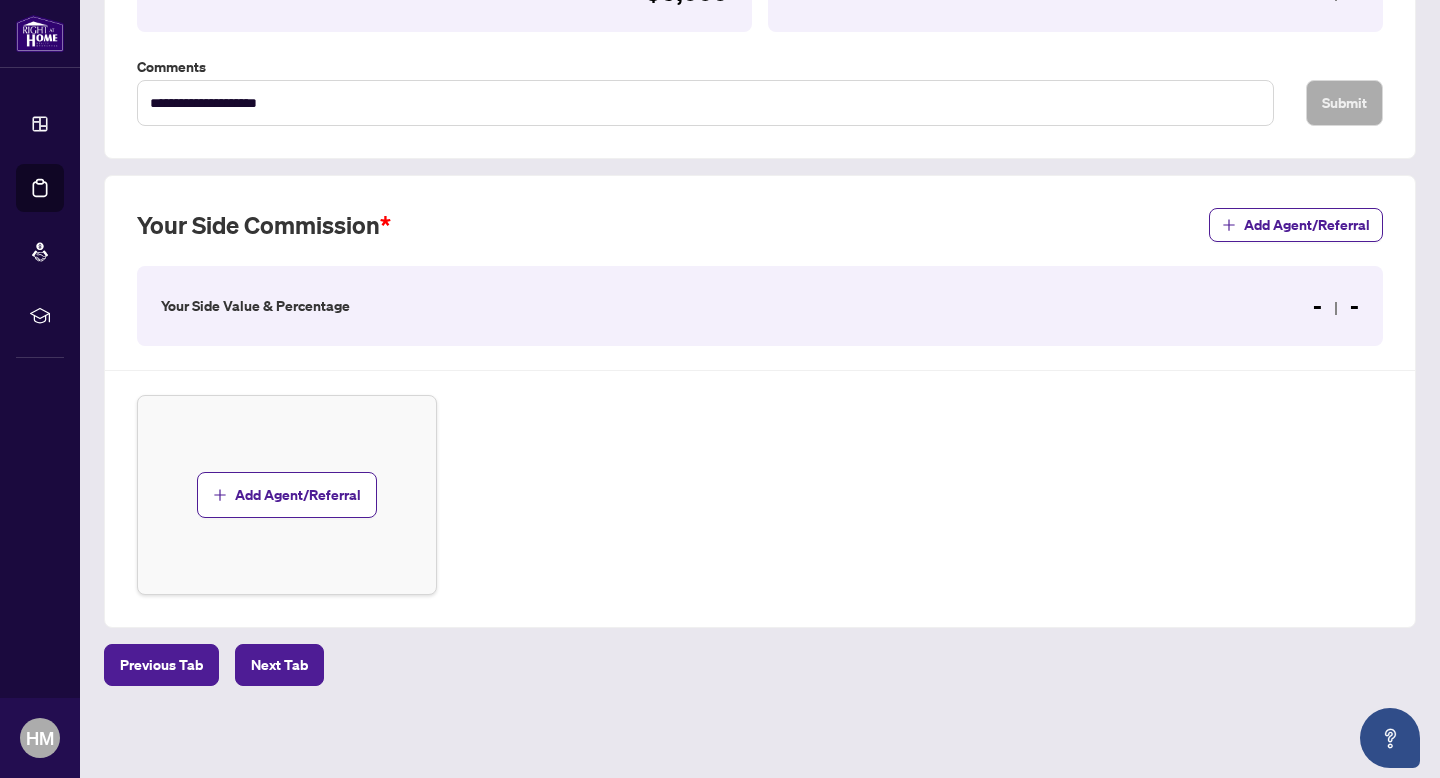 scroll, scrollTop: 412, scrollLeft: 0, axis: vertical 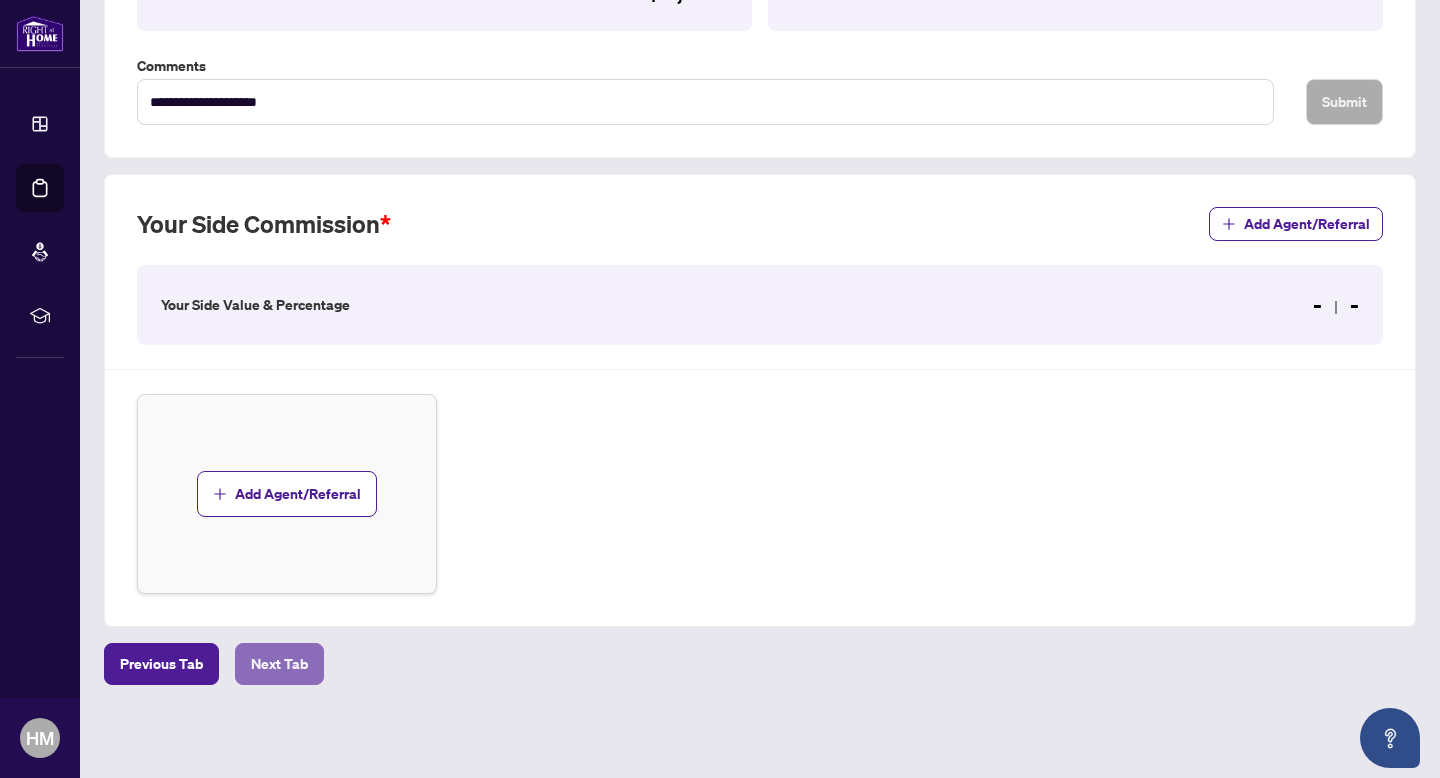 click on "Next Tab" at bounding box center (279, 664) 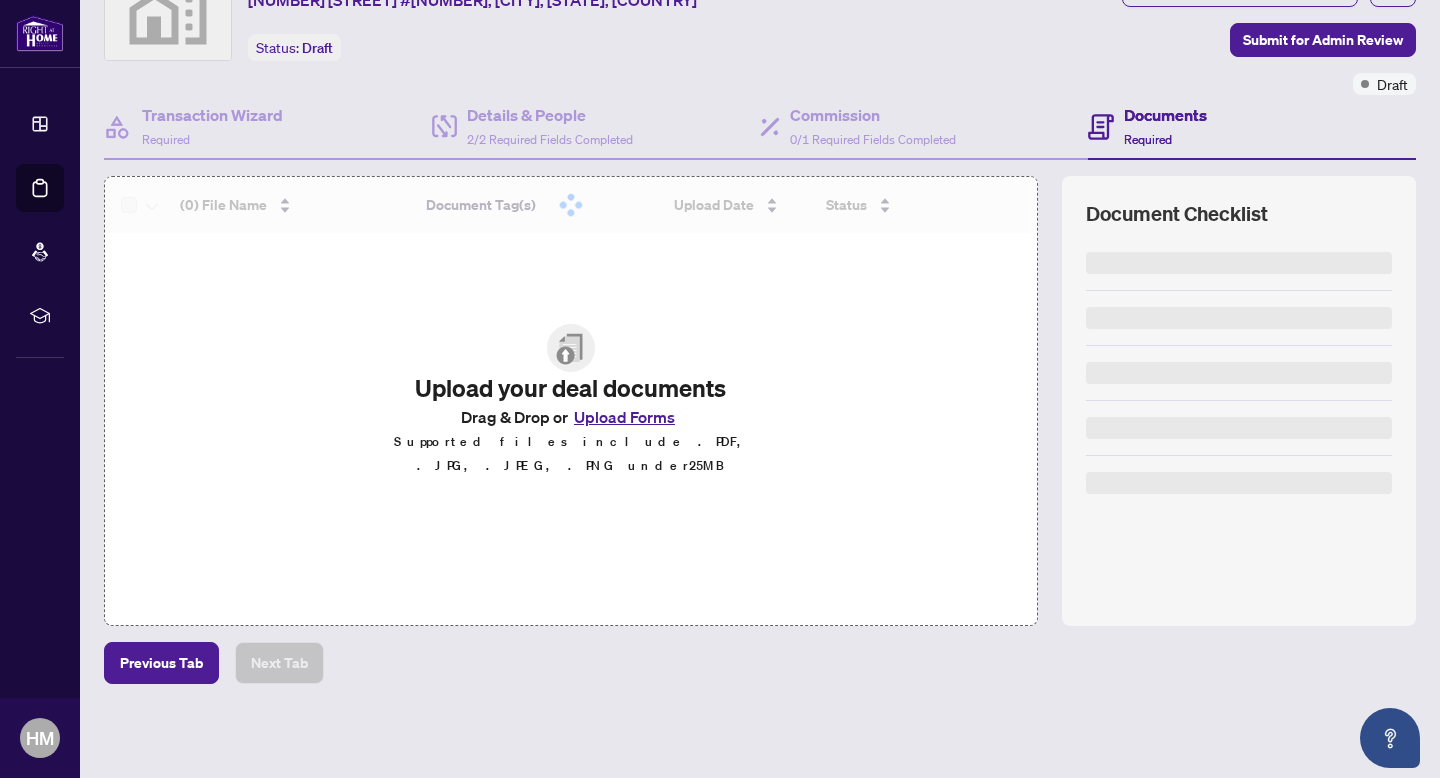 scroll, scrollTop: 0, scrollLeft: 0, axis: both 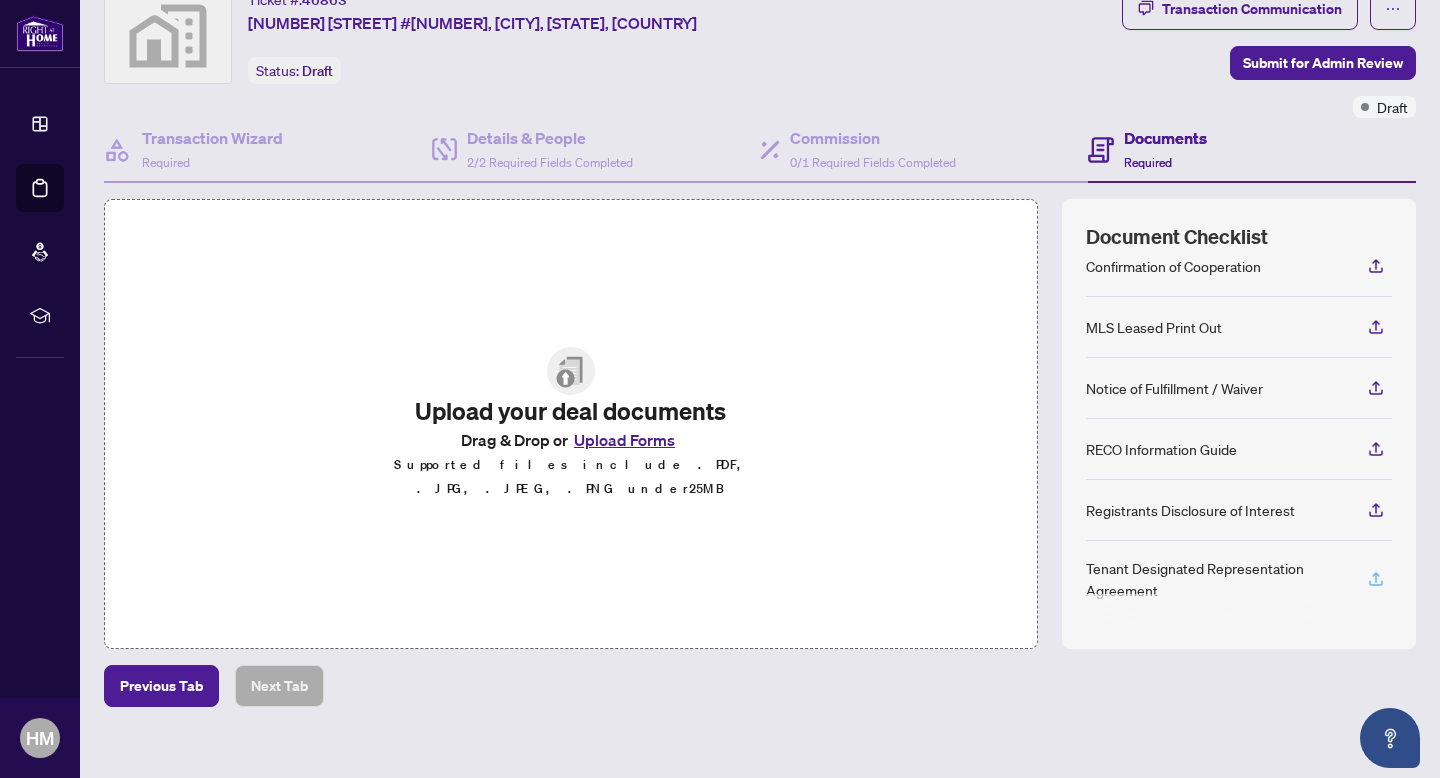 click 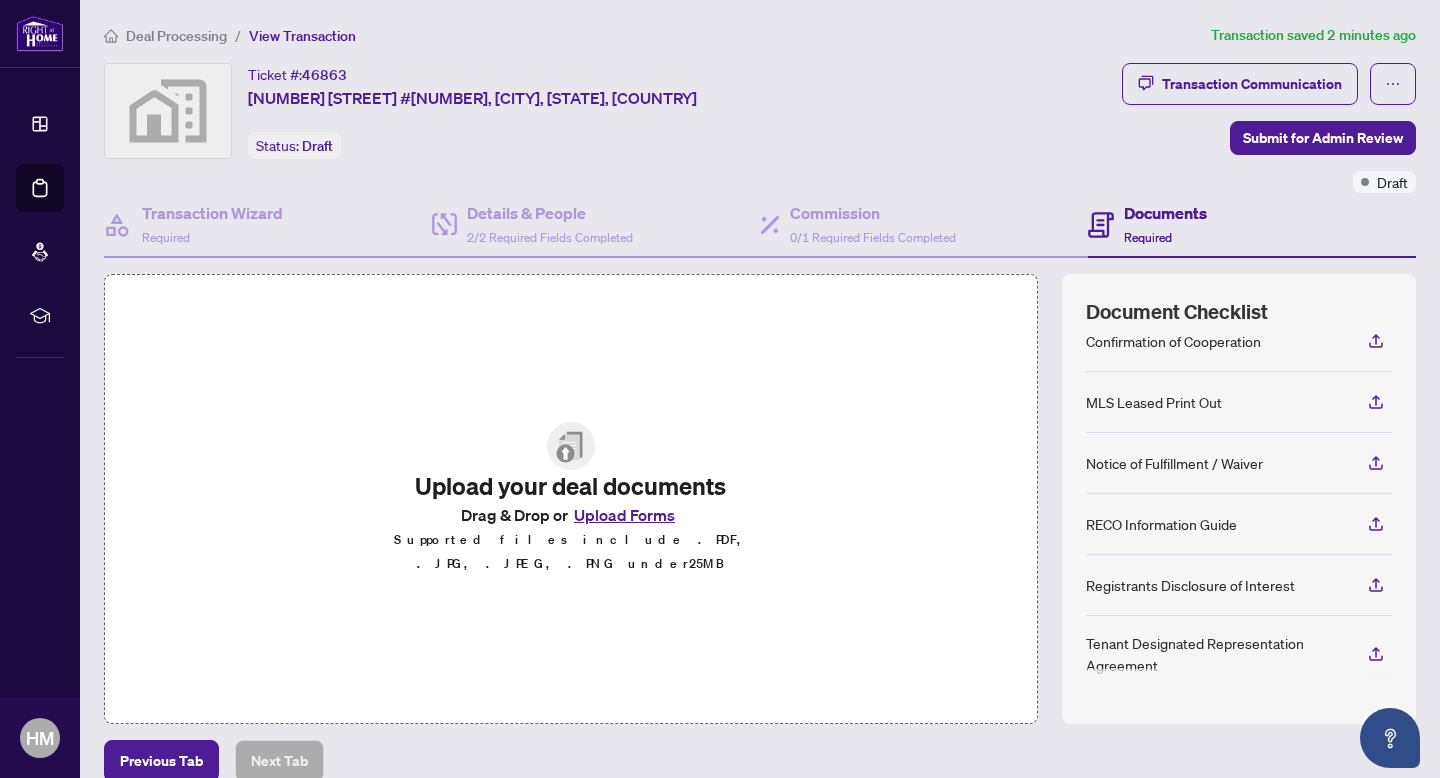 scroll, scrollTop: 97, scrollLeft: 0, axis: vertical 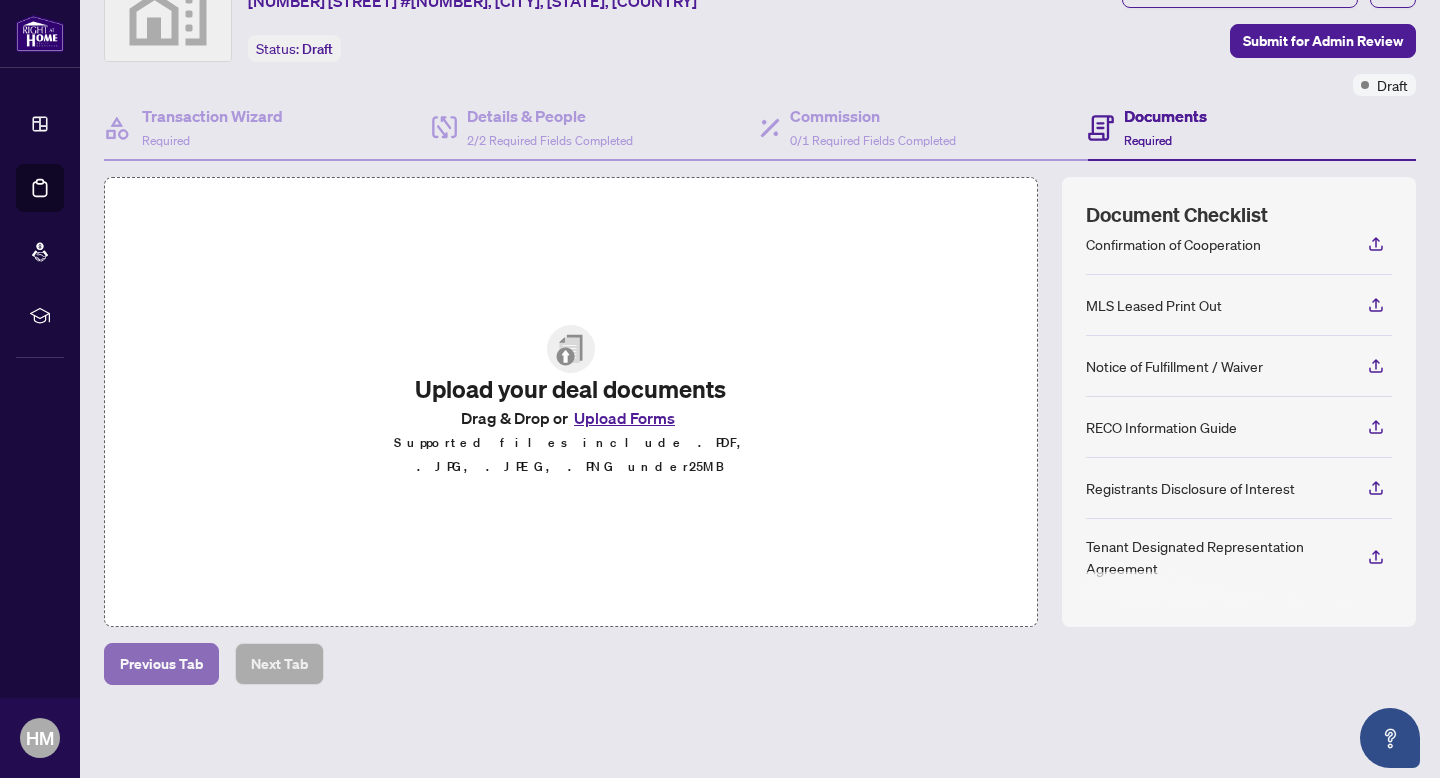 click on "Previous Tab" at bounding box center [161, 664] 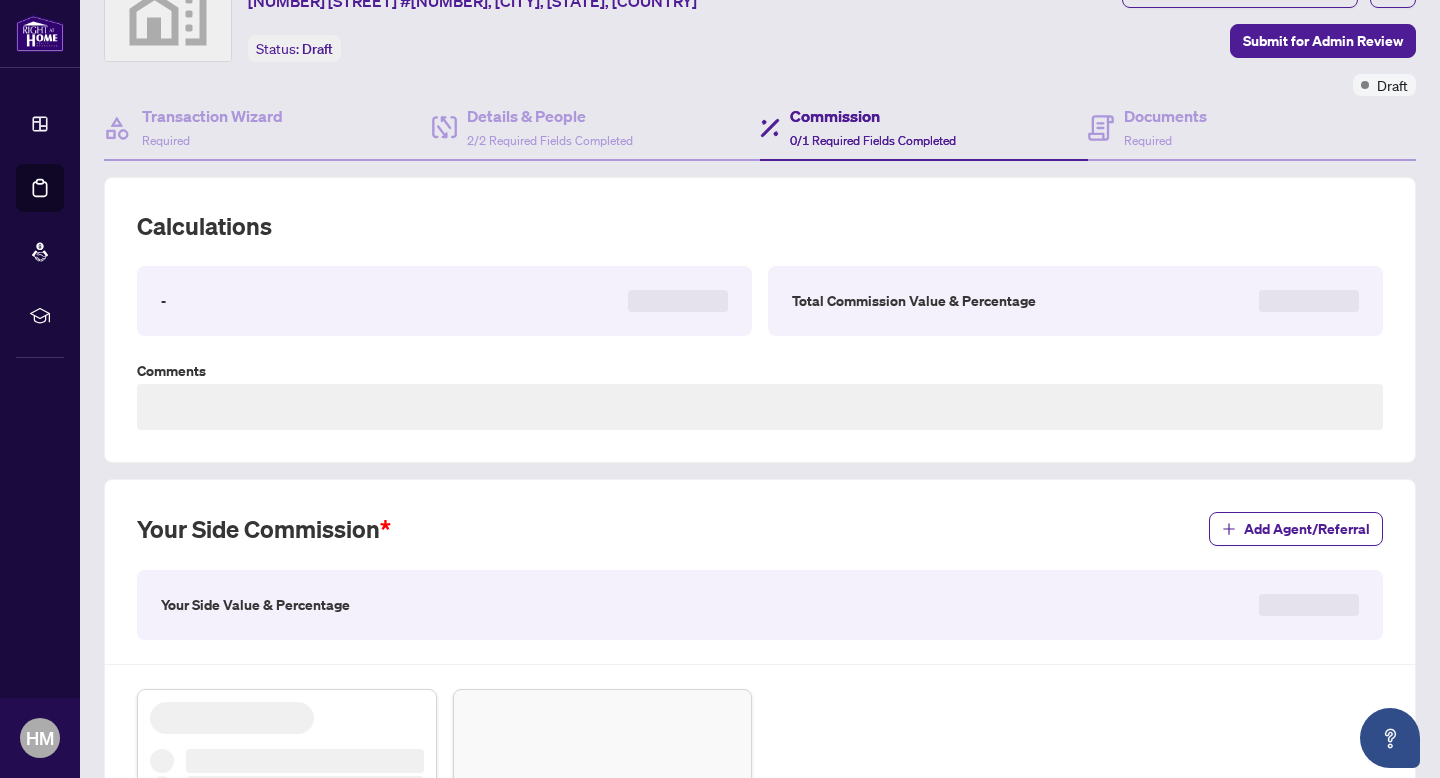 scroll, scrollTop: 0, scrollLeft: 0, axis: both 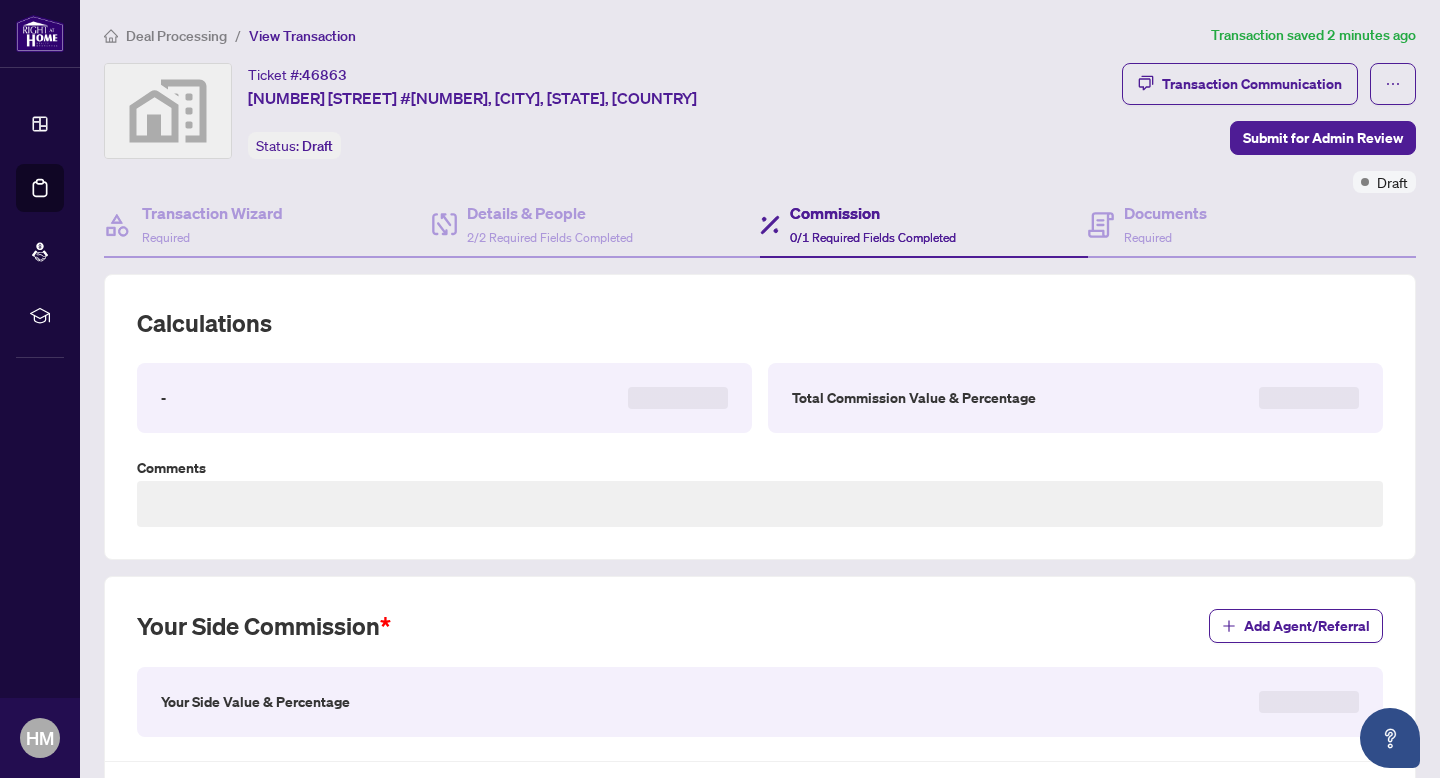 type on "**********" 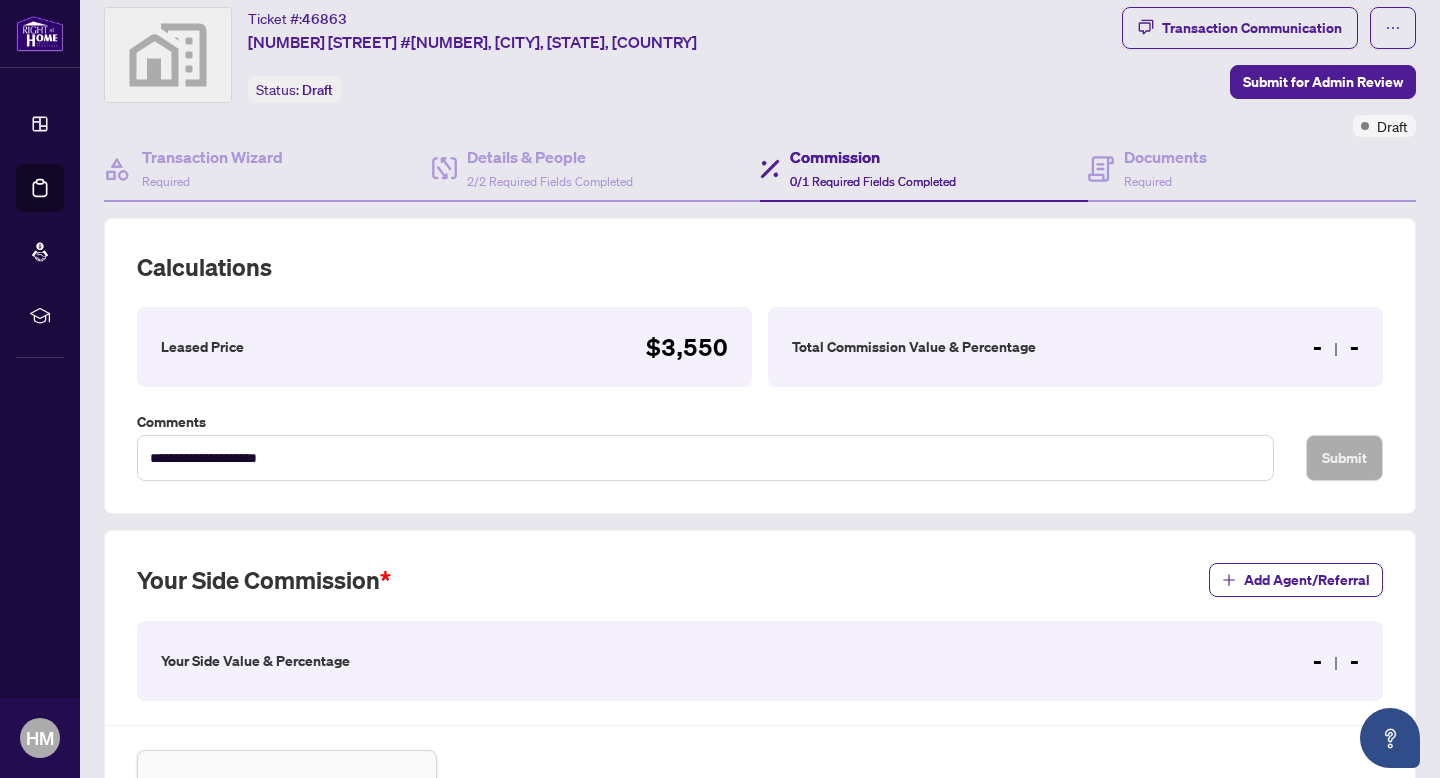 scroll, scrollTop: 91, scrollLeft: 0, axis: vertical 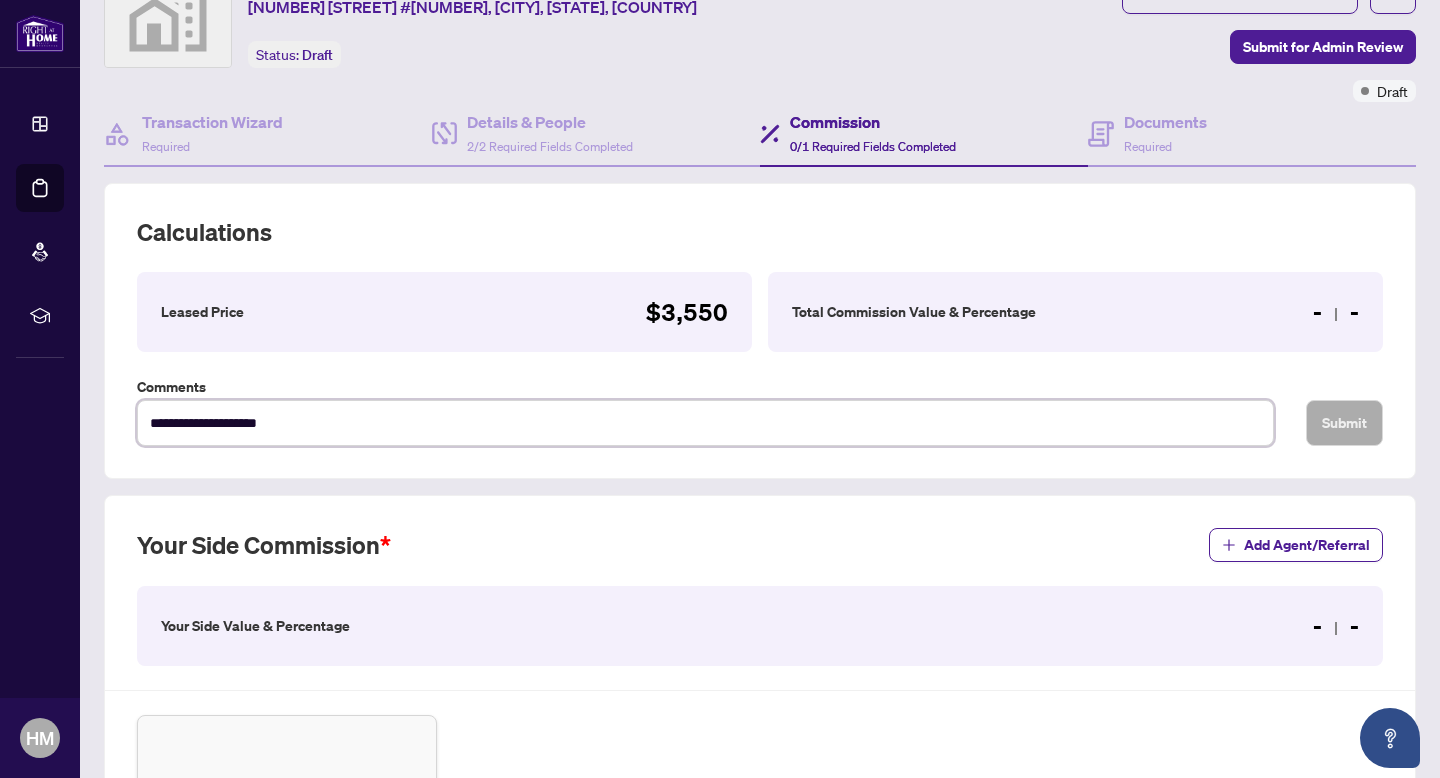 click on "**********" at bounding box center [705, 423] 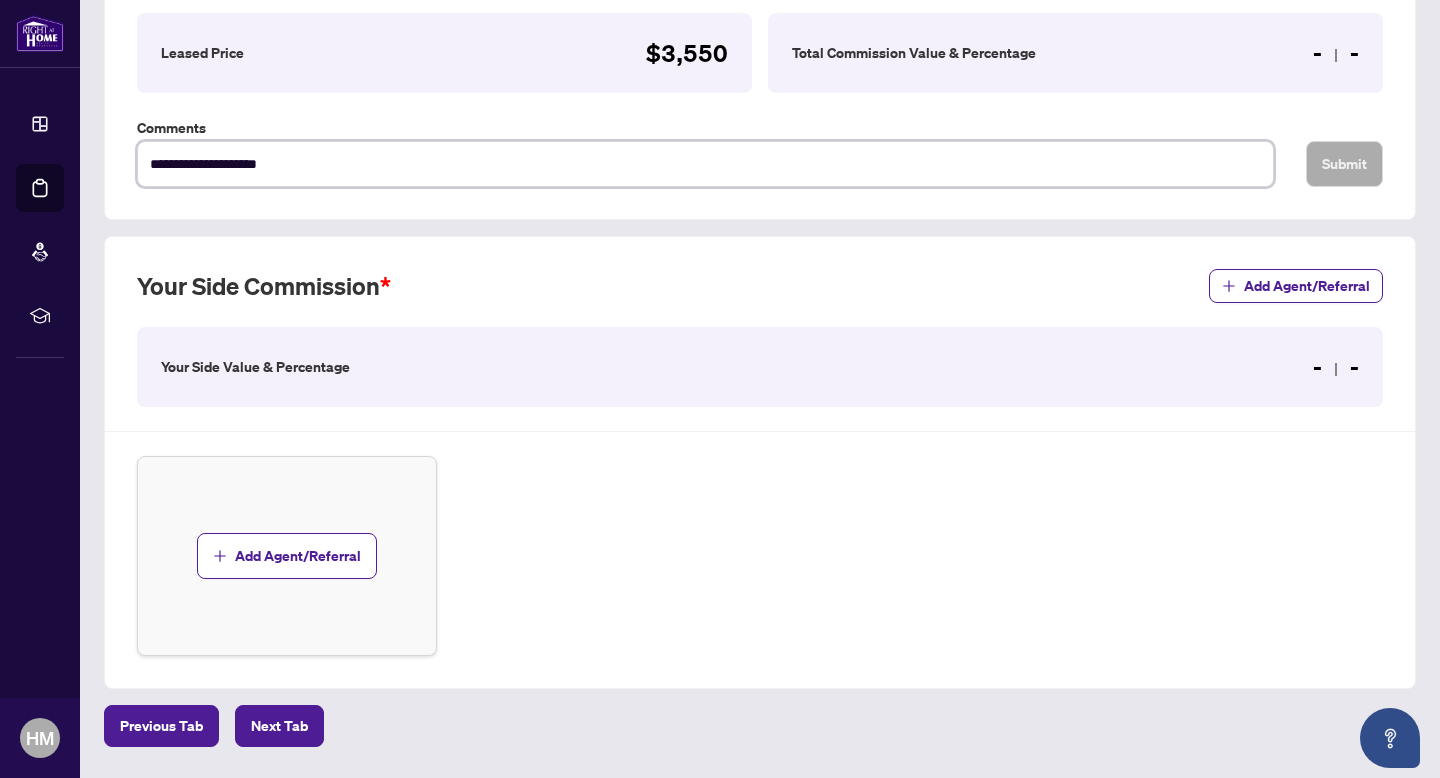 scroll, scrollTop: 354, scrollLeft: 0, axis: vertical 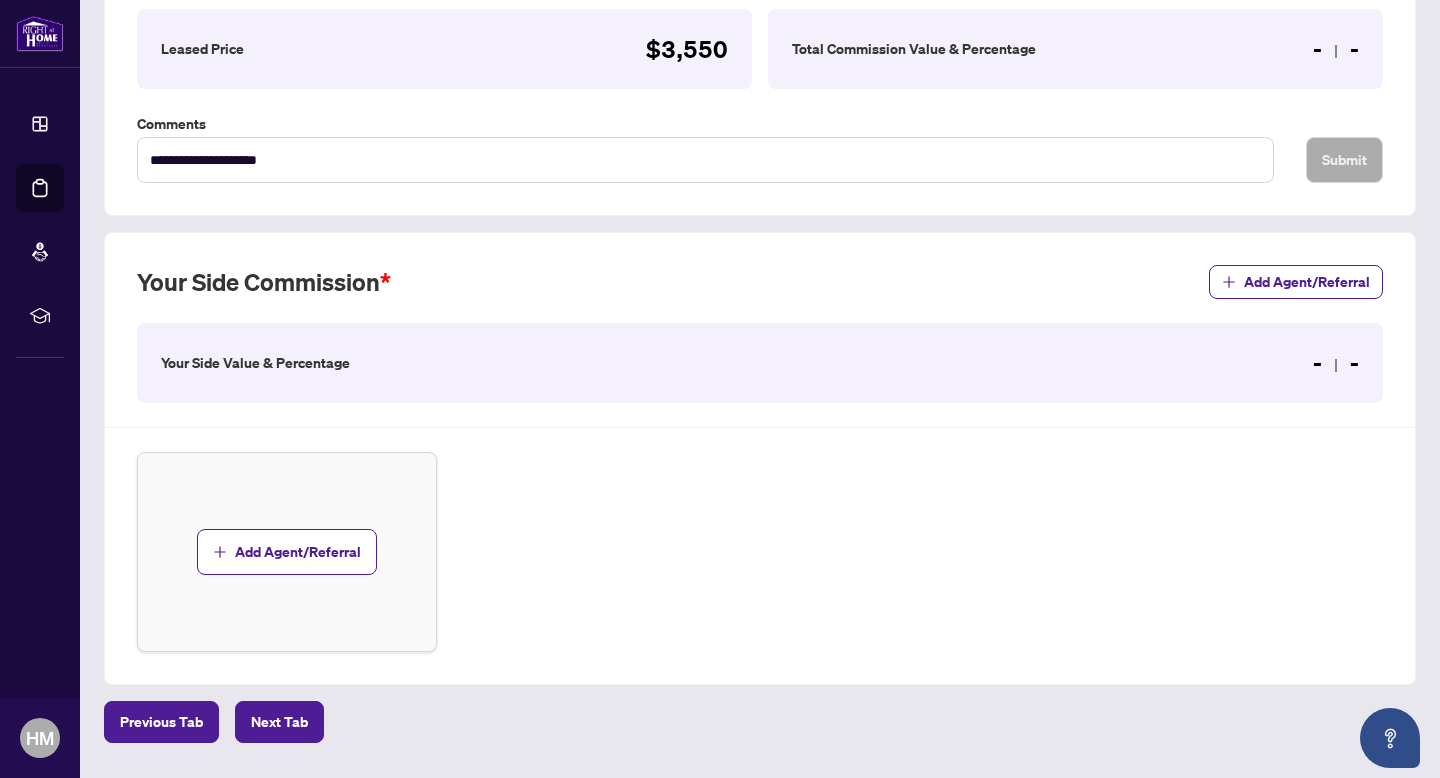 click on "-     -" at bounding box center (1336, 363) 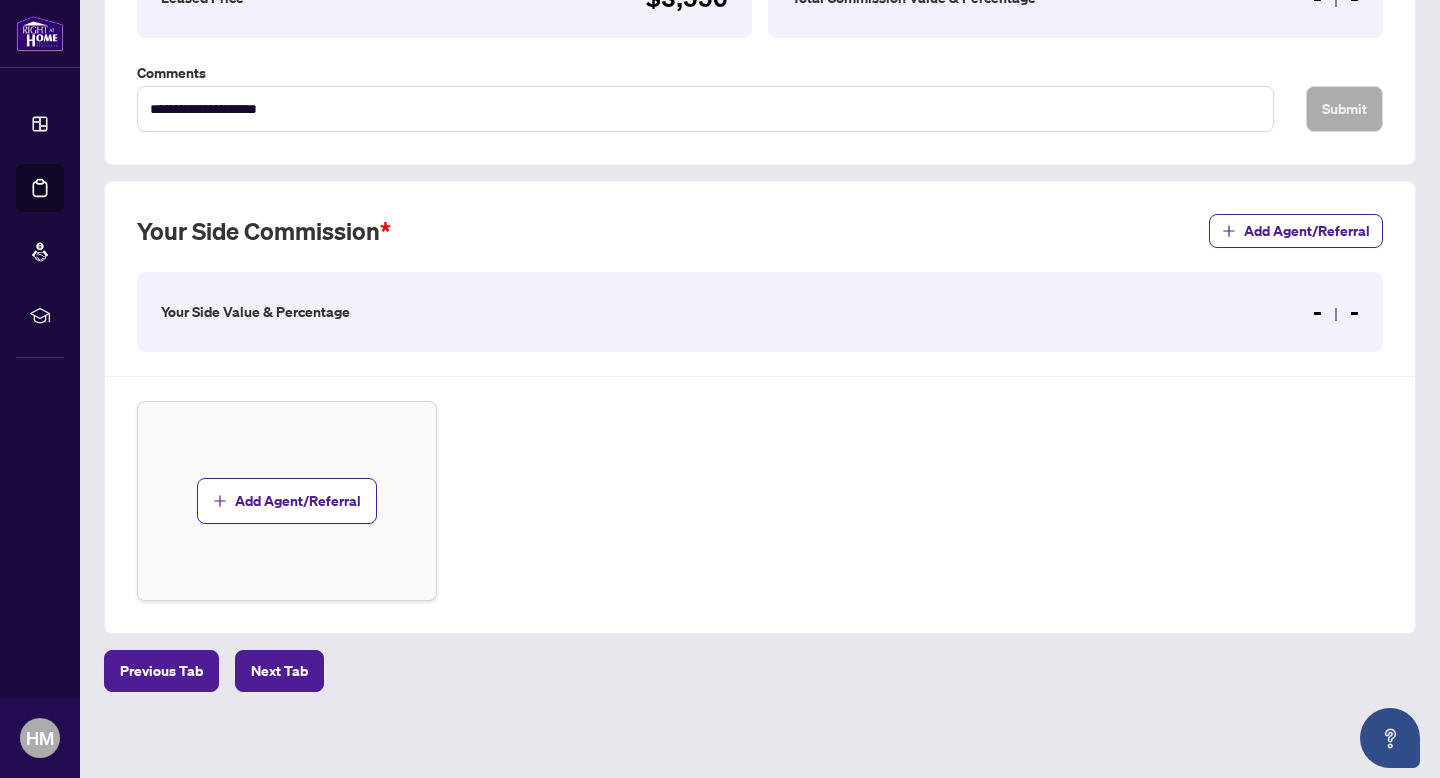 scroll, scrollTop: 412, scrollLeft: 0, axis: vertical 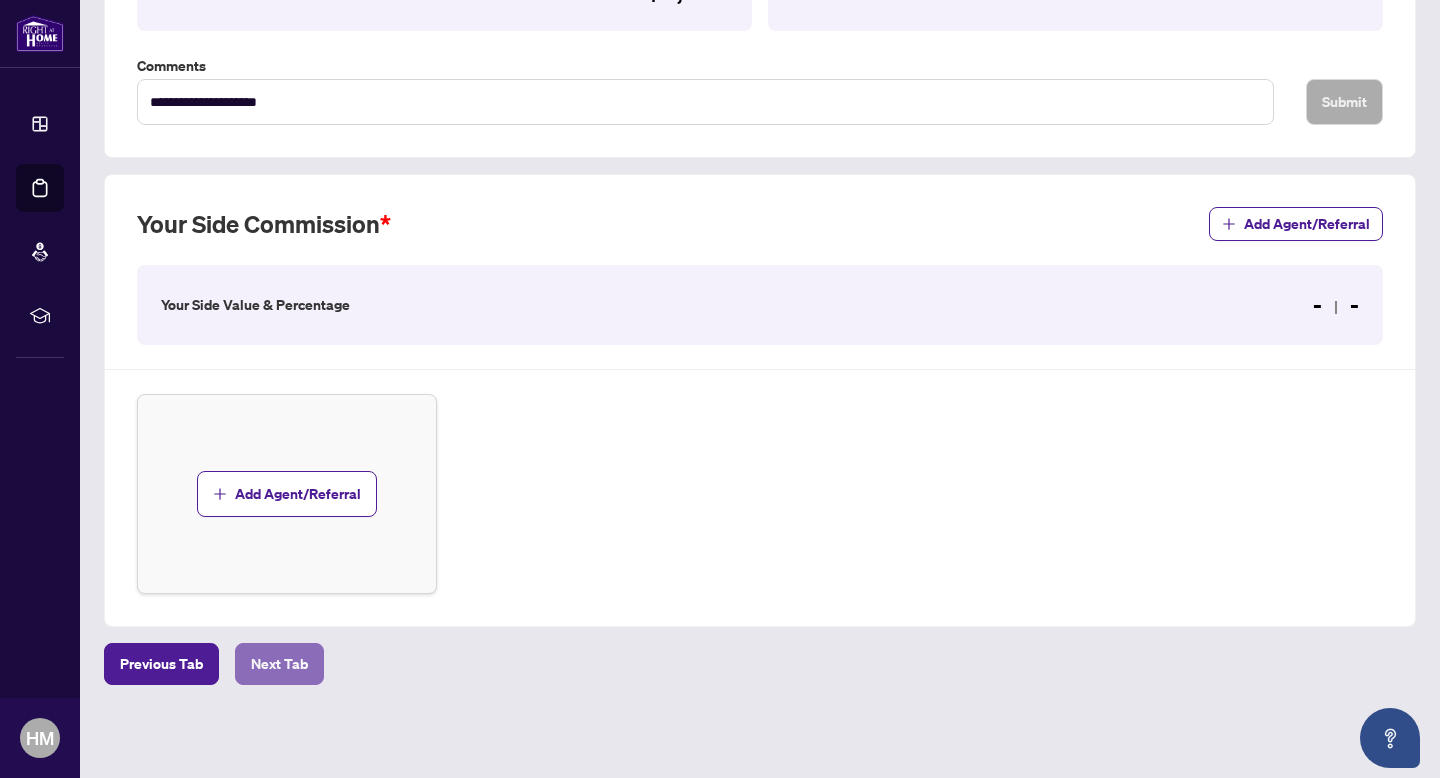 click on "Next Tab" at bounding box center [279, 664] 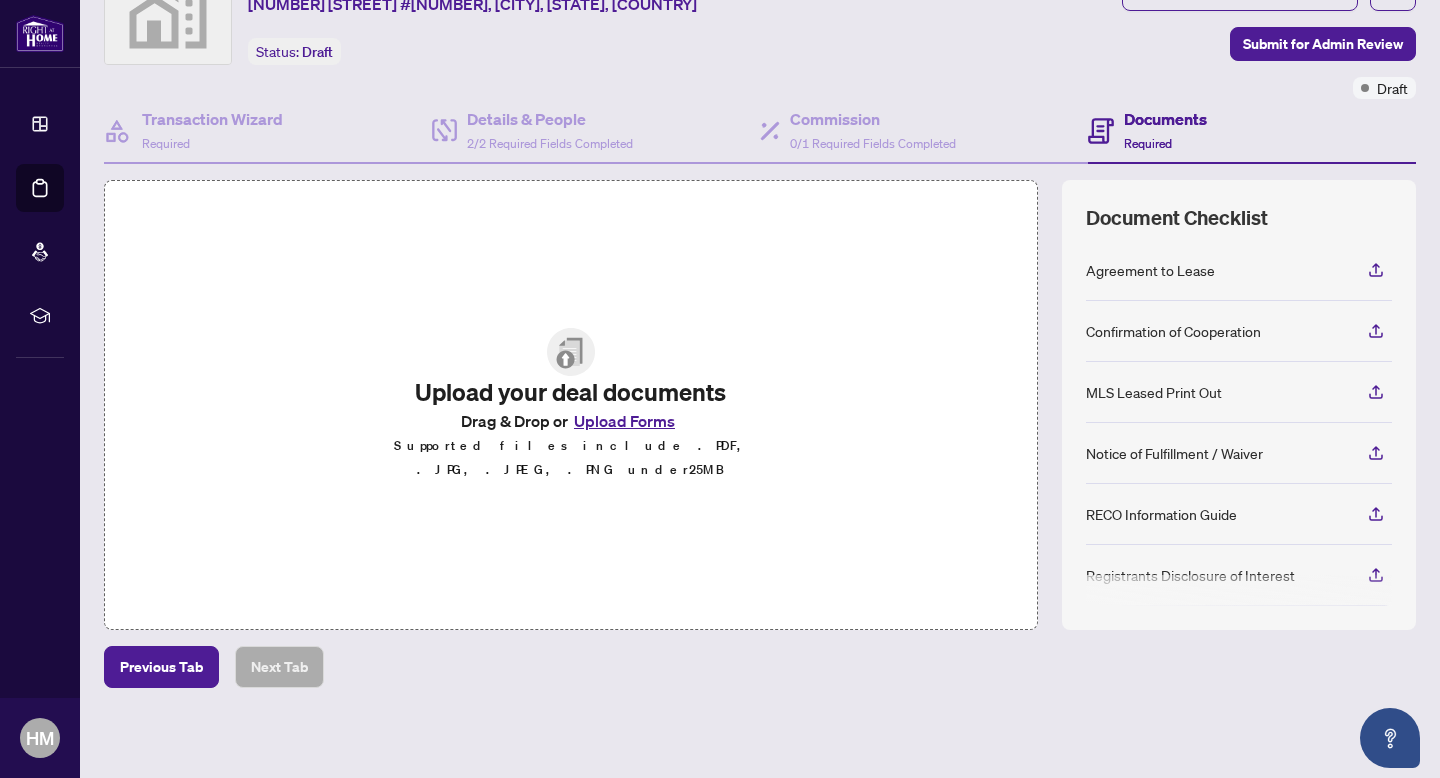 scroll, scrollTop: 97, scrollLeft: 0, axis: vertical 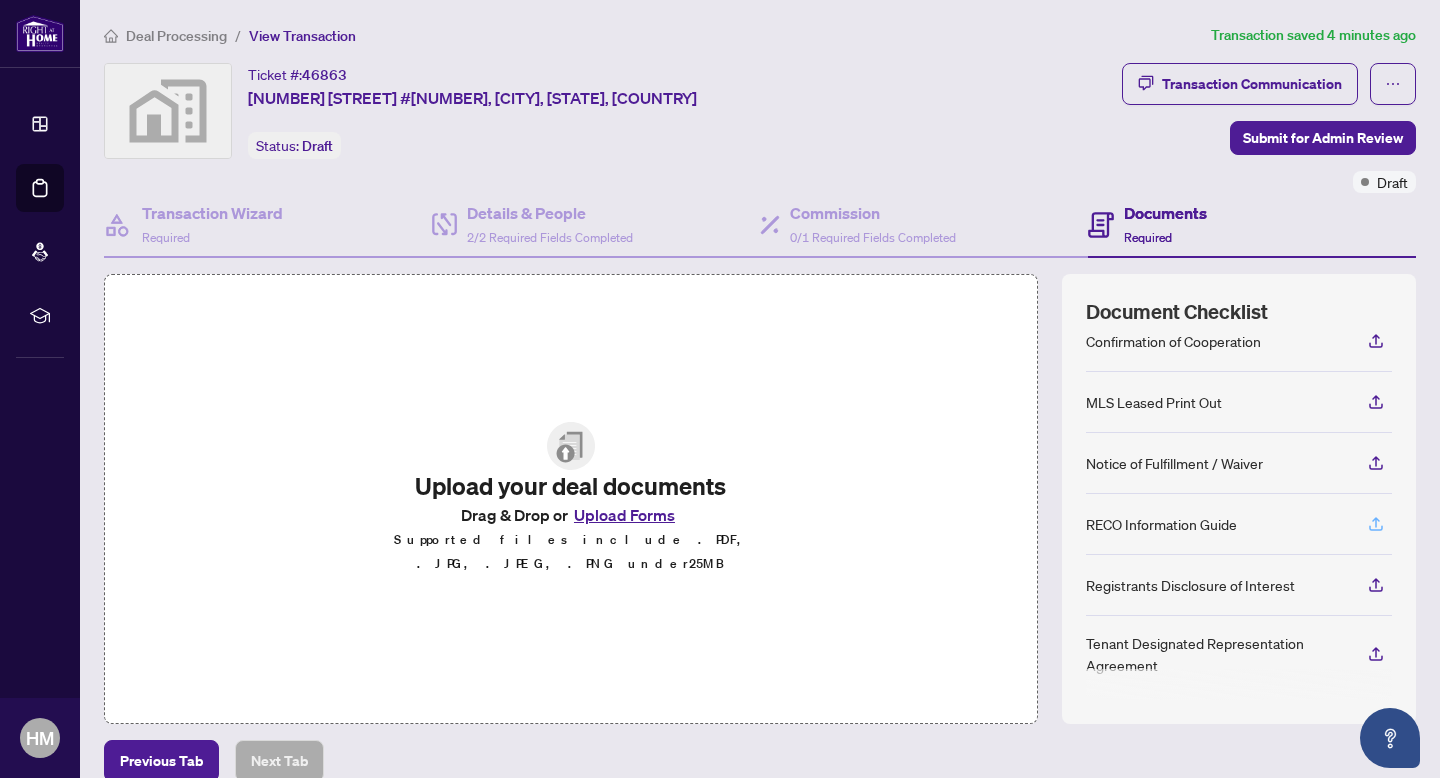 click 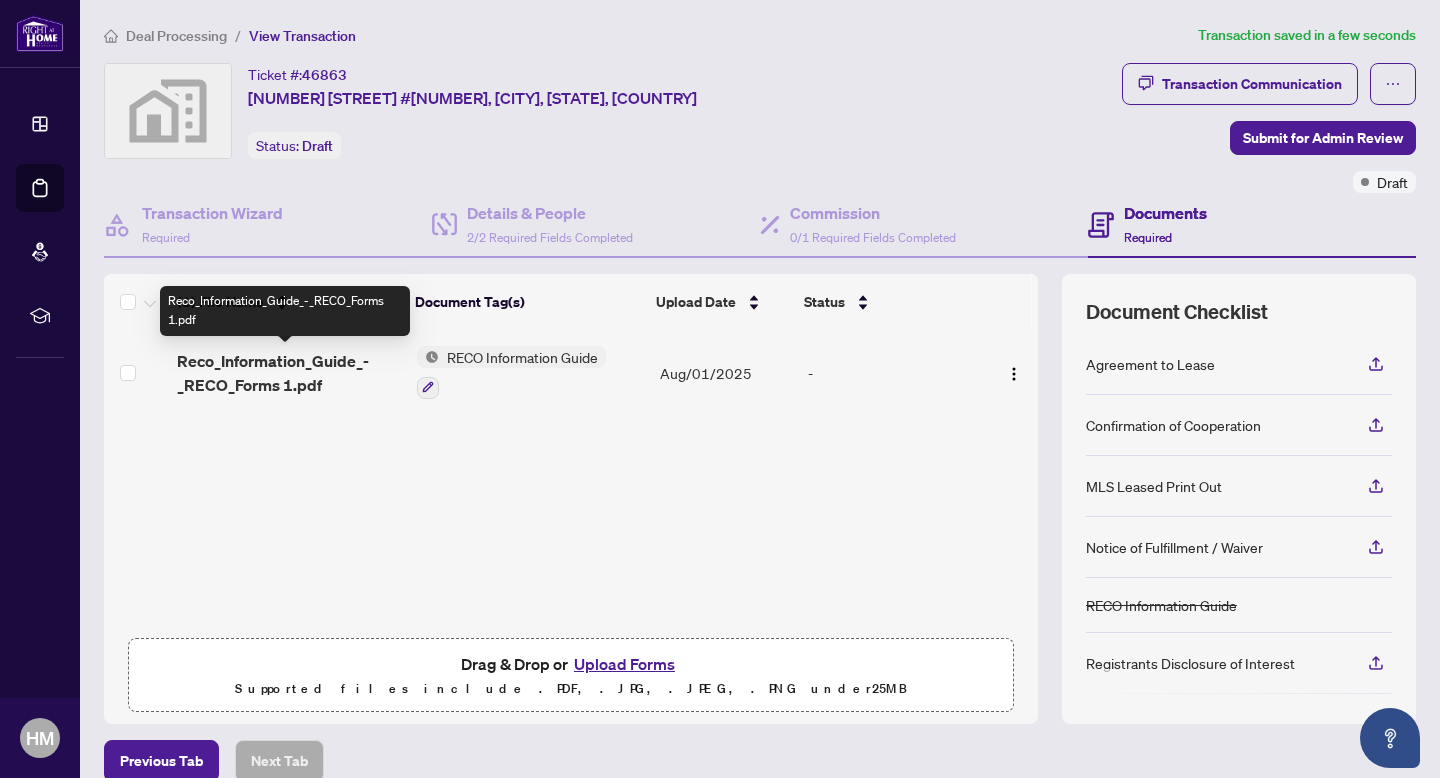 click on "Reco_Information_Guide_-_RECO_Forms 1.pdf" at bounding box center [289, 373] 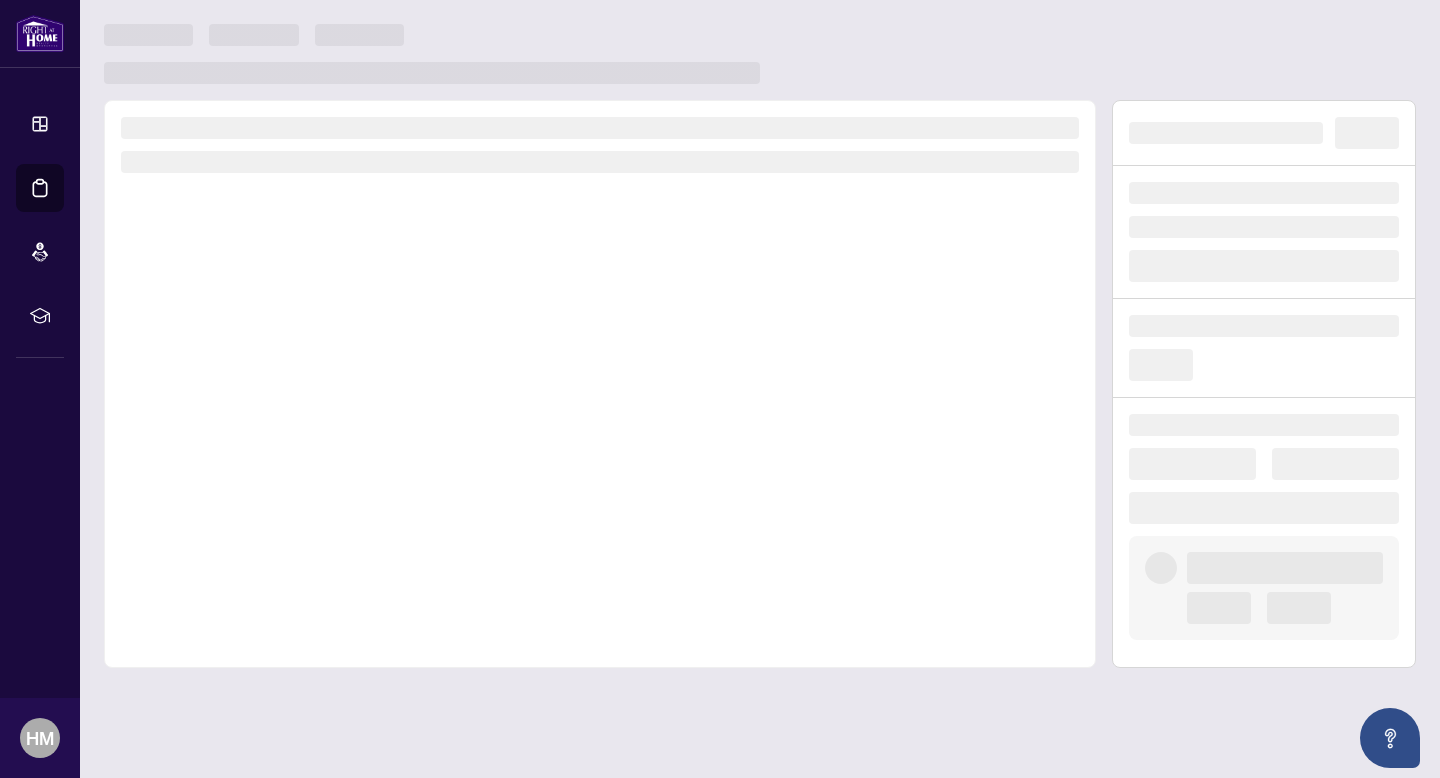 click at bounding box center (600, 384) 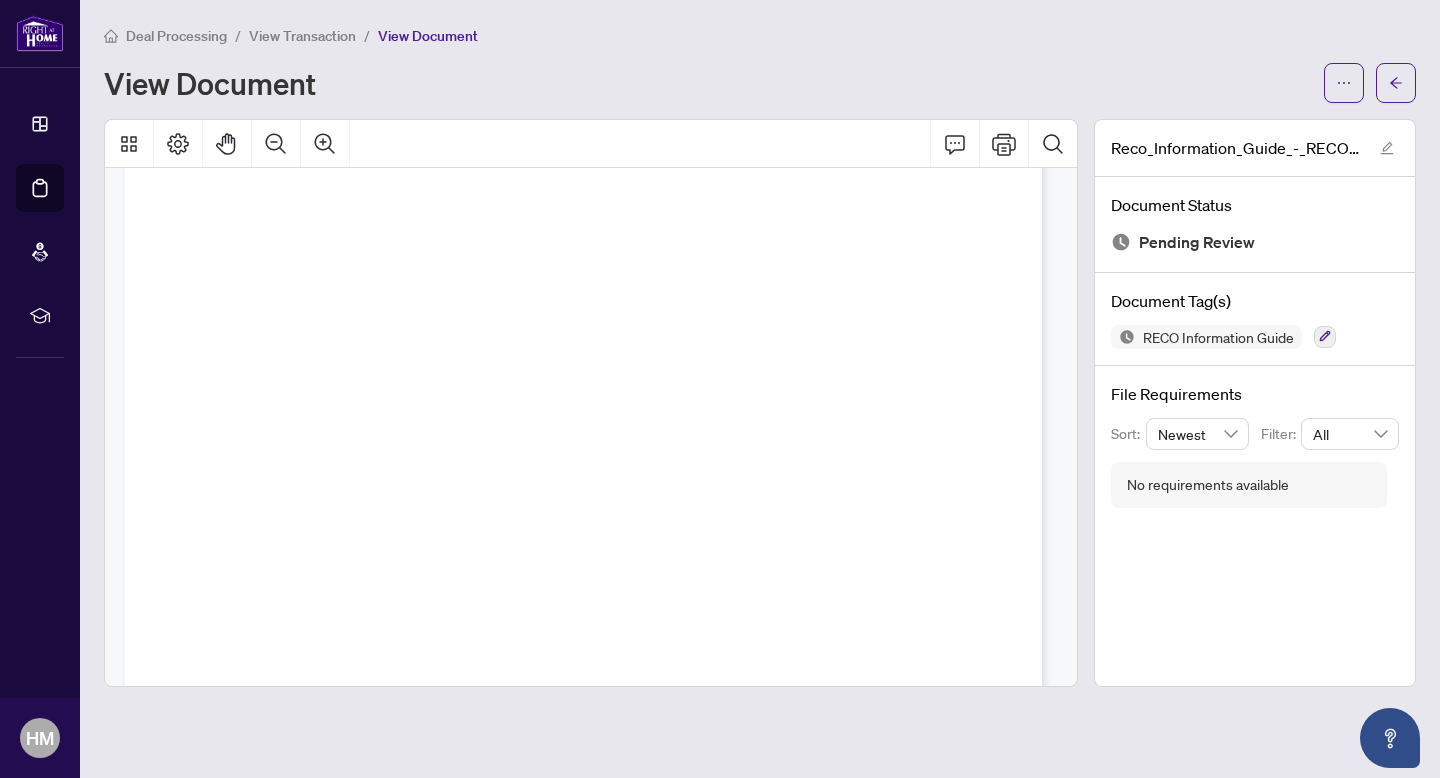 scroll, scrollTop: 0, scrollLeft: 0, axis: both 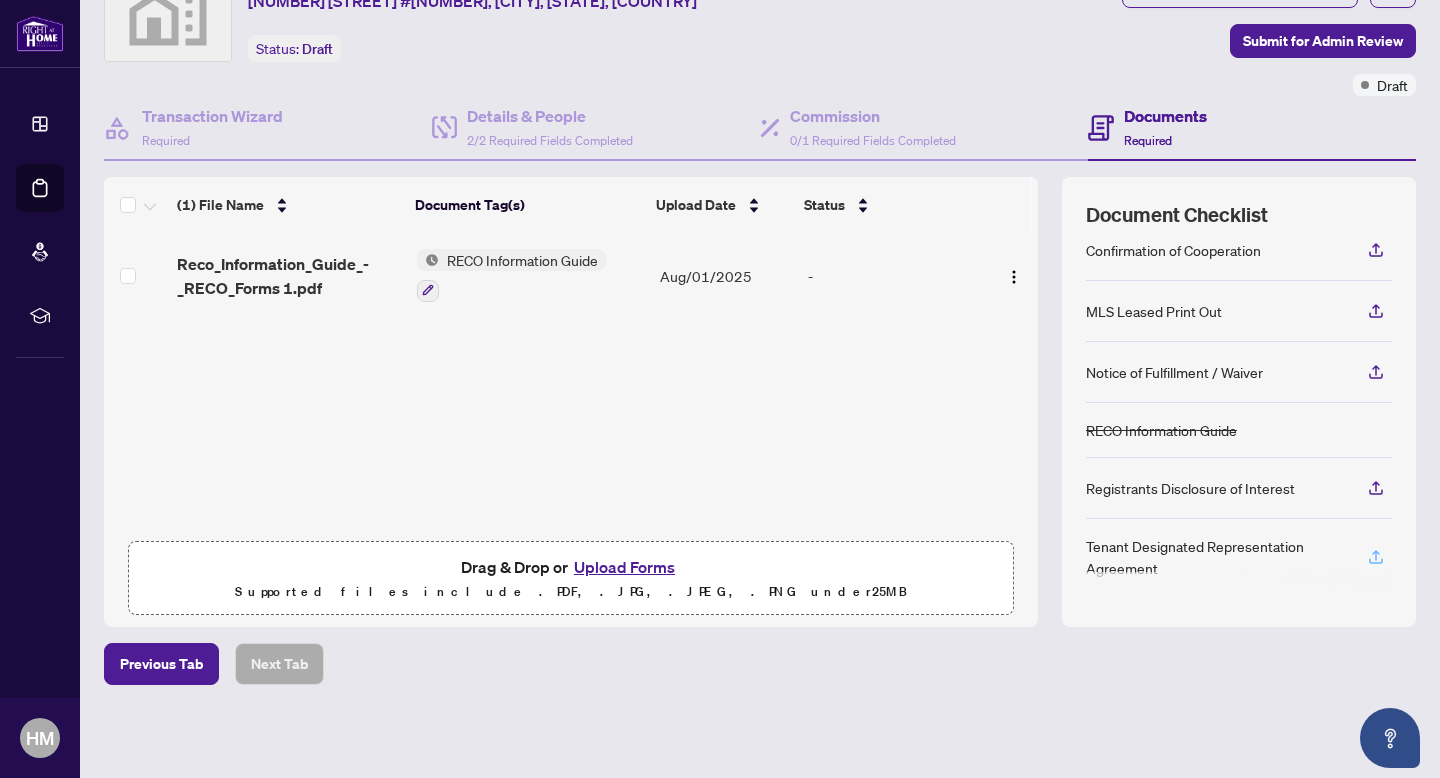 click 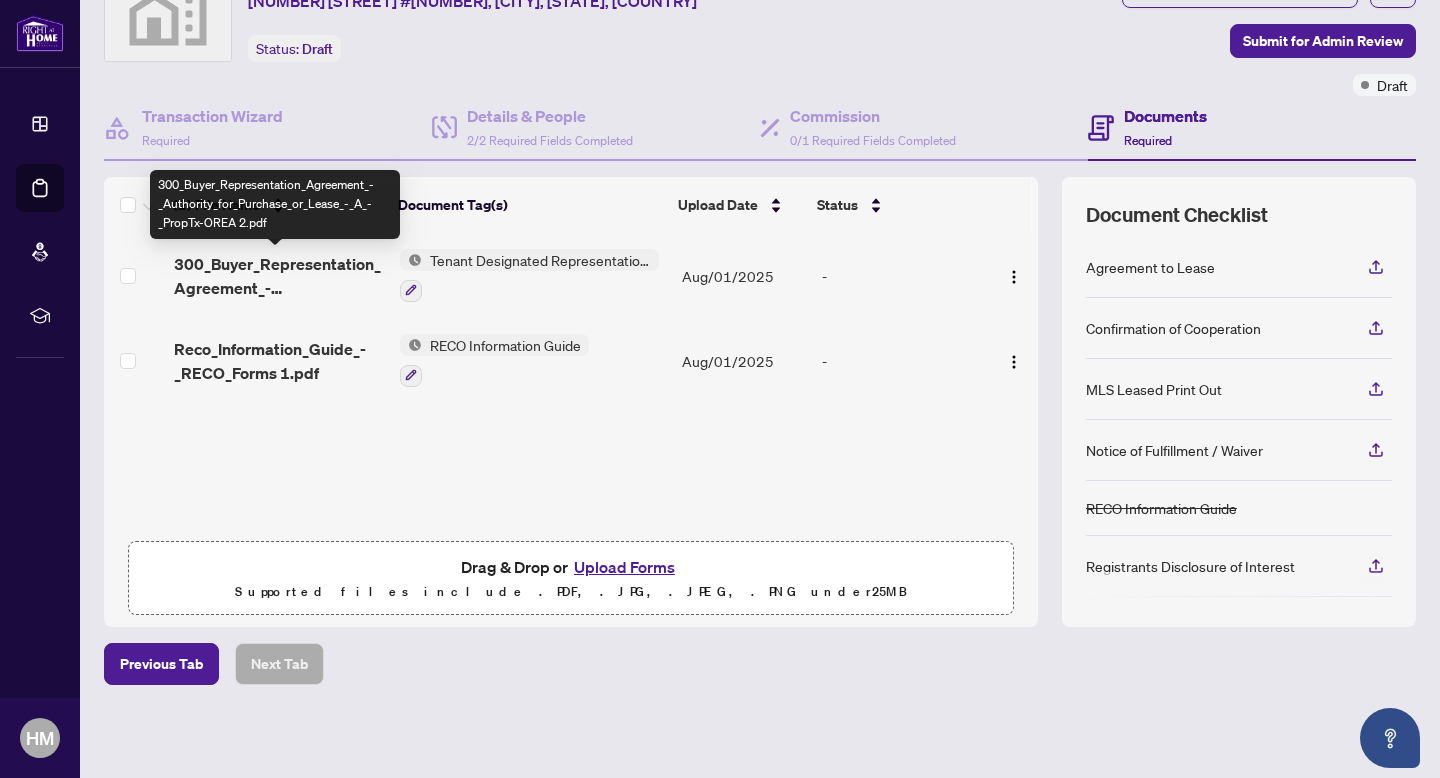 click on "300_Buyer_Representation_Agreement_-_Authority_for_Purchase_or_Lease_-_A_-_PropTx-OREA 2.pdf" at bounding box center (279, 276) 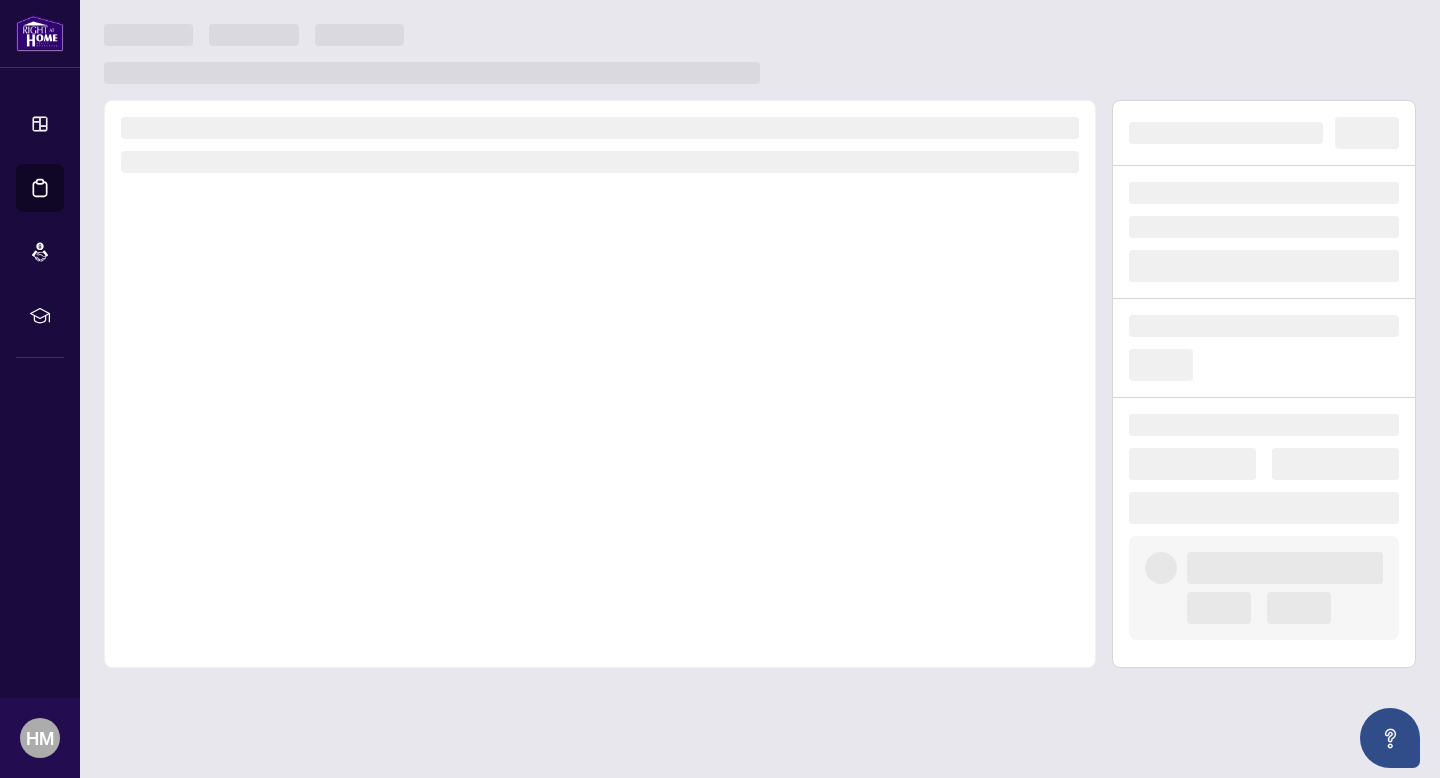 click at bounding box center (600, 384) 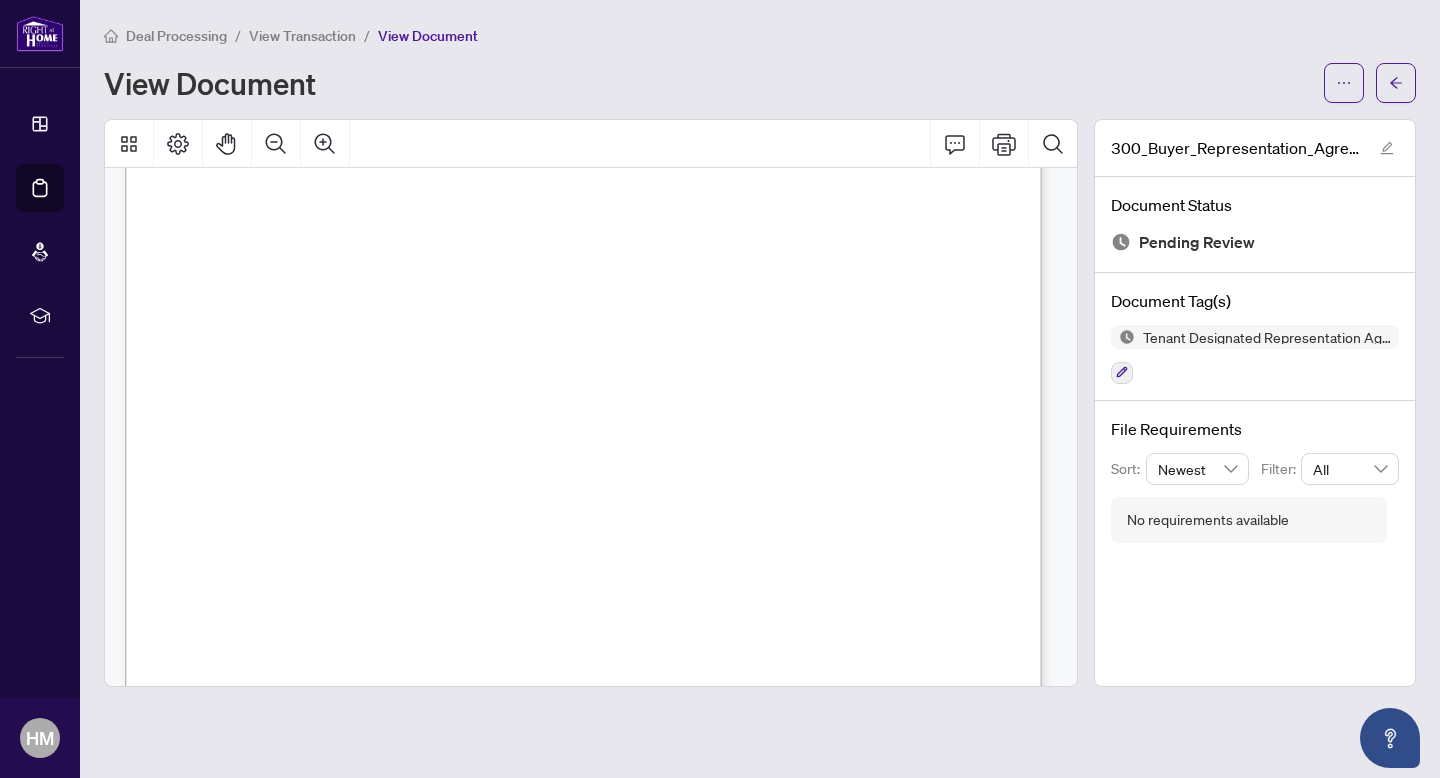 scroll, scrollTop: 0, scrollLeft: 0, axis: both 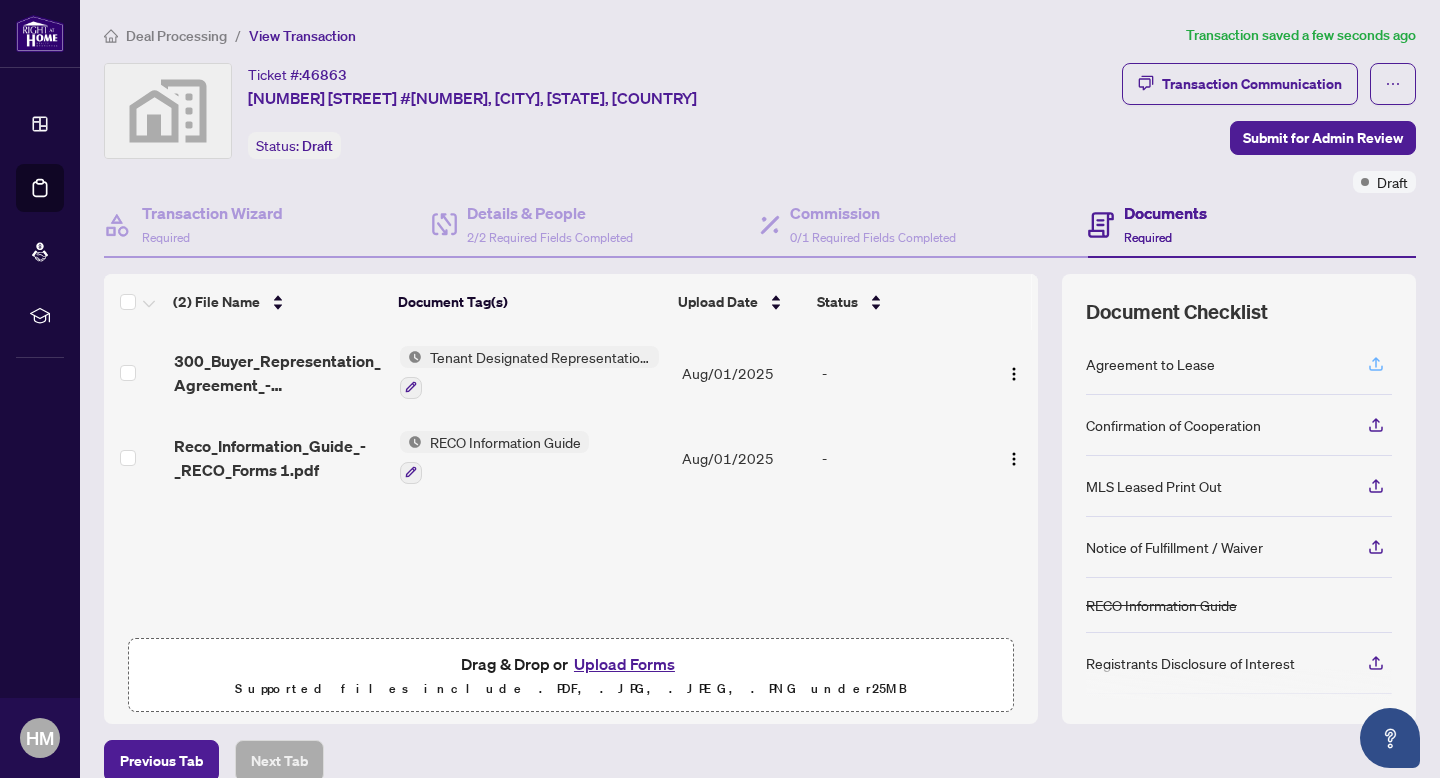 click 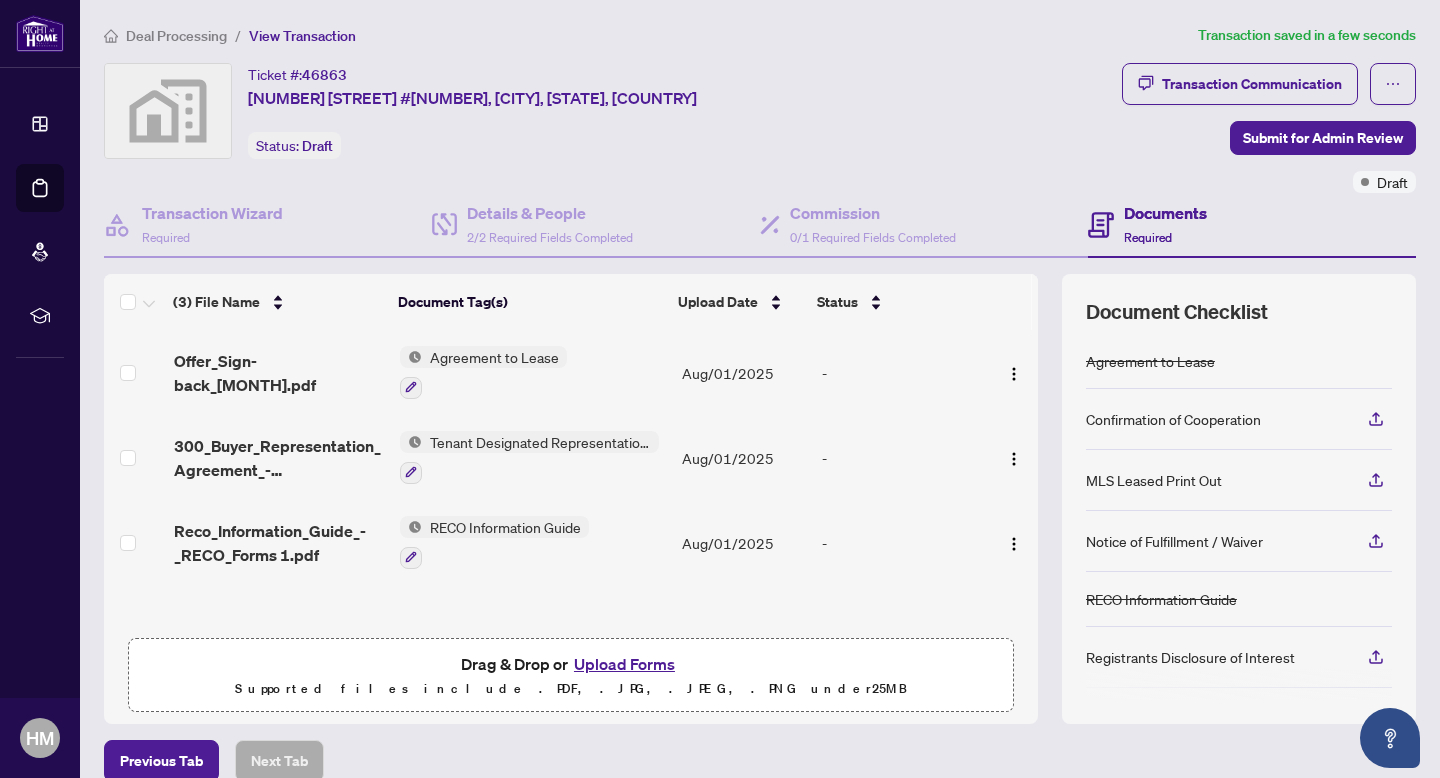 scroll, scrollTop: 1, scrollLeft: 0, axis: vertical 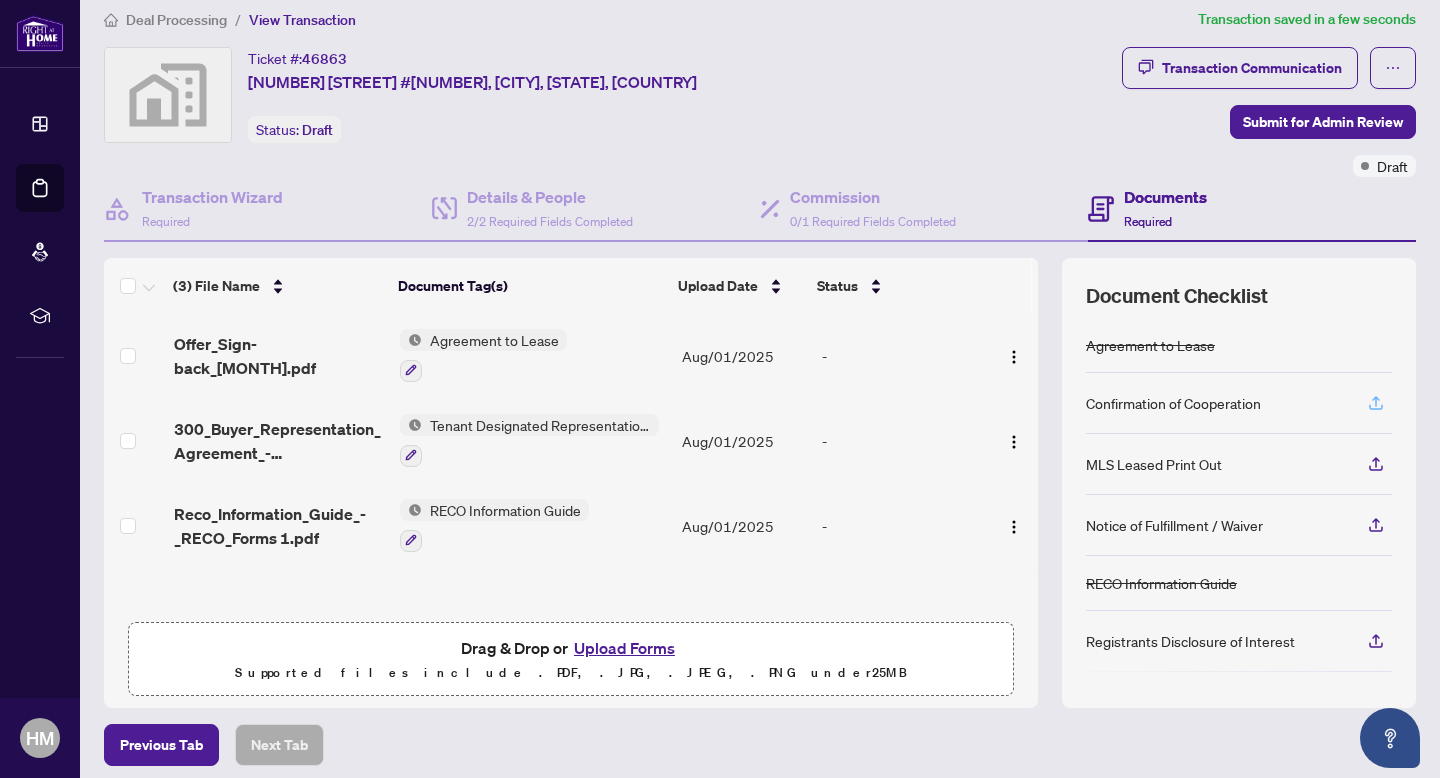 click 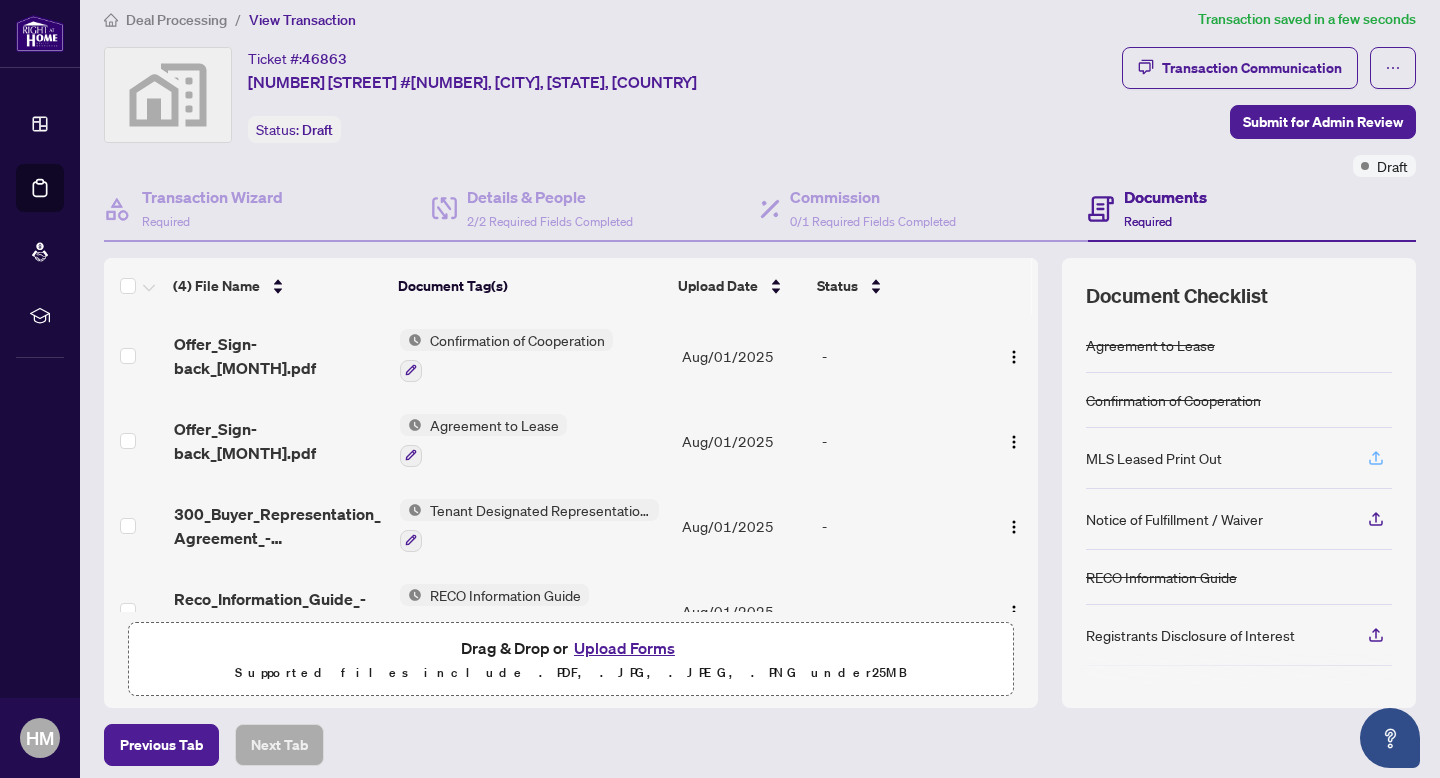 click 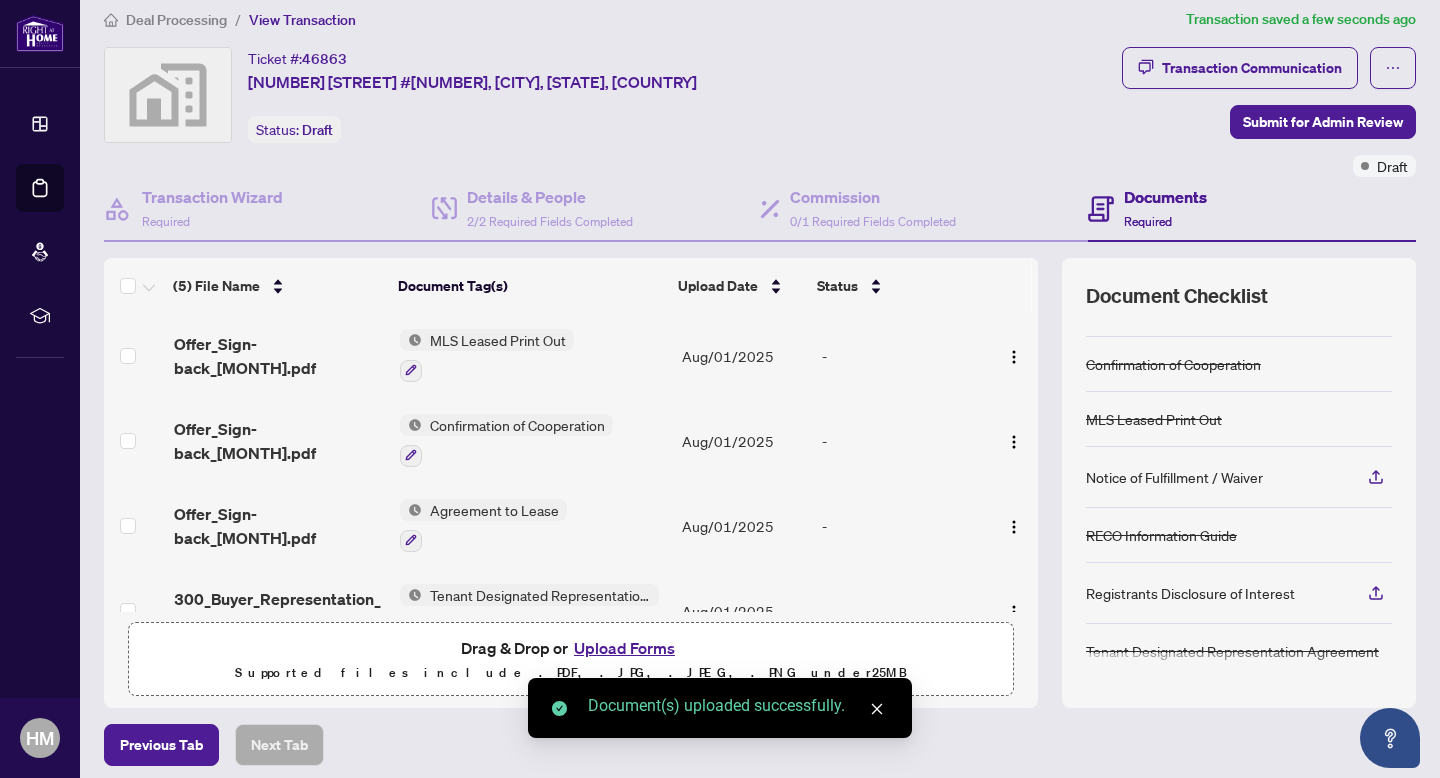 scroll, scrollTop: 38, scrollLeft: 0, axis: vertical 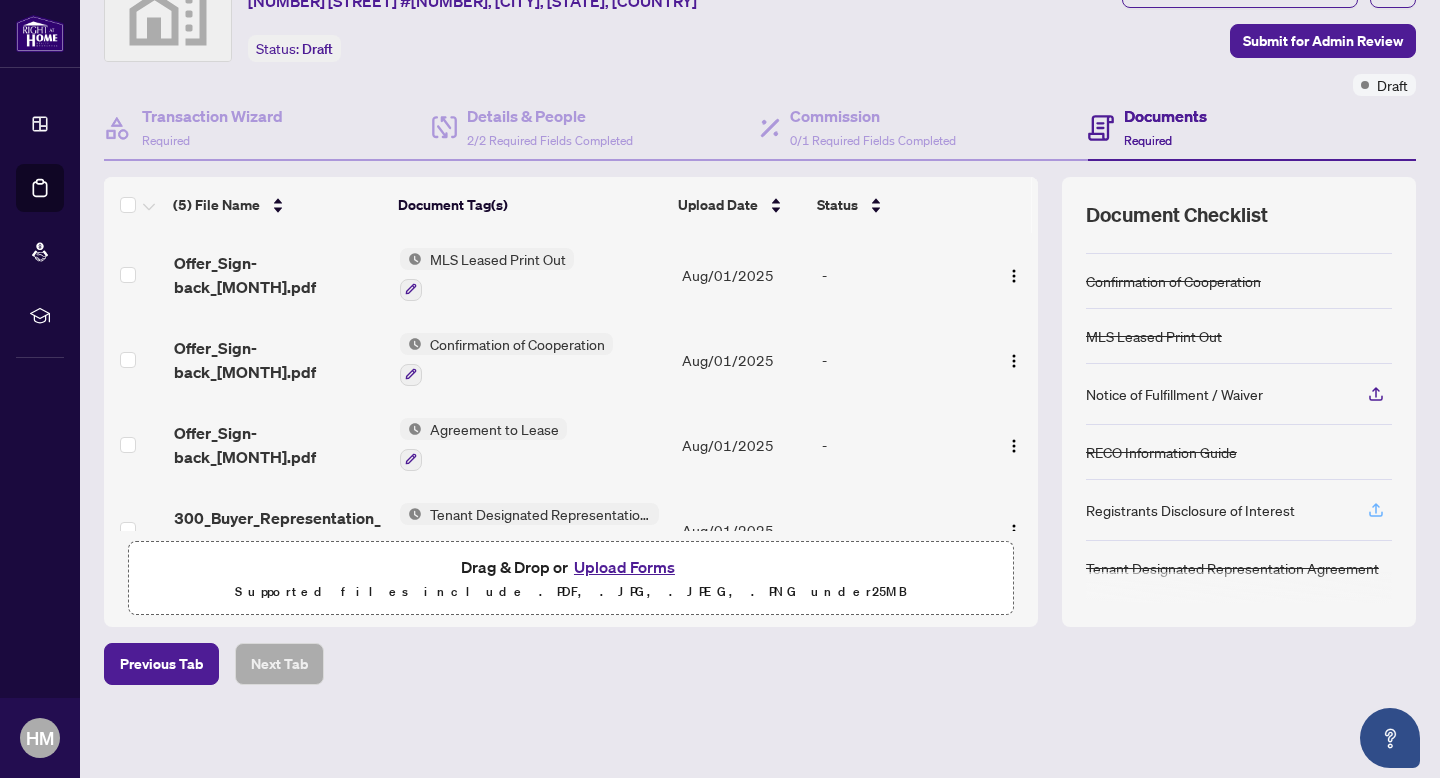 click 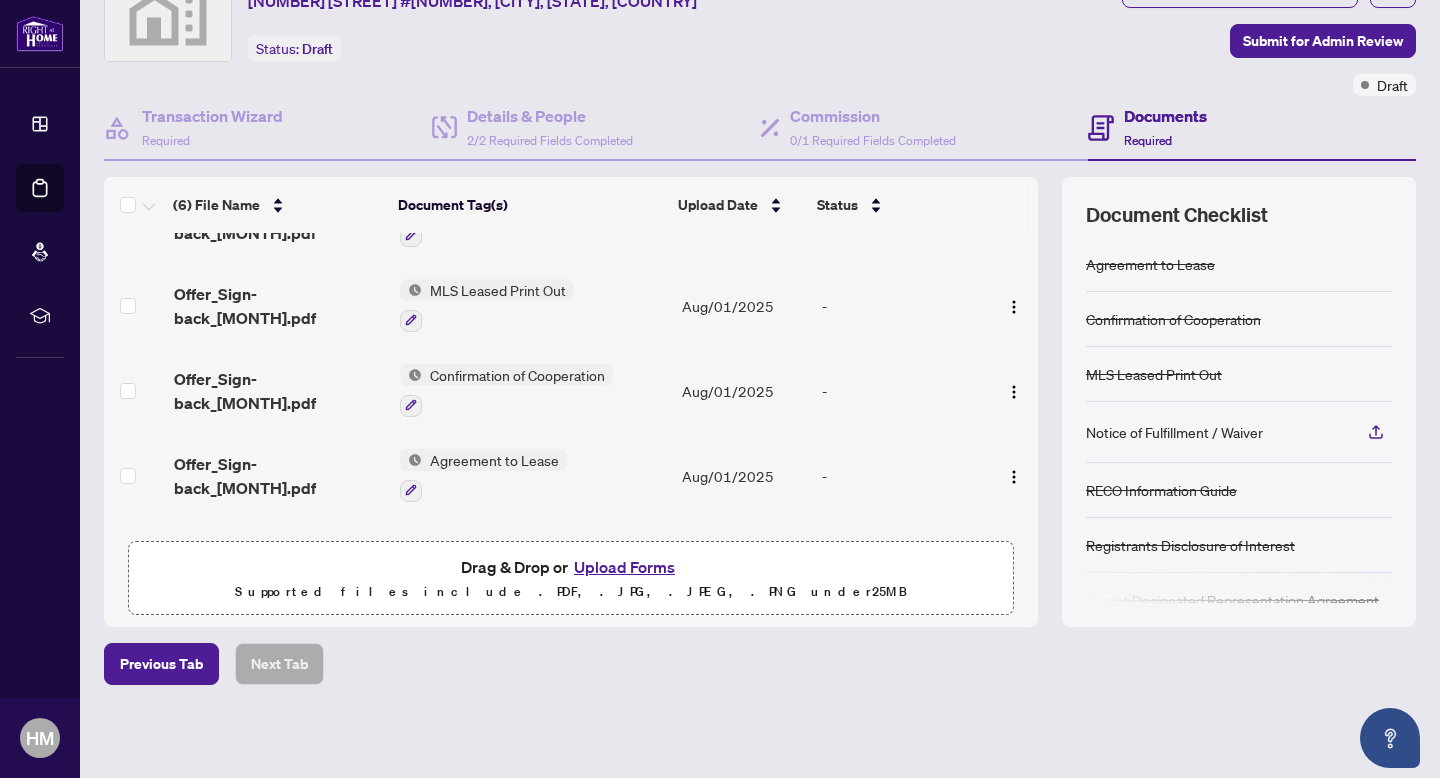 scroll, scrollTop: 0, scrollLeft: 0, axis: both 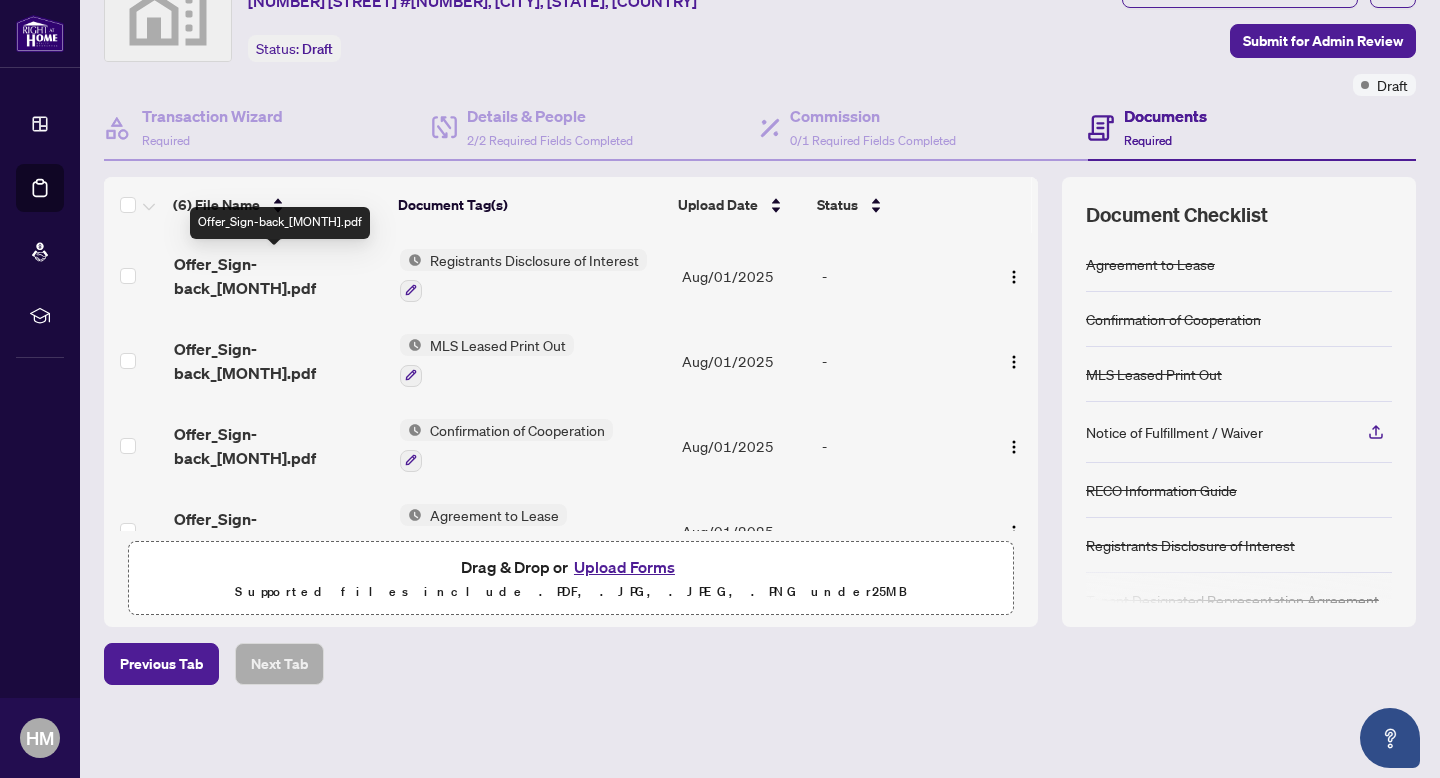 click on "Offer_Sign-back_[MONTH].pdf" at bounding box center [279, 276] 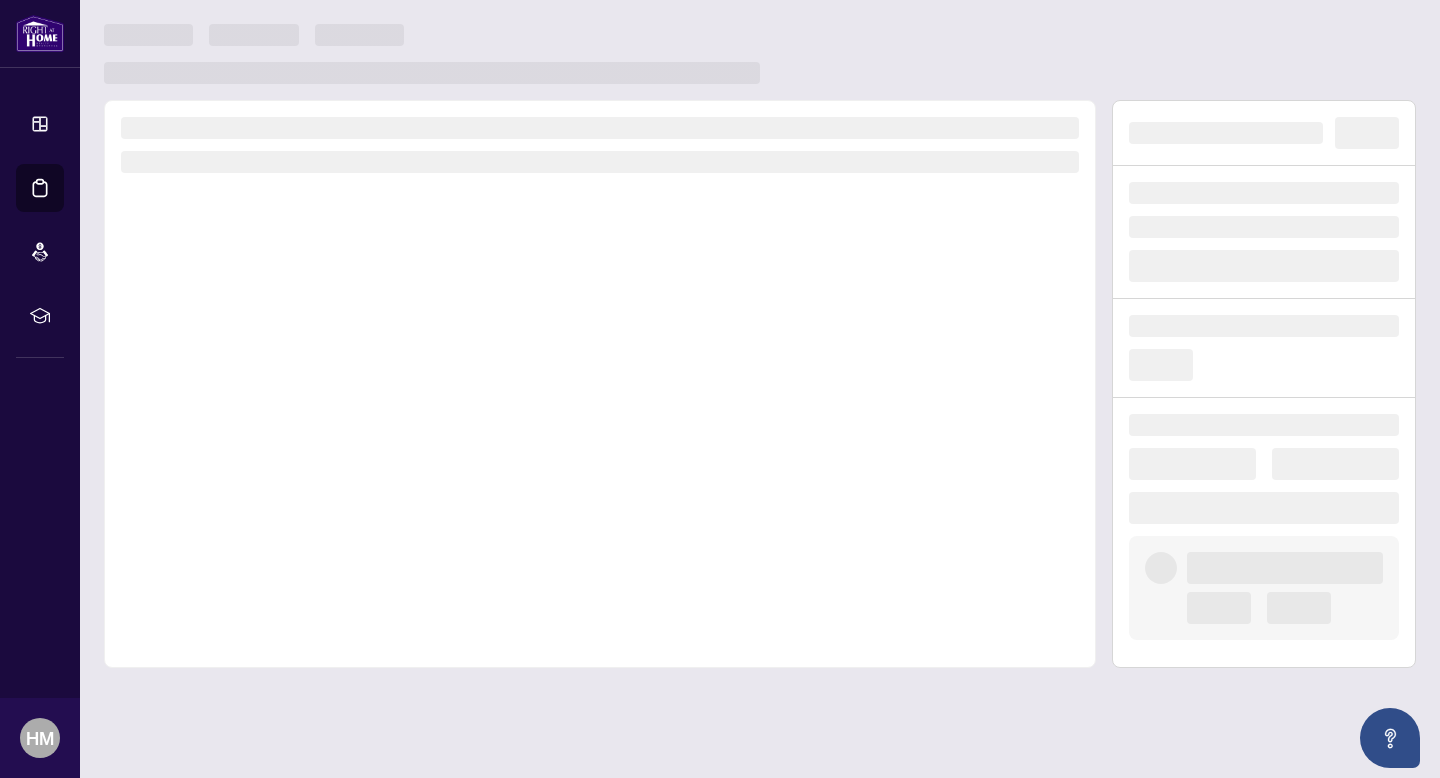 scroll, scrollTop: 0, scrollLeft: 0, axis: both 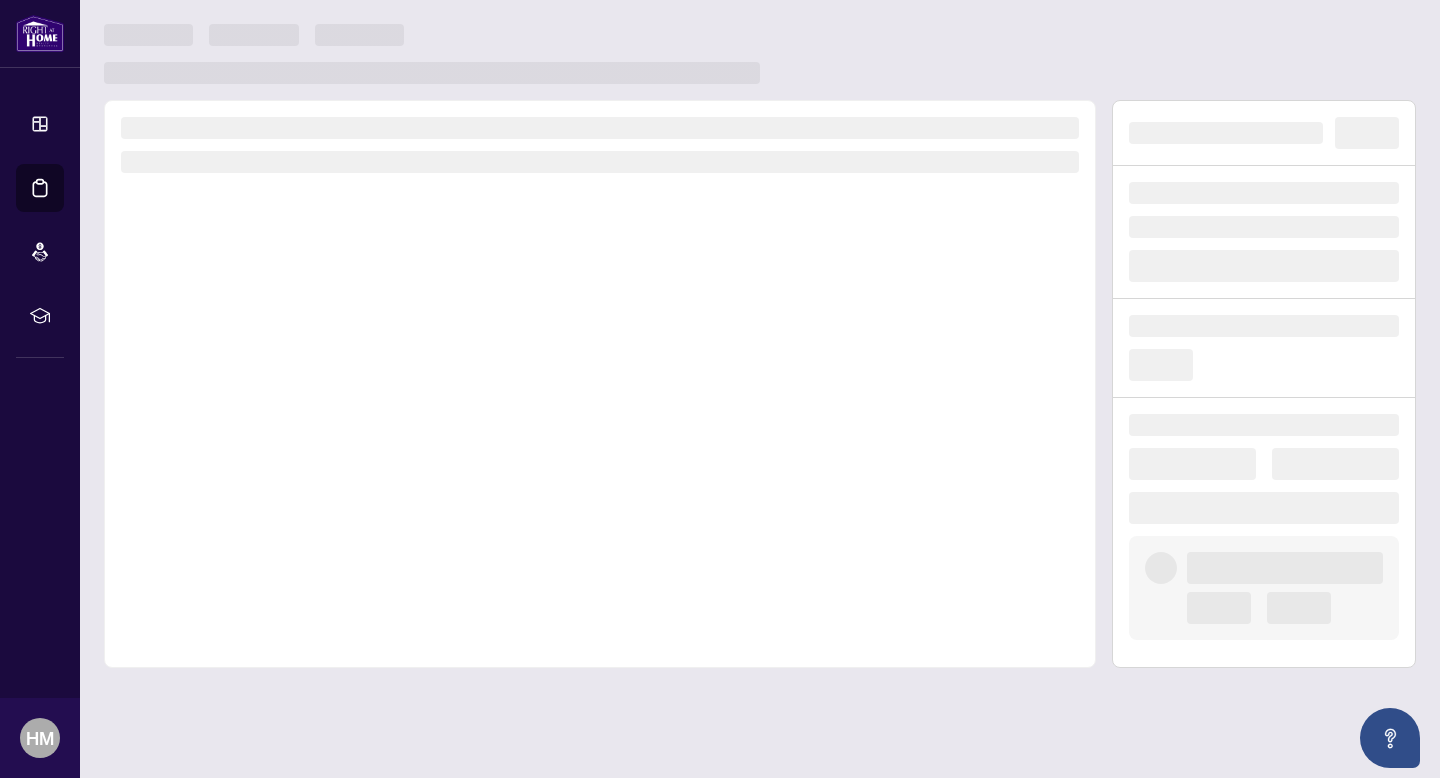 click at bounding box center [600, 384] 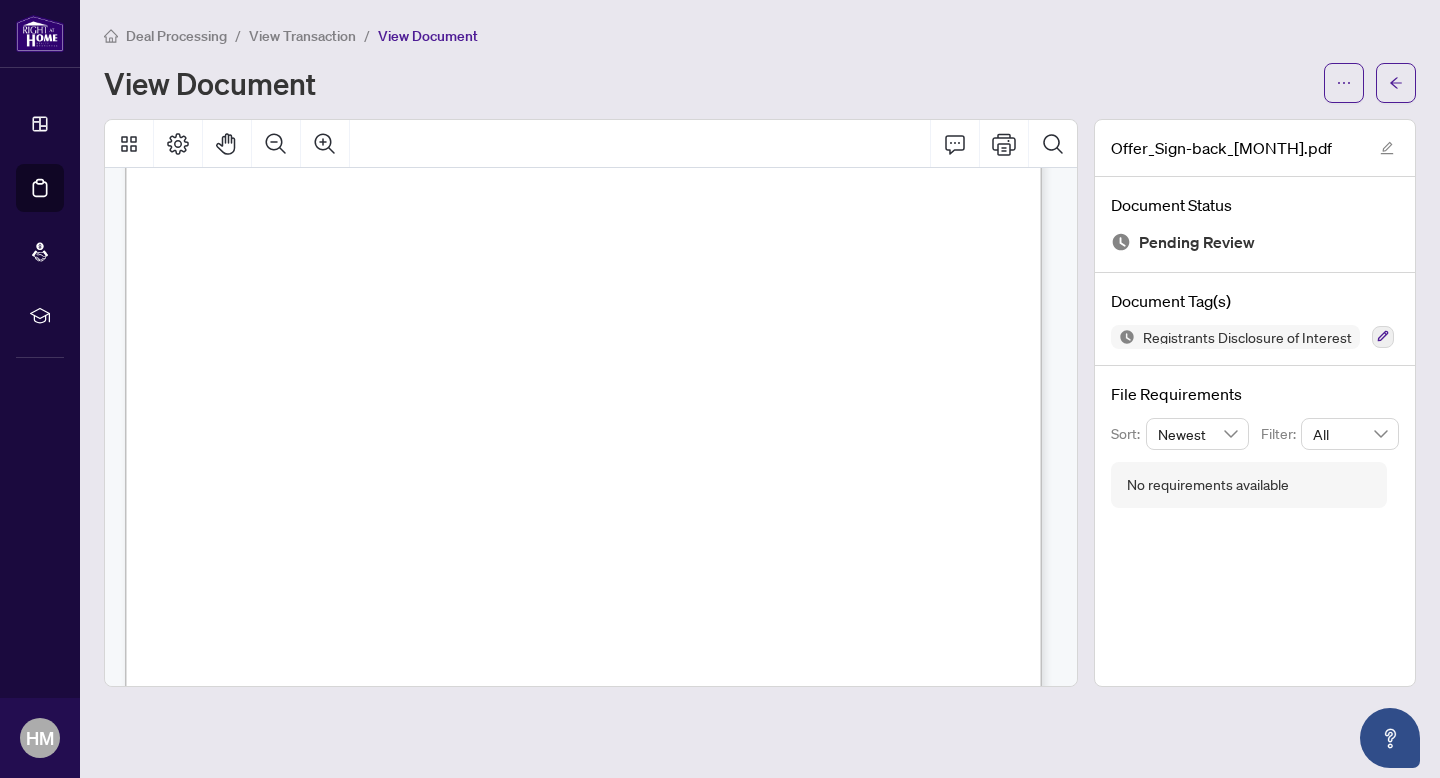 scroll, scrollTop: 8825, scrollLeft: 0, axis: vertical 